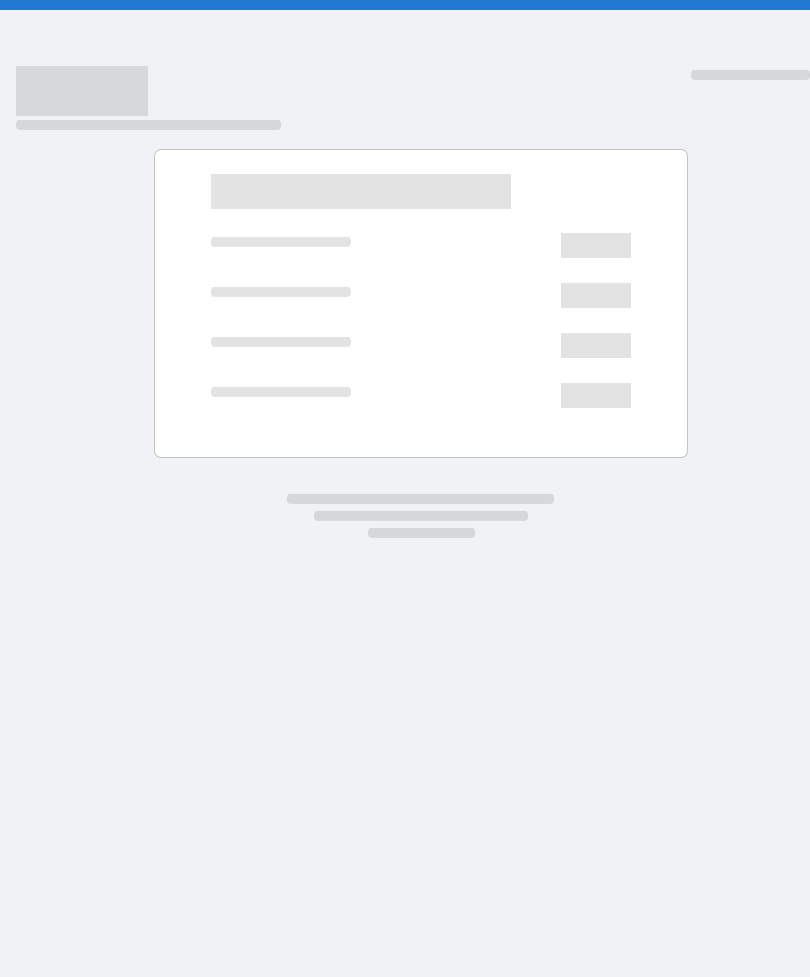 scroll, scrollTop: 0, scrollLeft: 0, axis: both 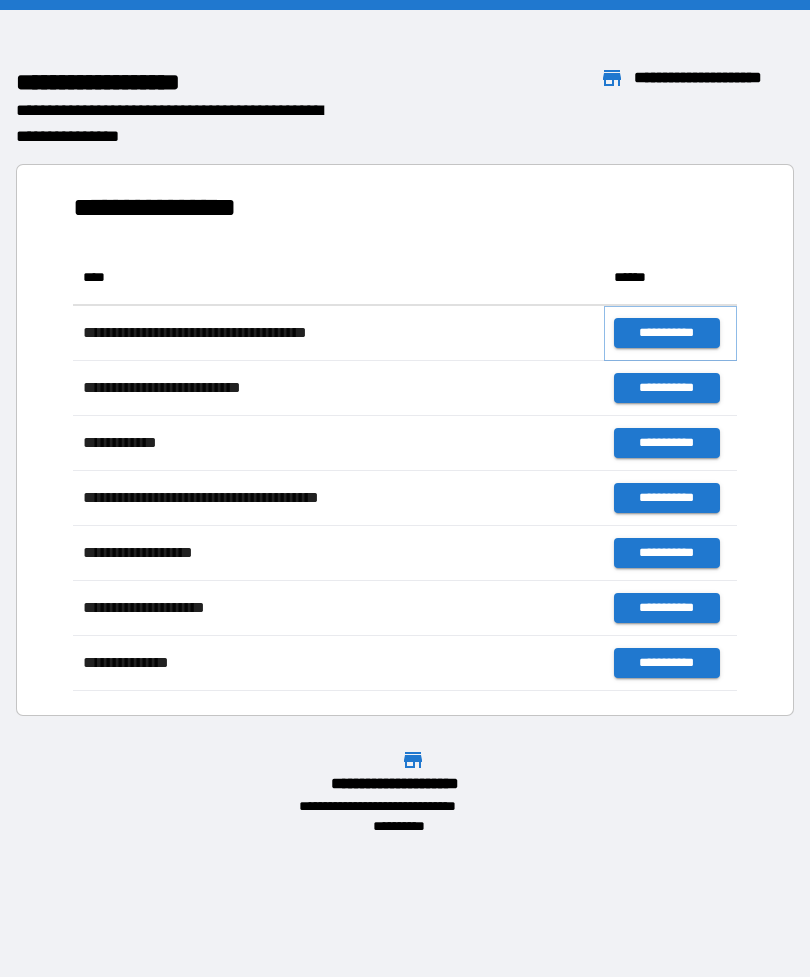 click on "**********" at bounding box center [666, 333] 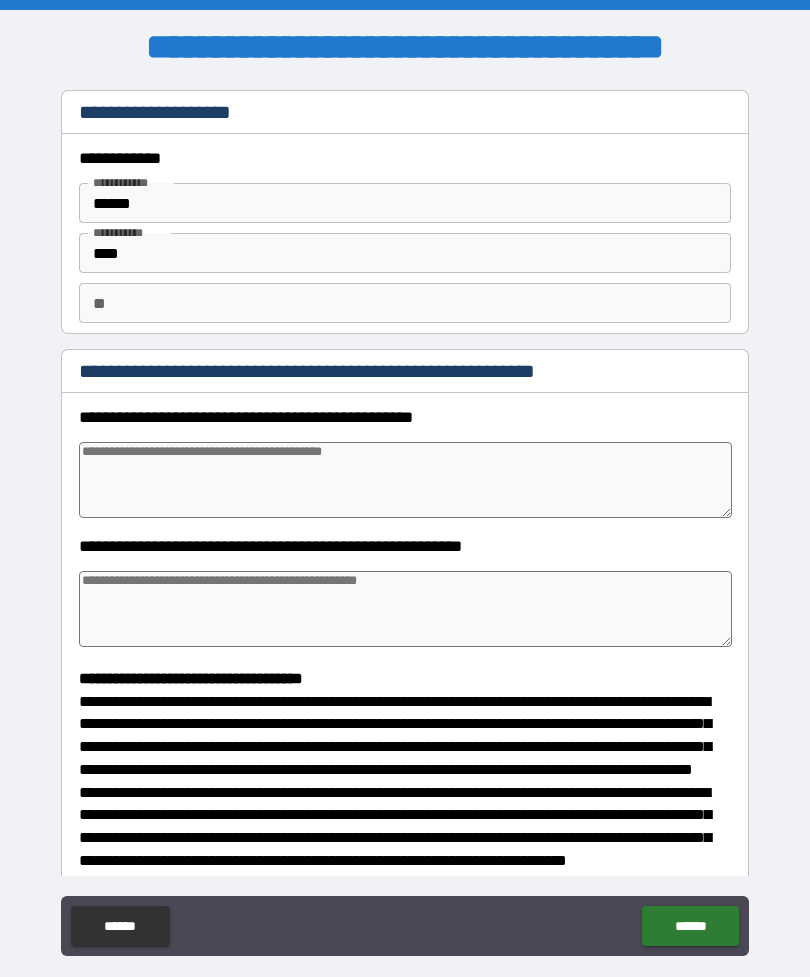type on "*" 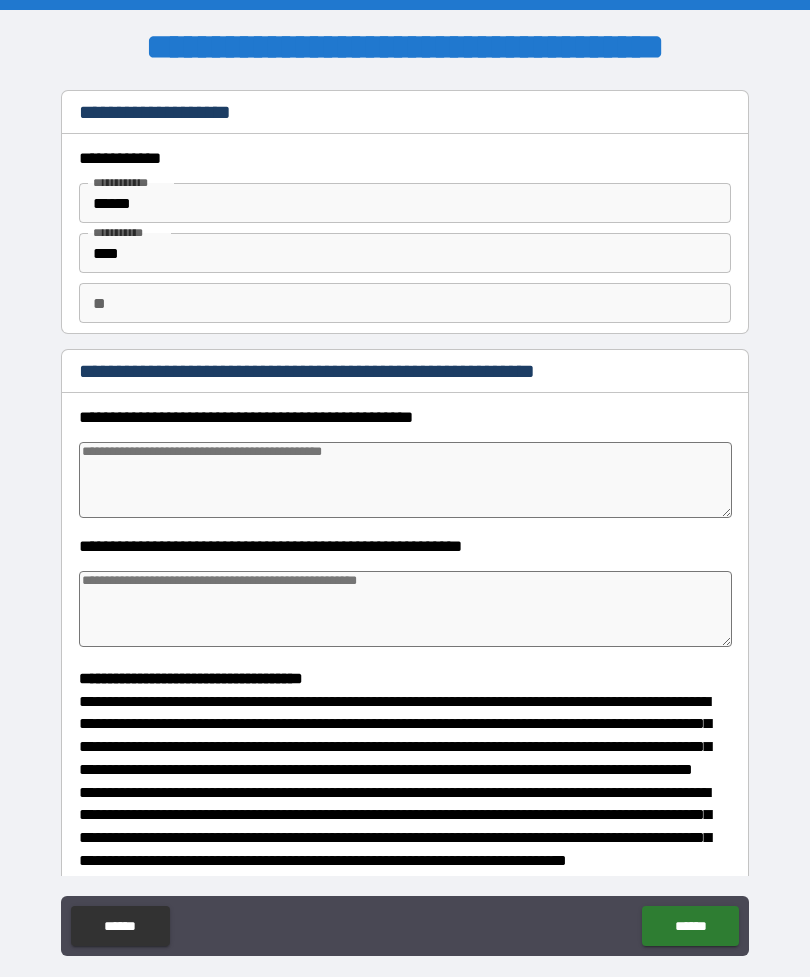 type on "*" 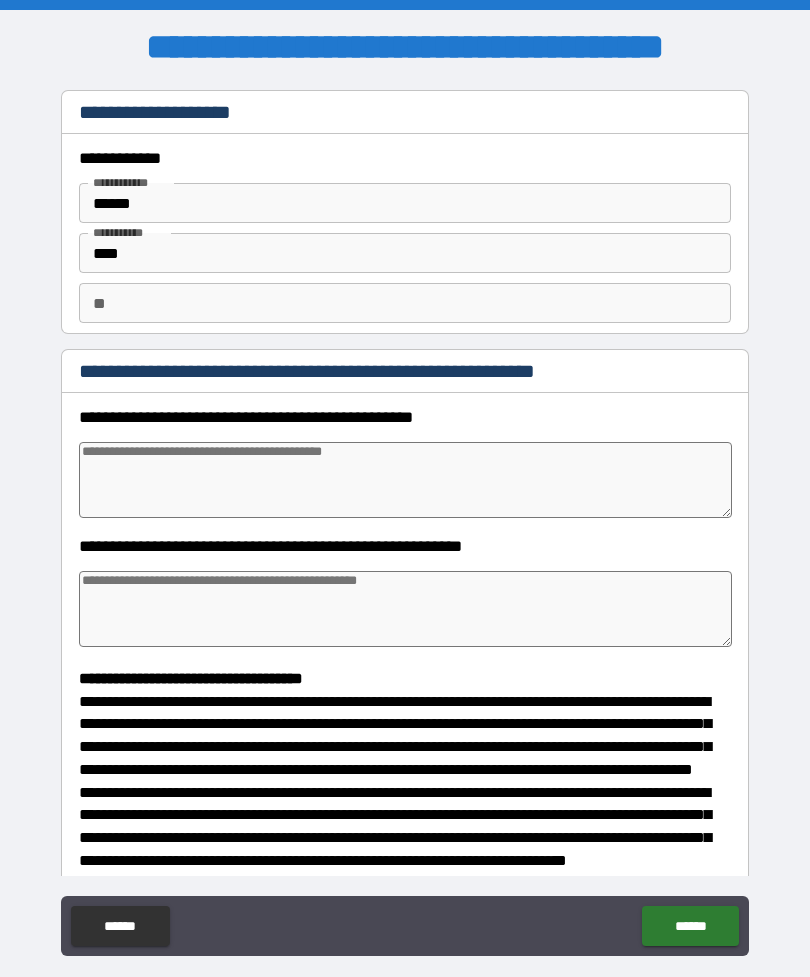 type on "*" 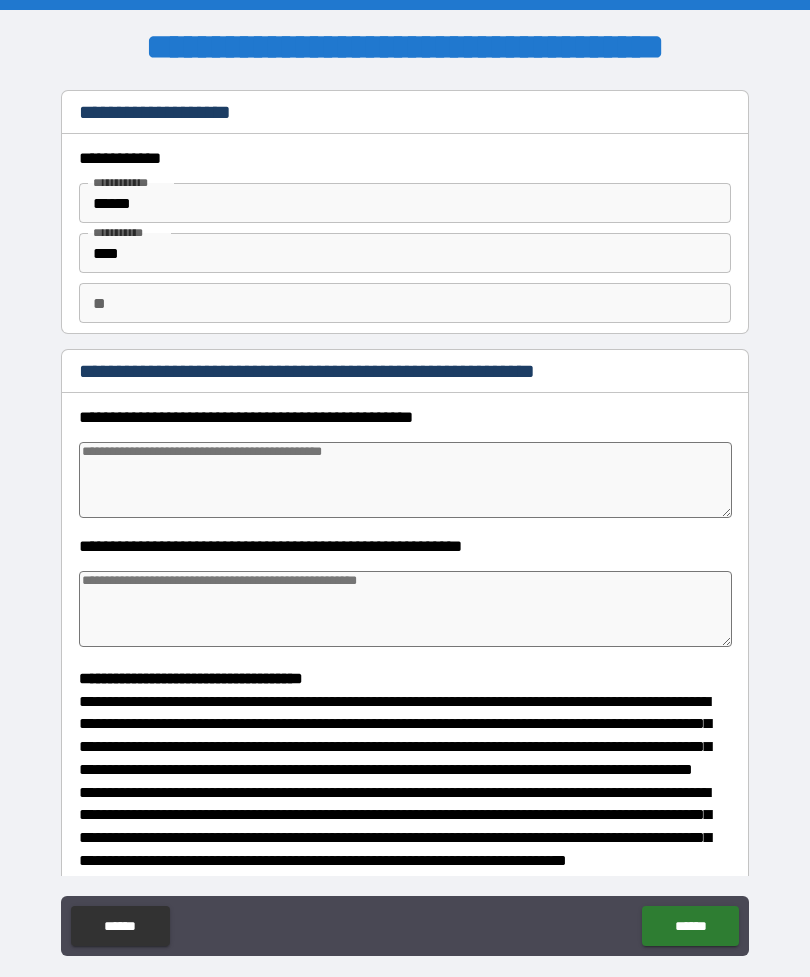 type on "*" 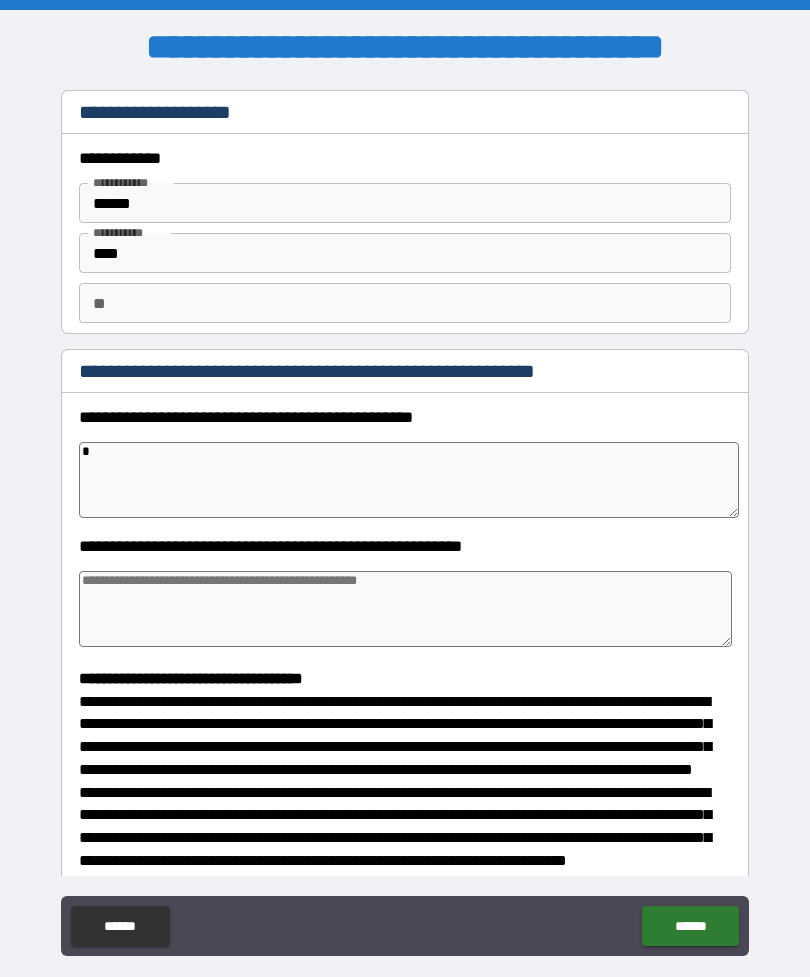 type on "*" 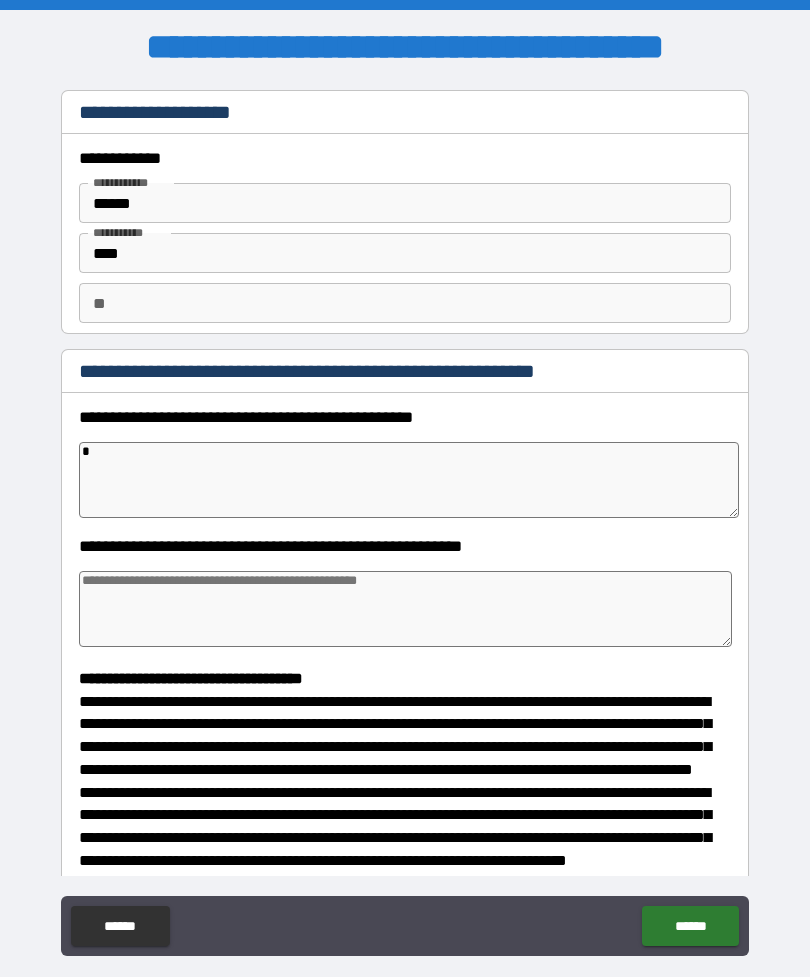 type on "*" 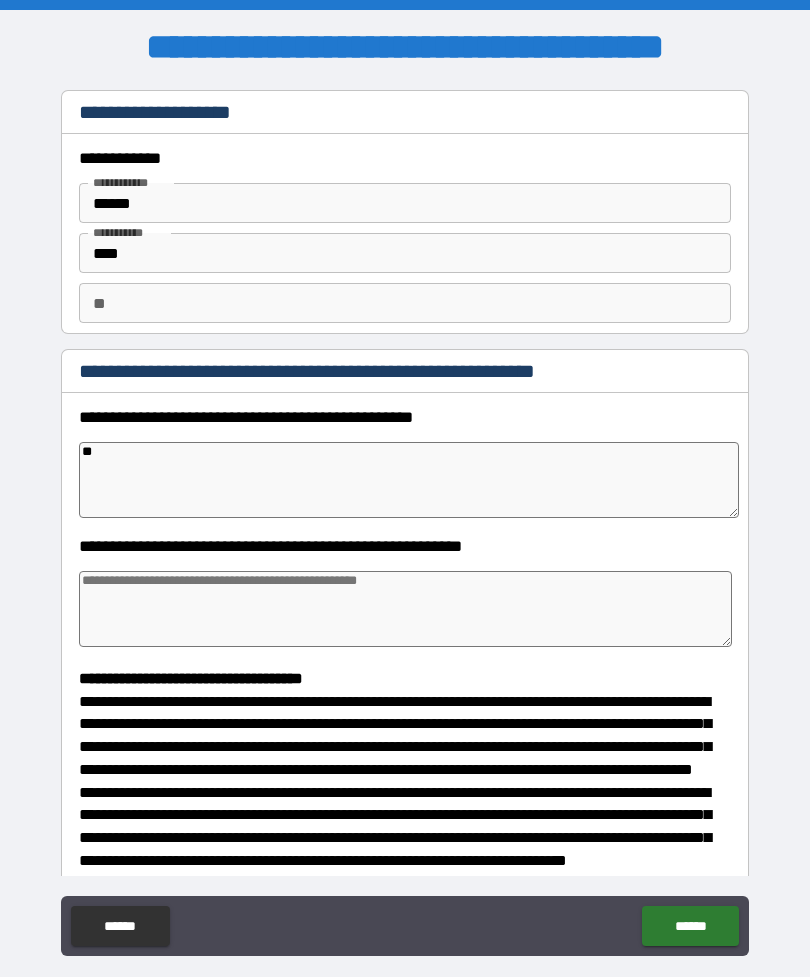 type on "*" 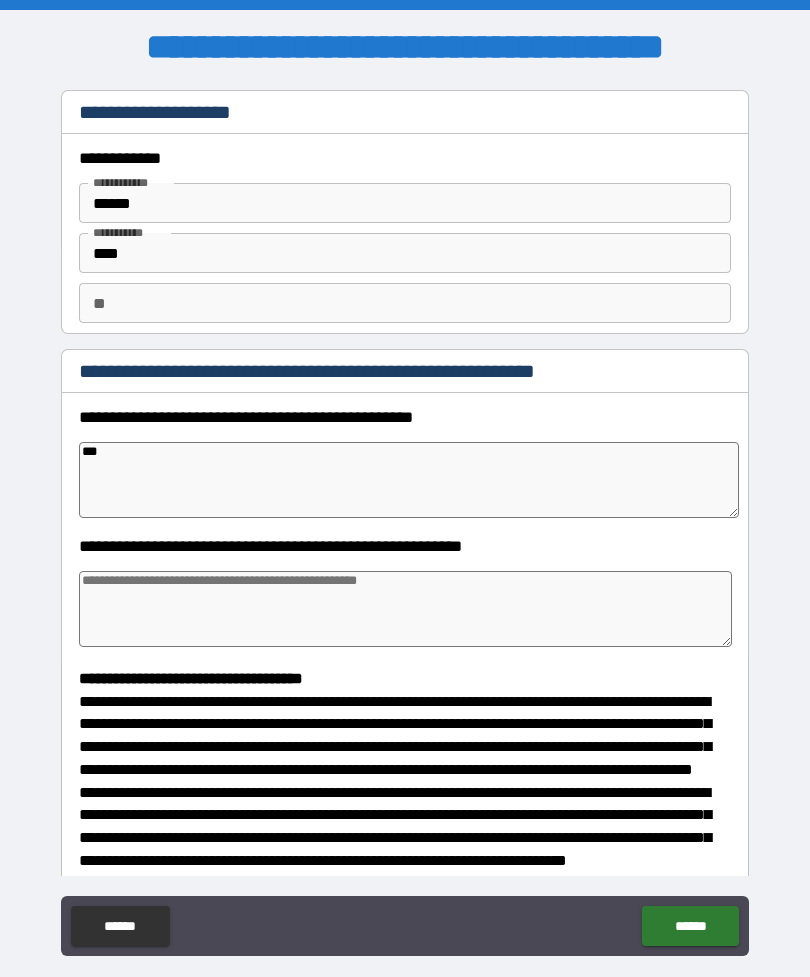 type on "*" 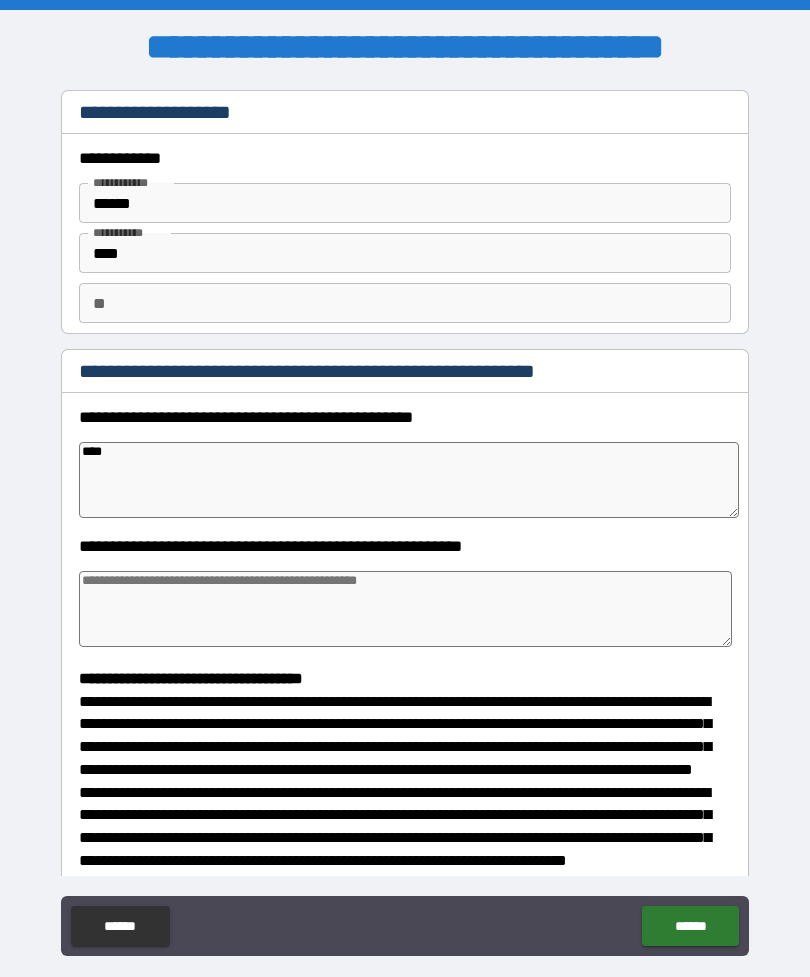 type on "*" 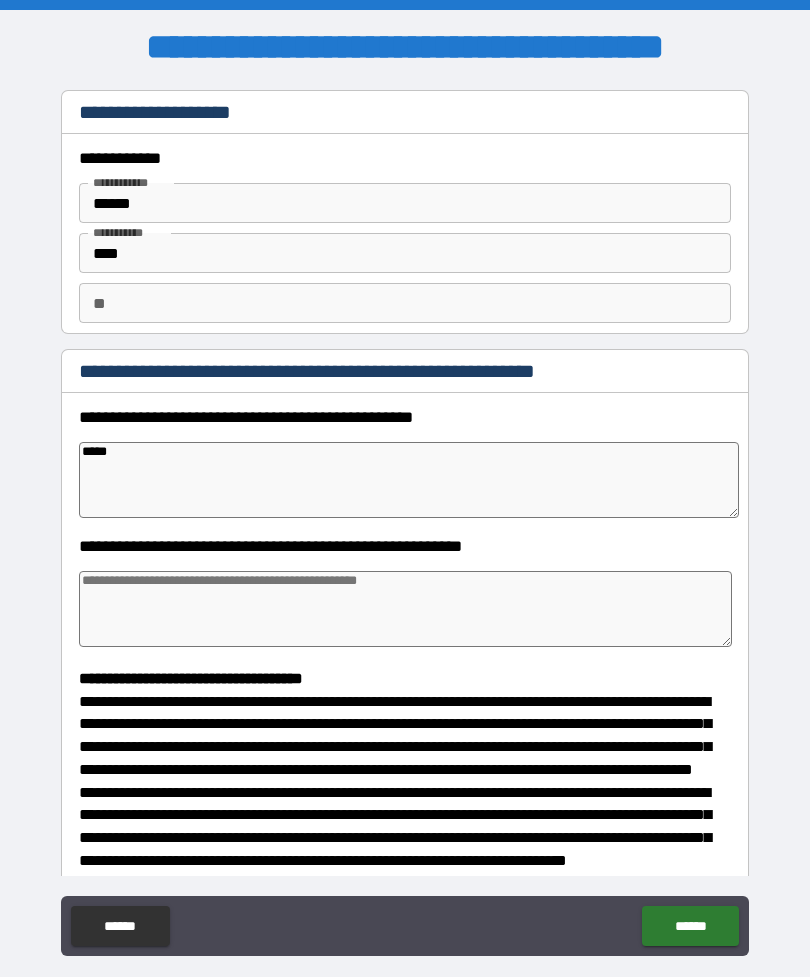 type on "******" 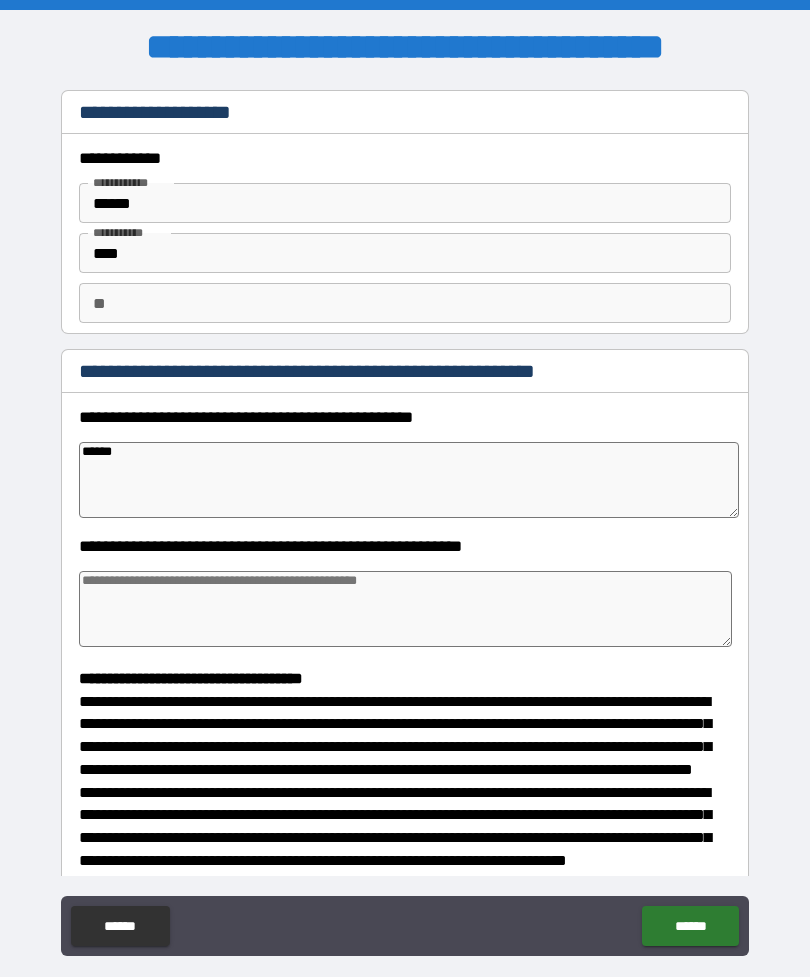 type on "*" 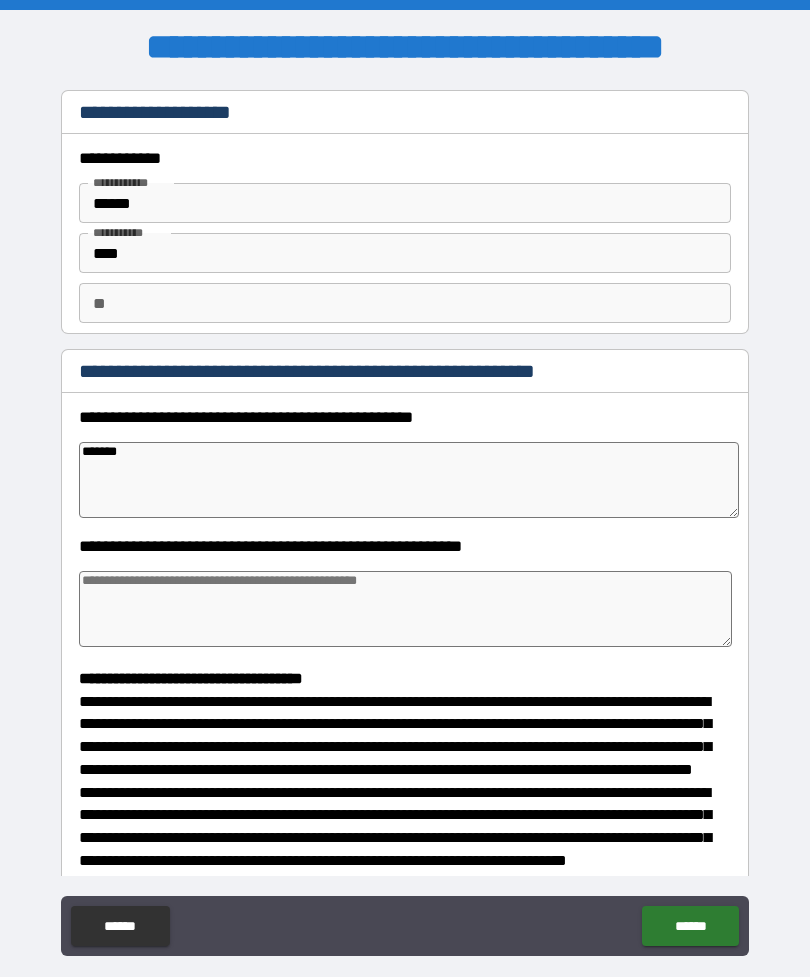 type on "*" 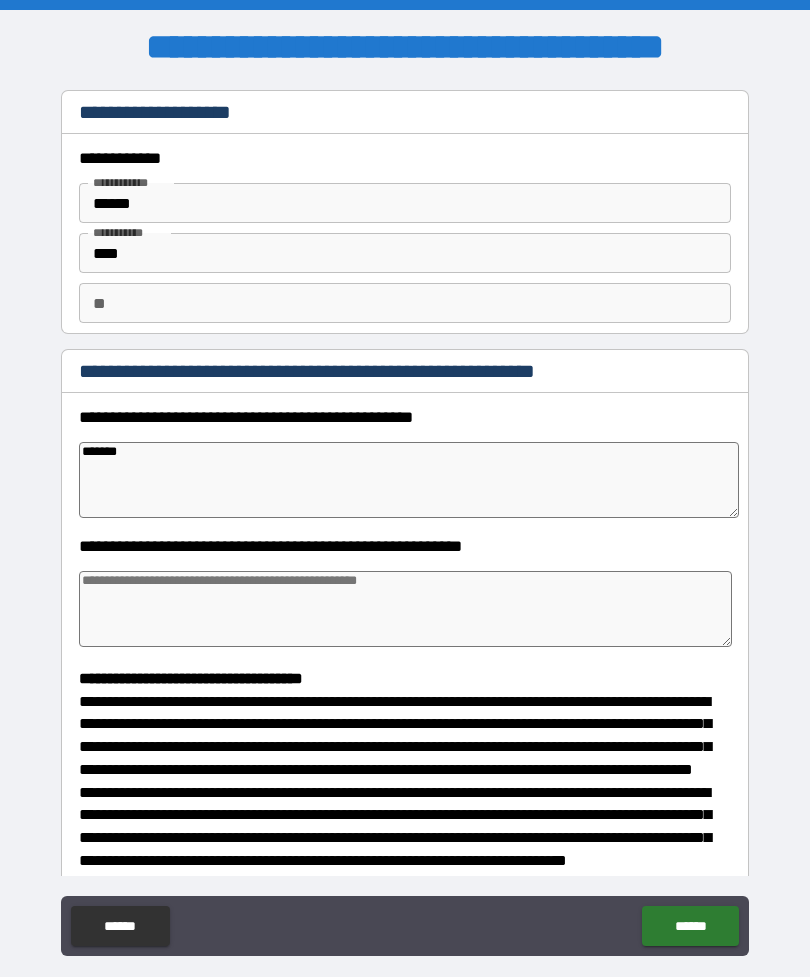 type on "******" 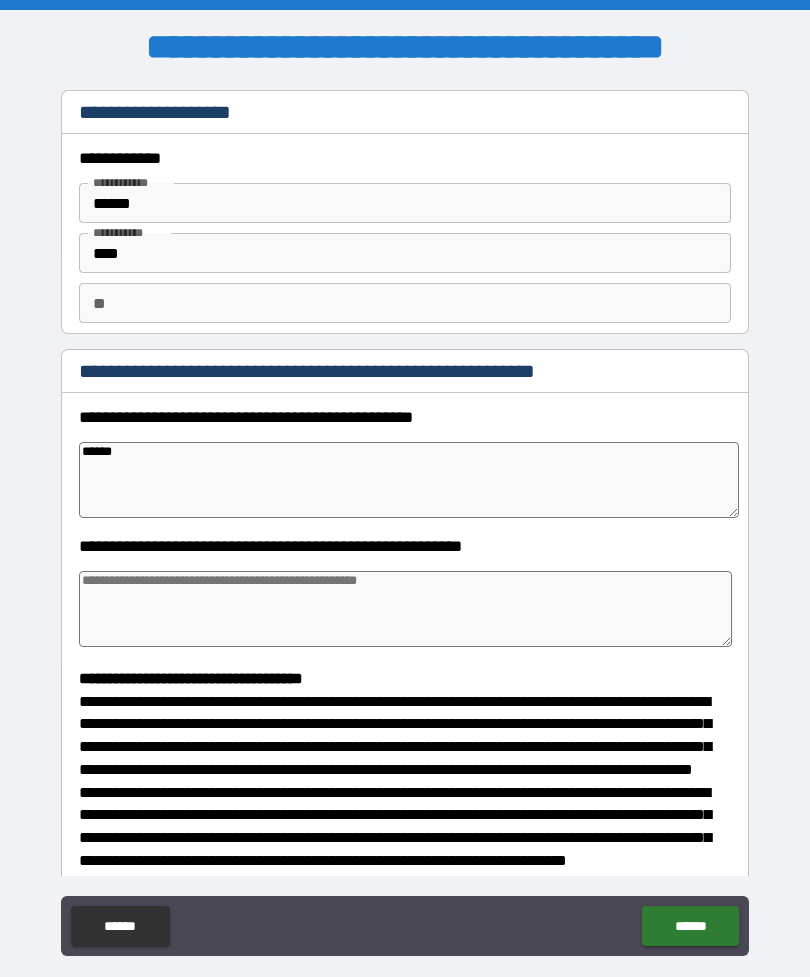 type on "*" 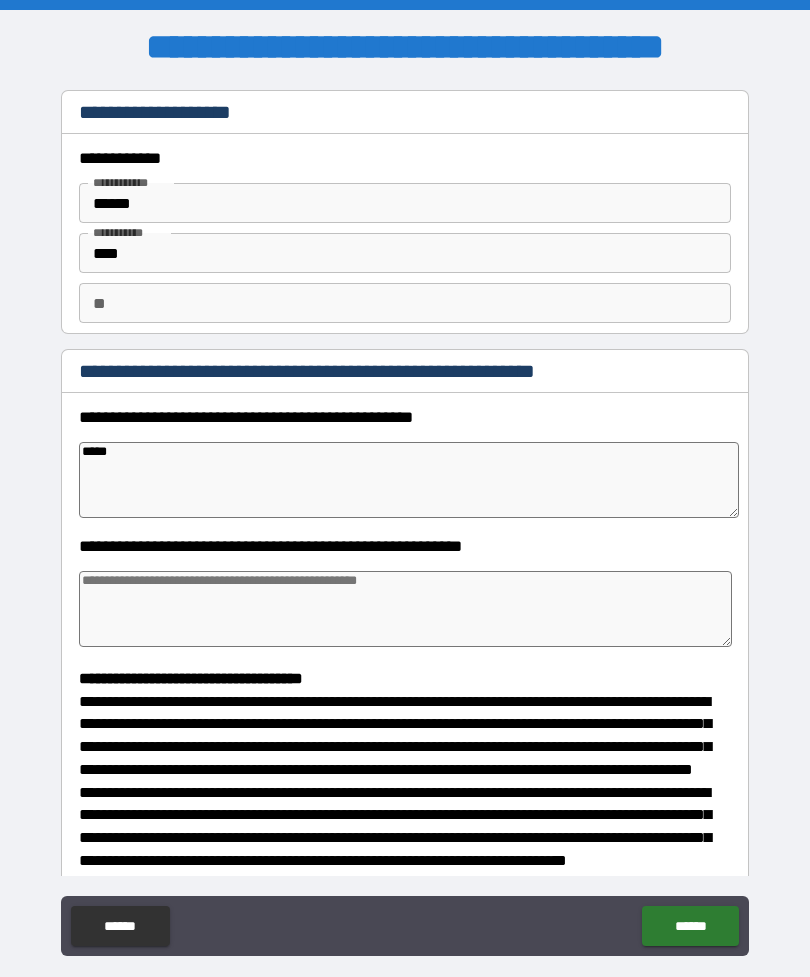 type on "*" 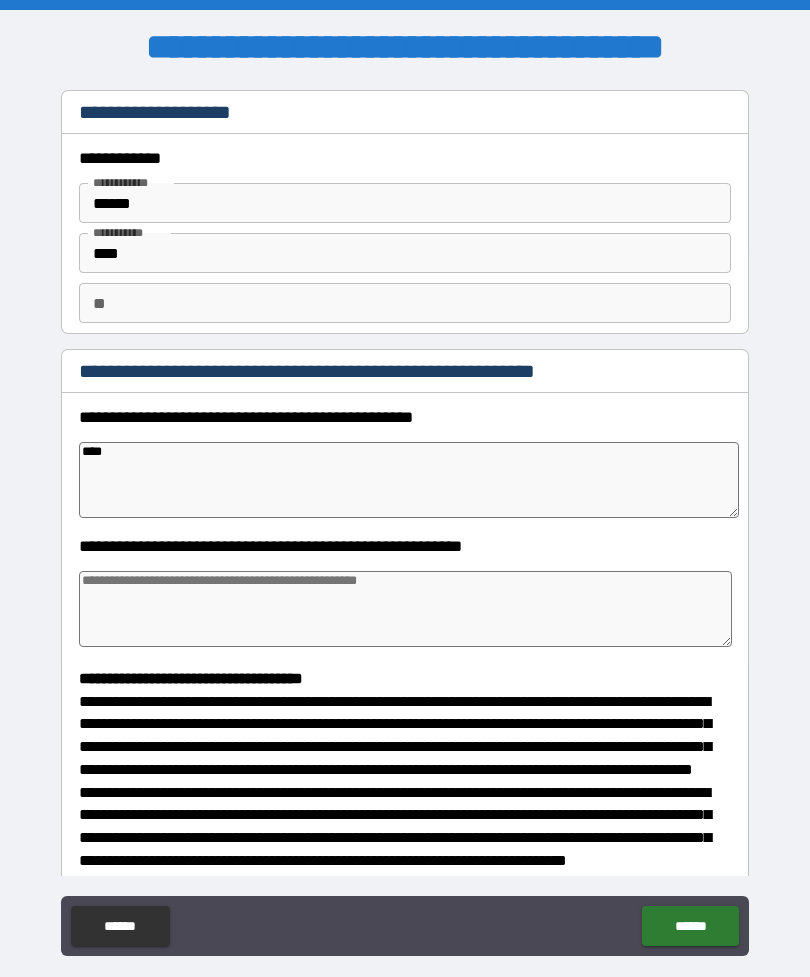 type on "***" 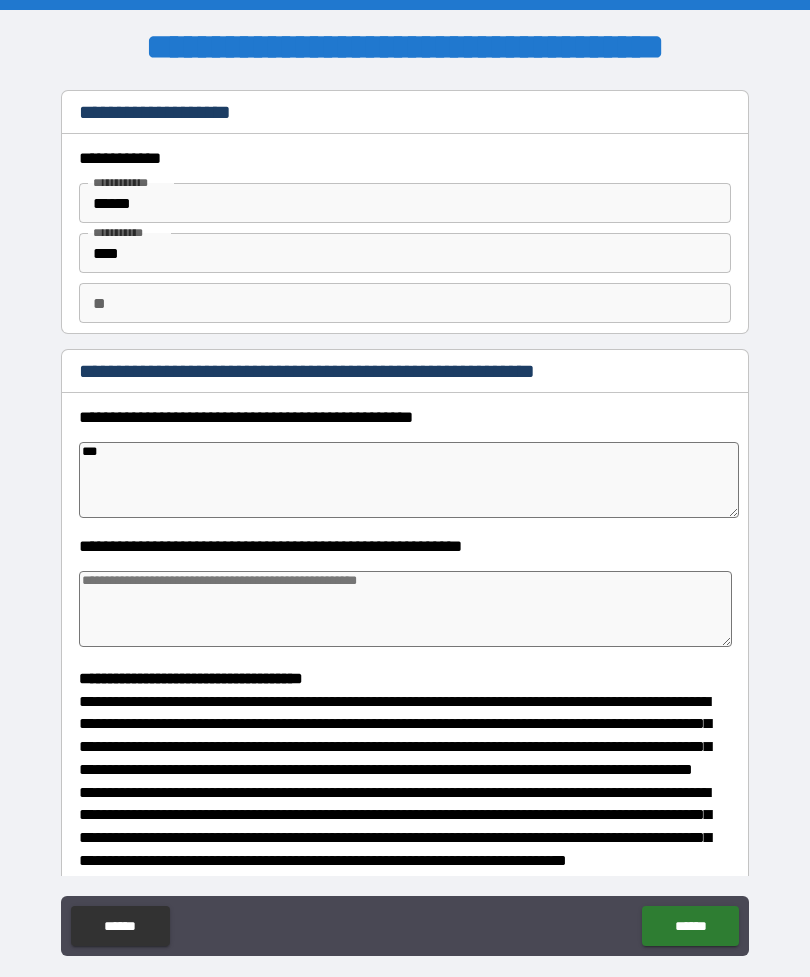 type on "*" 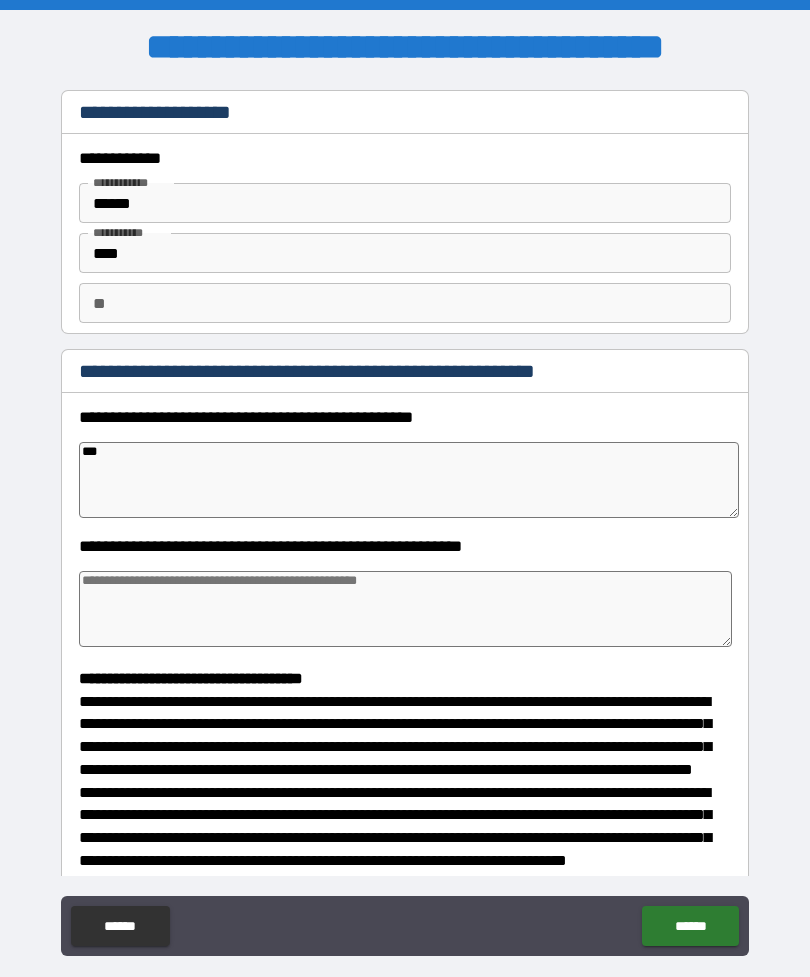 type on "****" 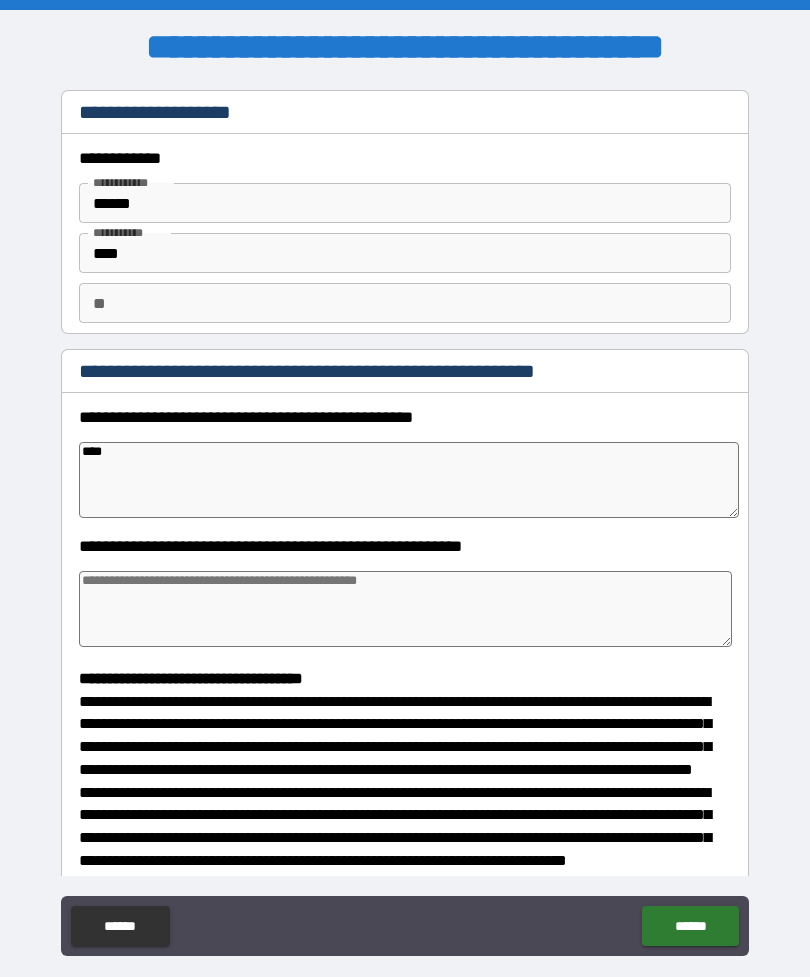 type on "*" 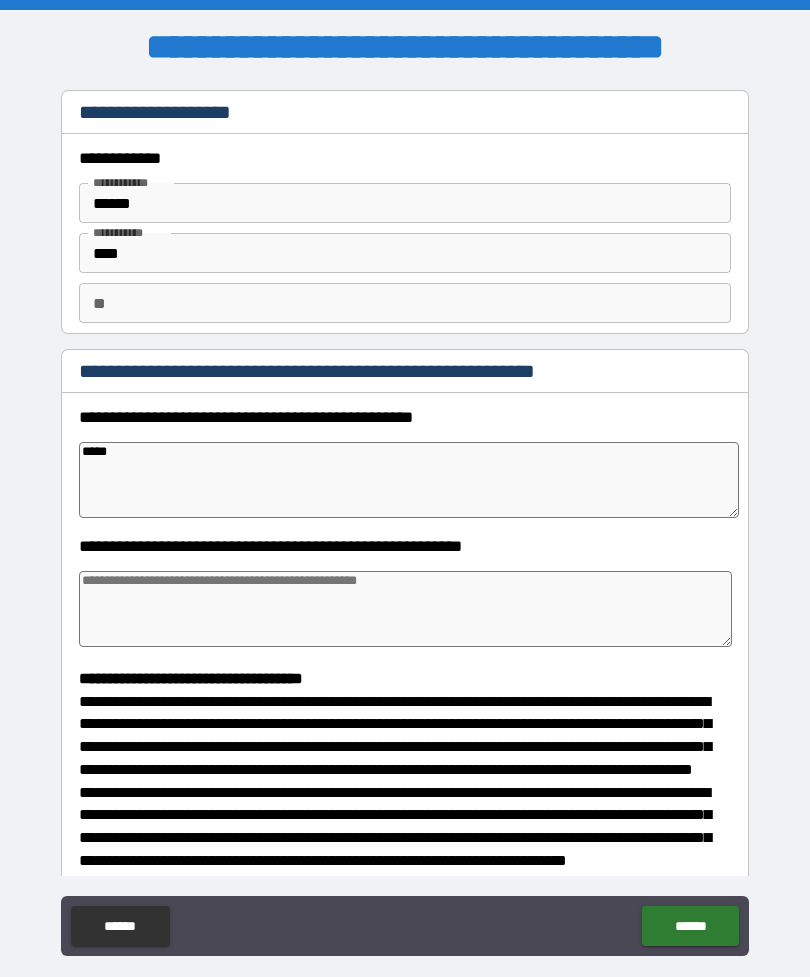 type on "*" 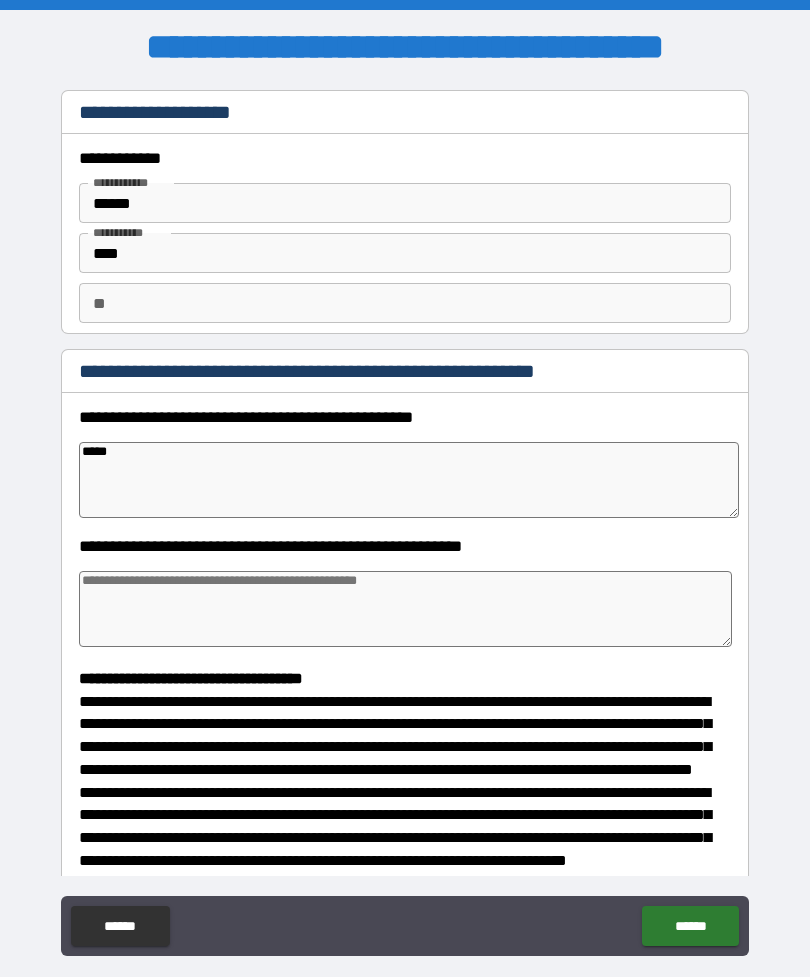 type on "*****" 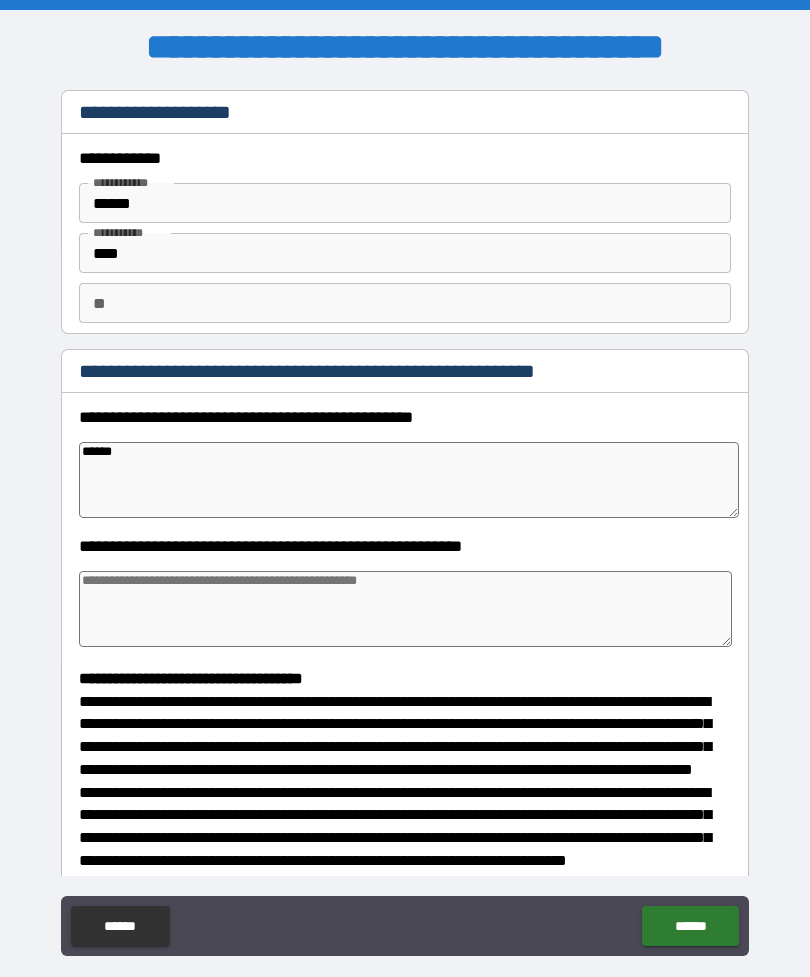 type on "*" 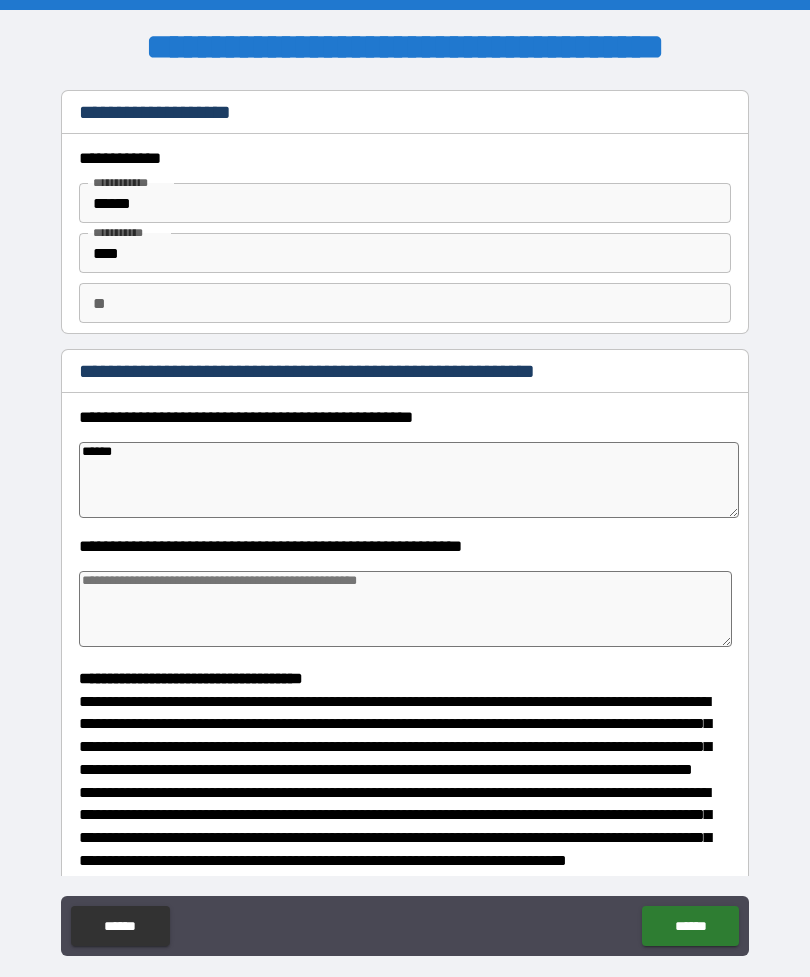 type on "*******" 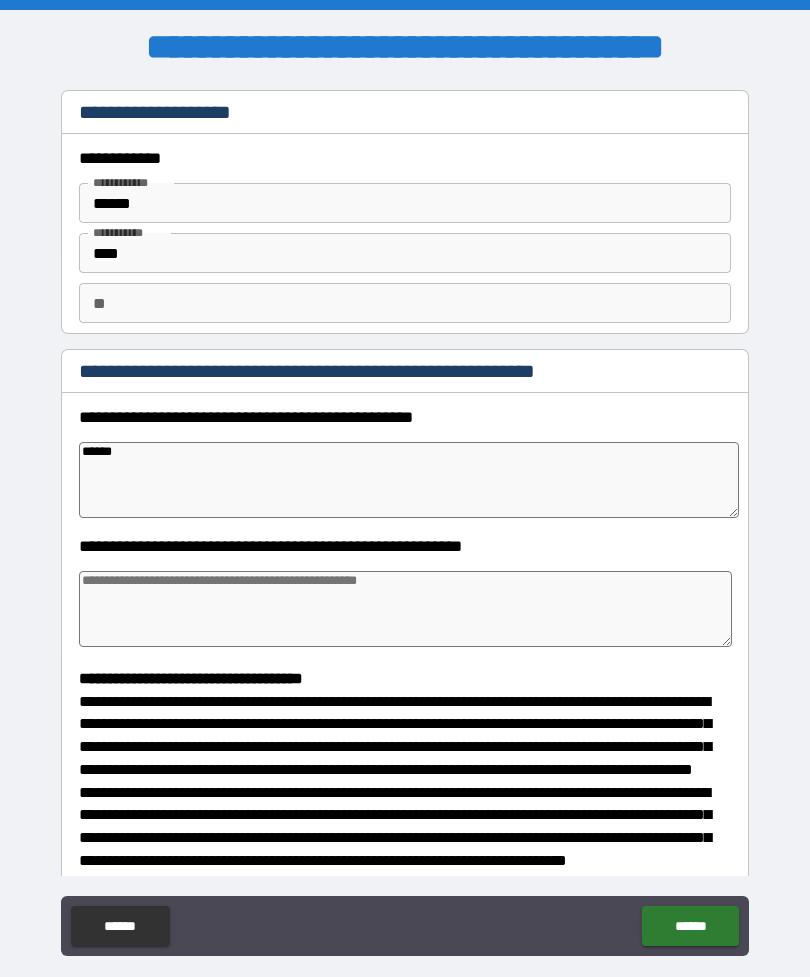 type on "*" 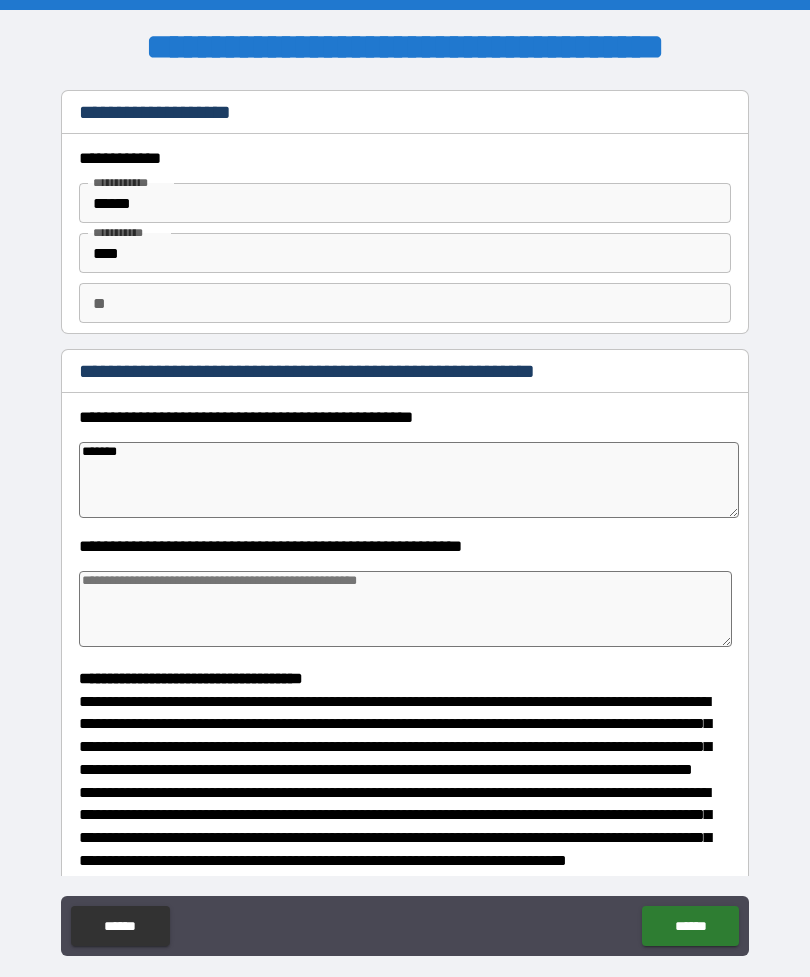 type on "*" 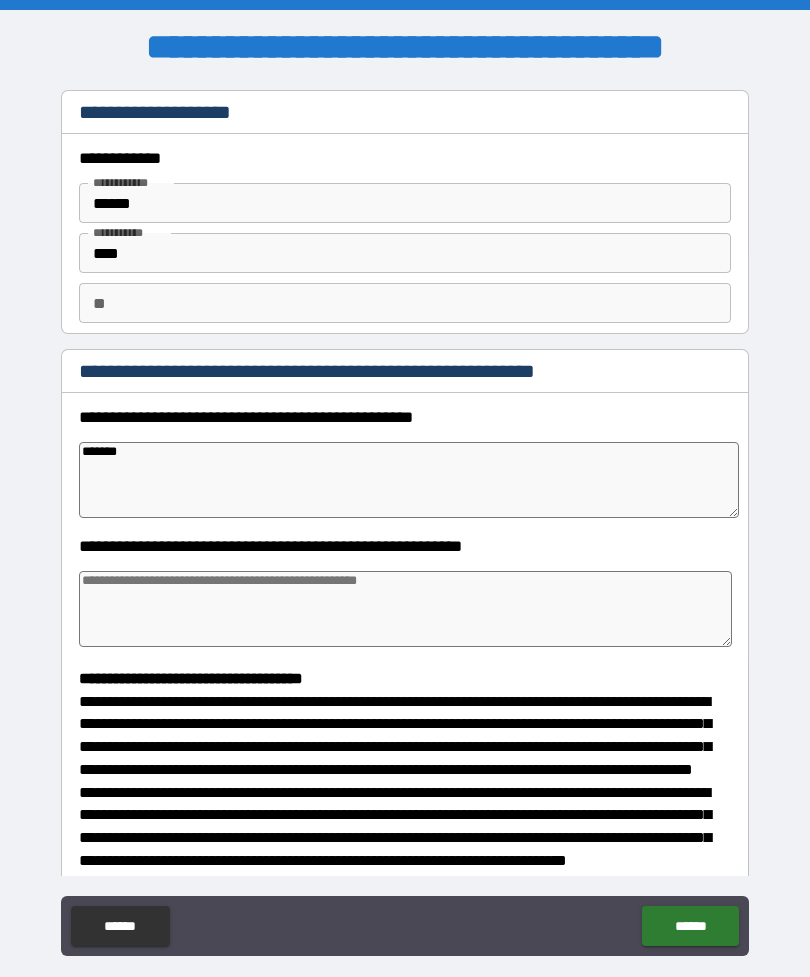 type on "********" 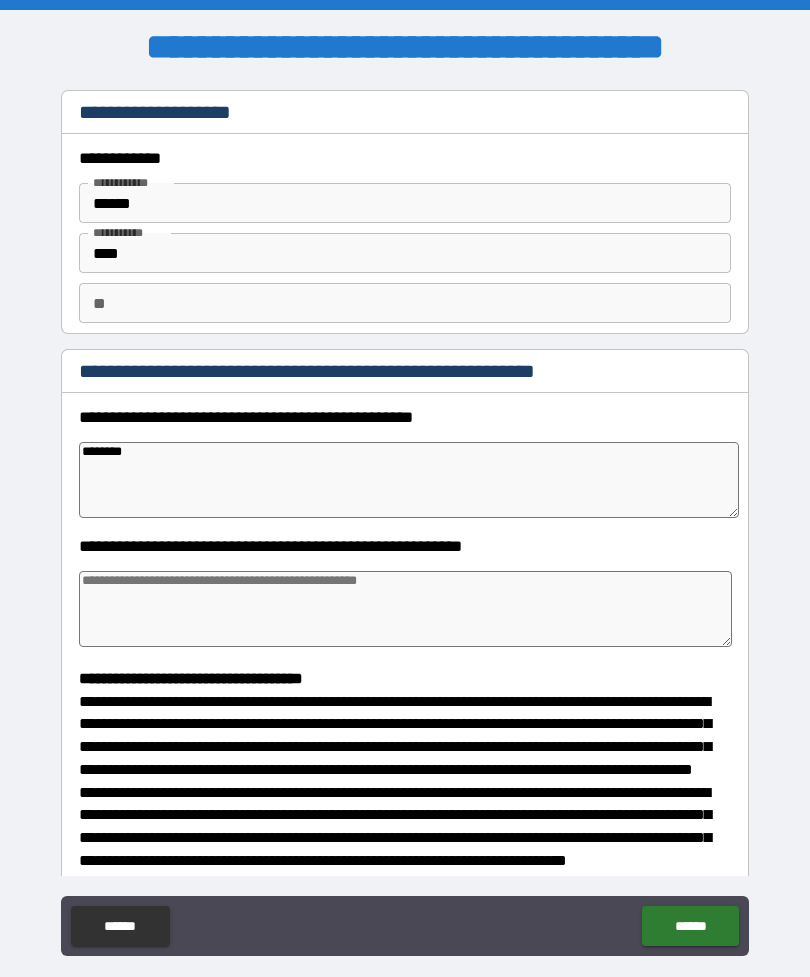 type on "*" 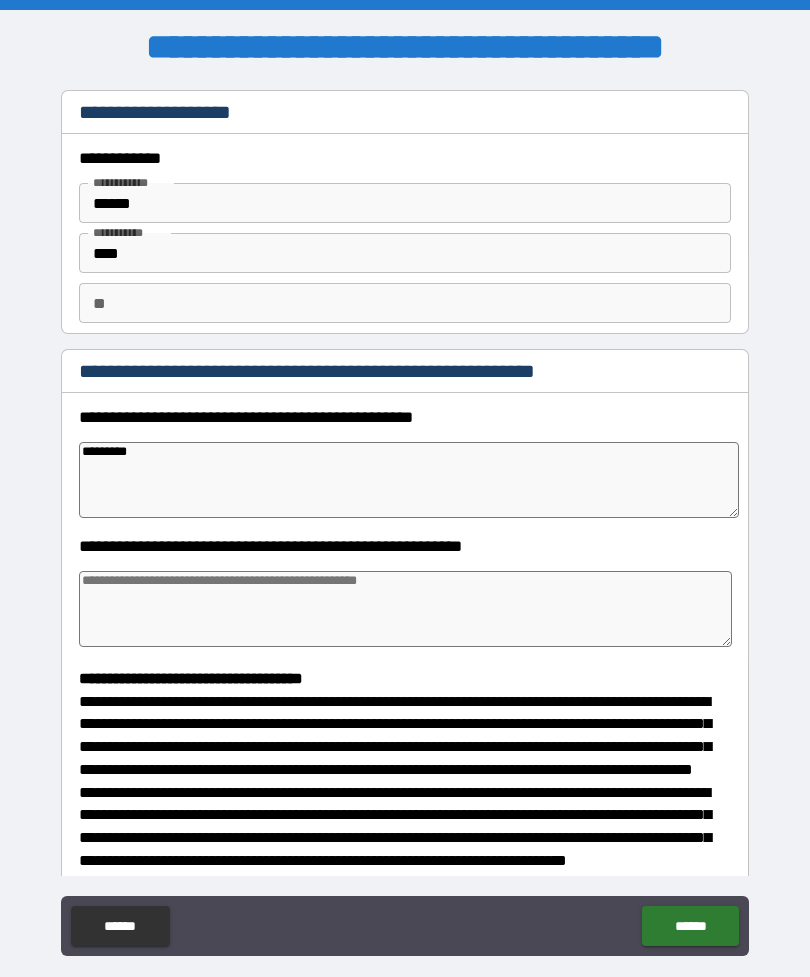 type on "*" 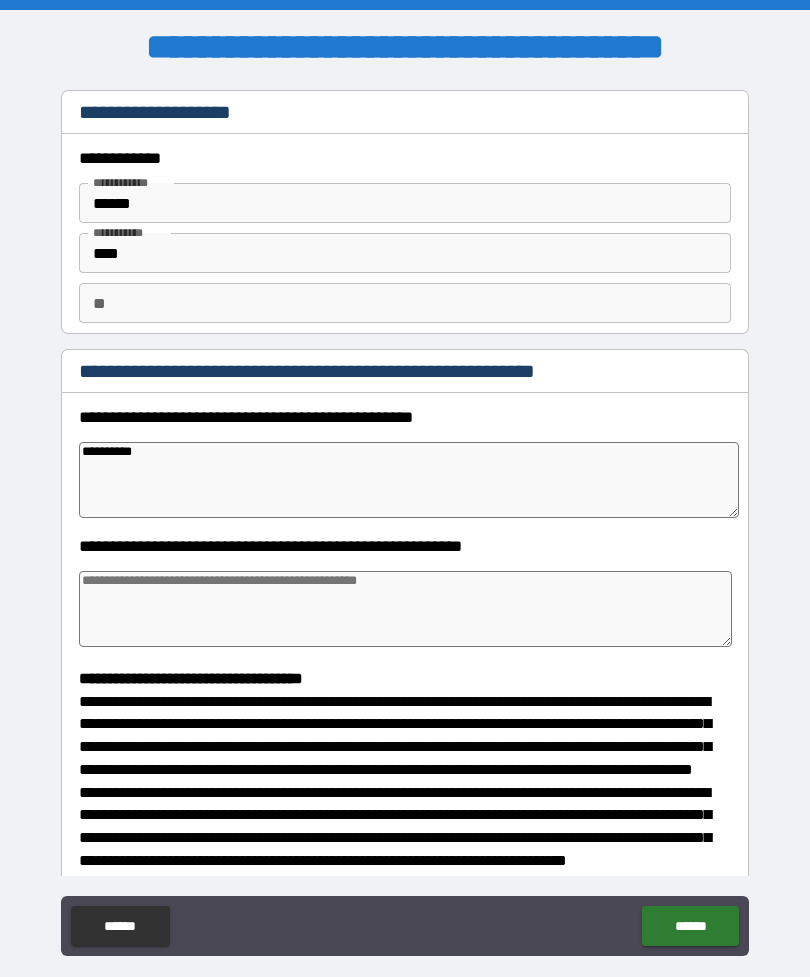 type on "*" 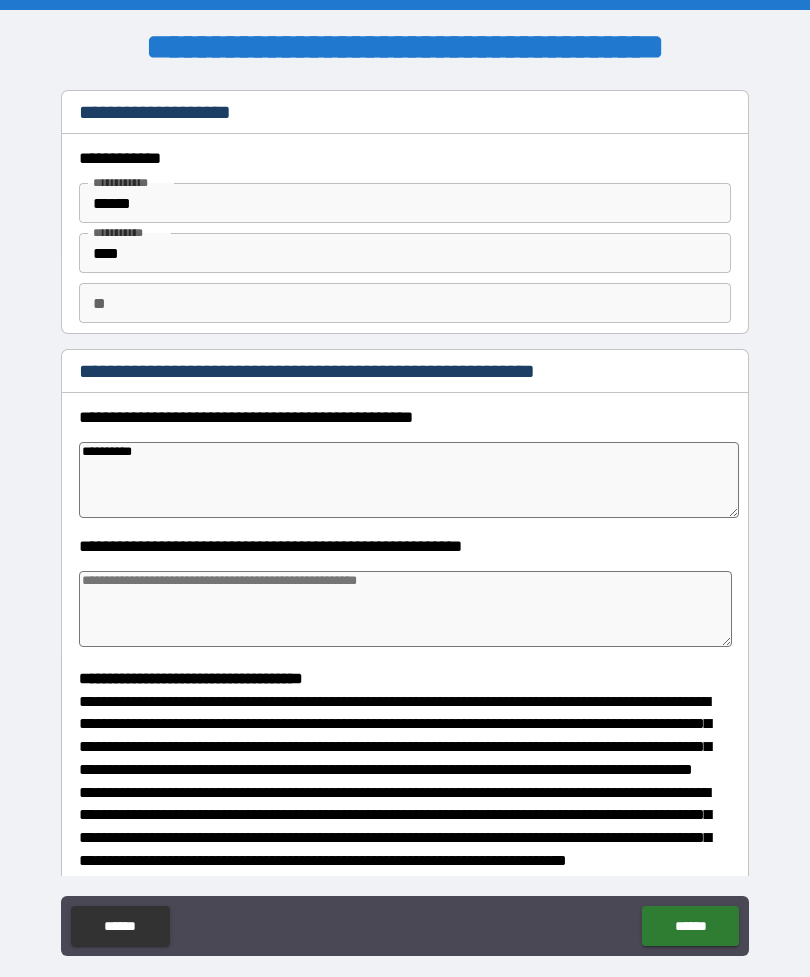 type on "*" 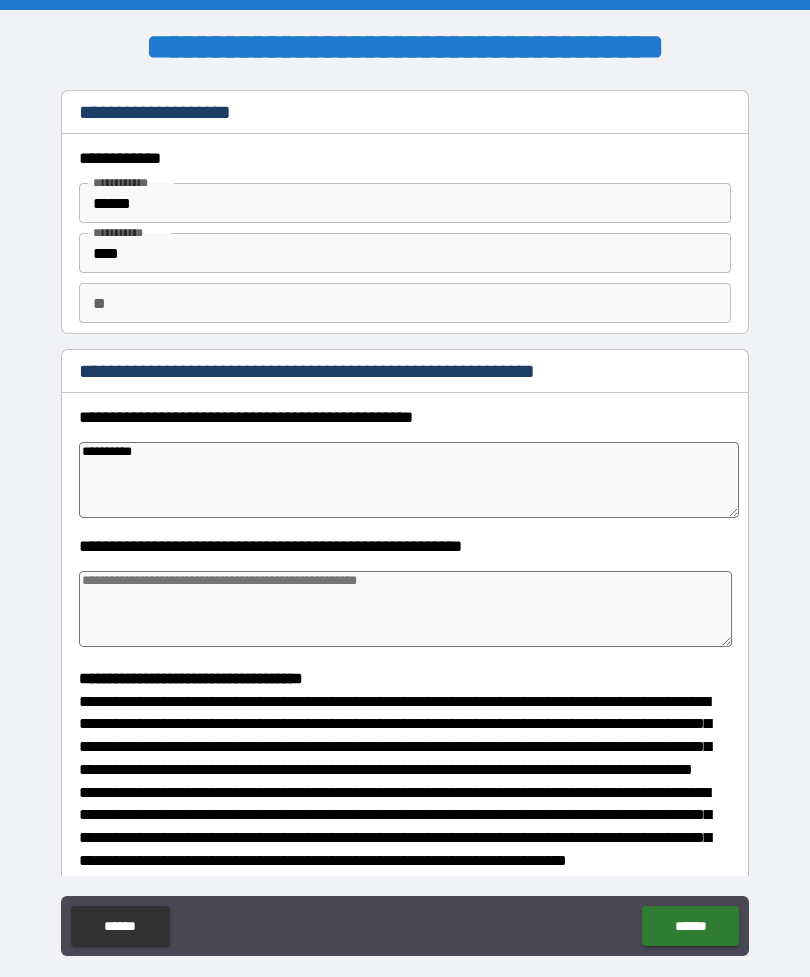 type on "*" 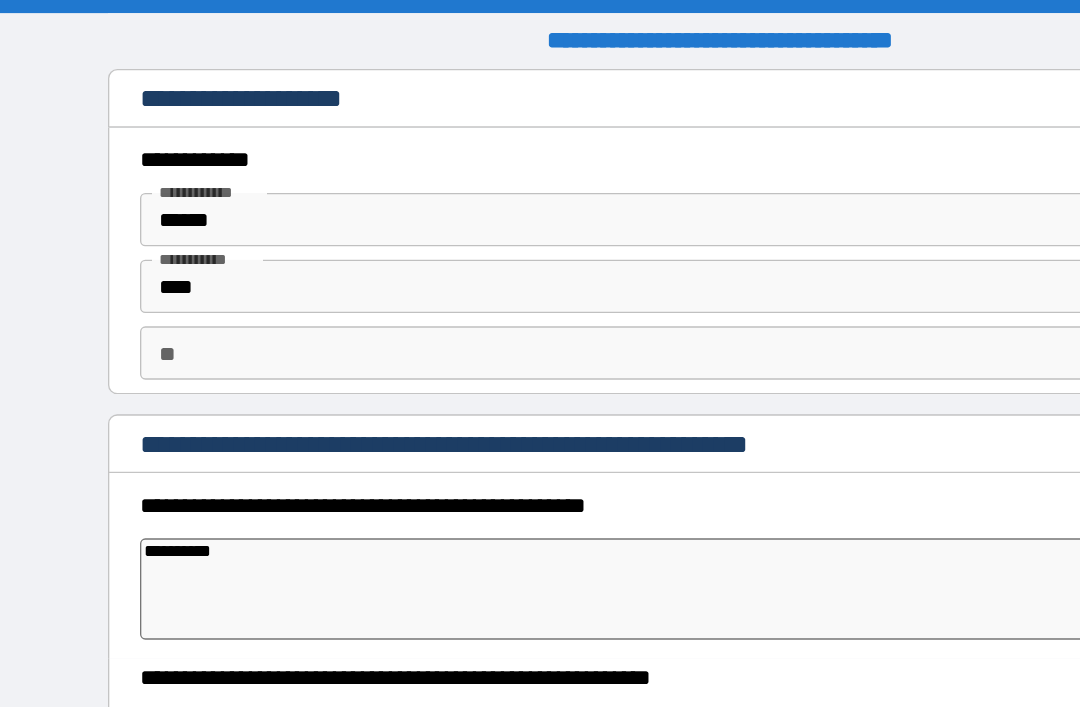 type on "*" 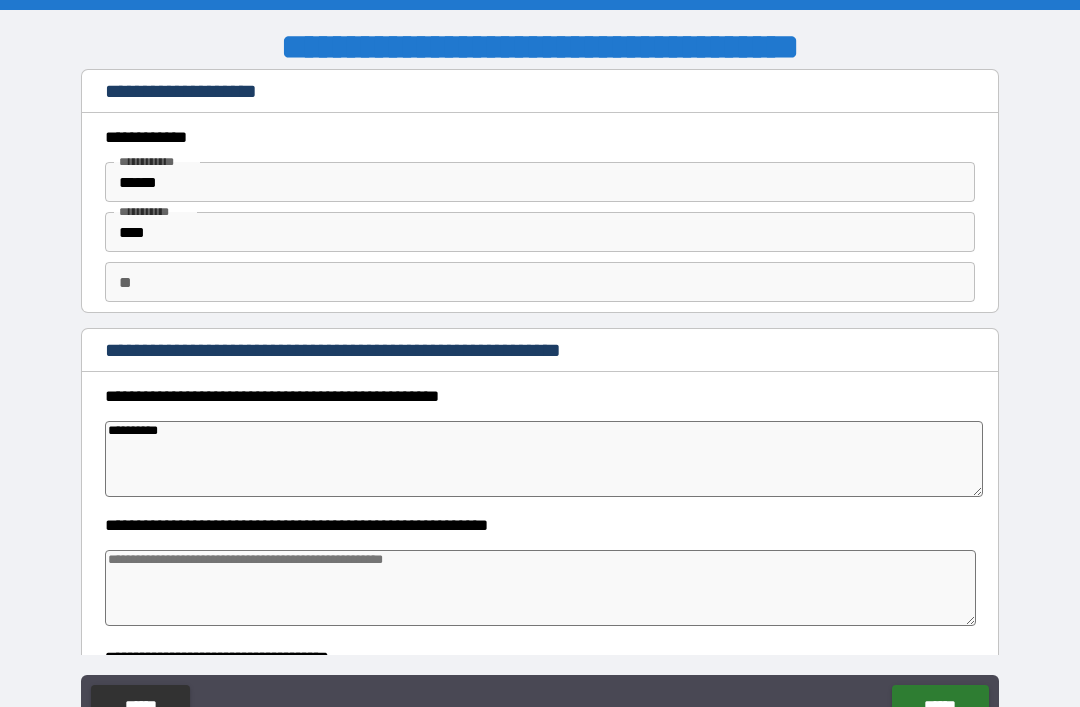 type on "*" 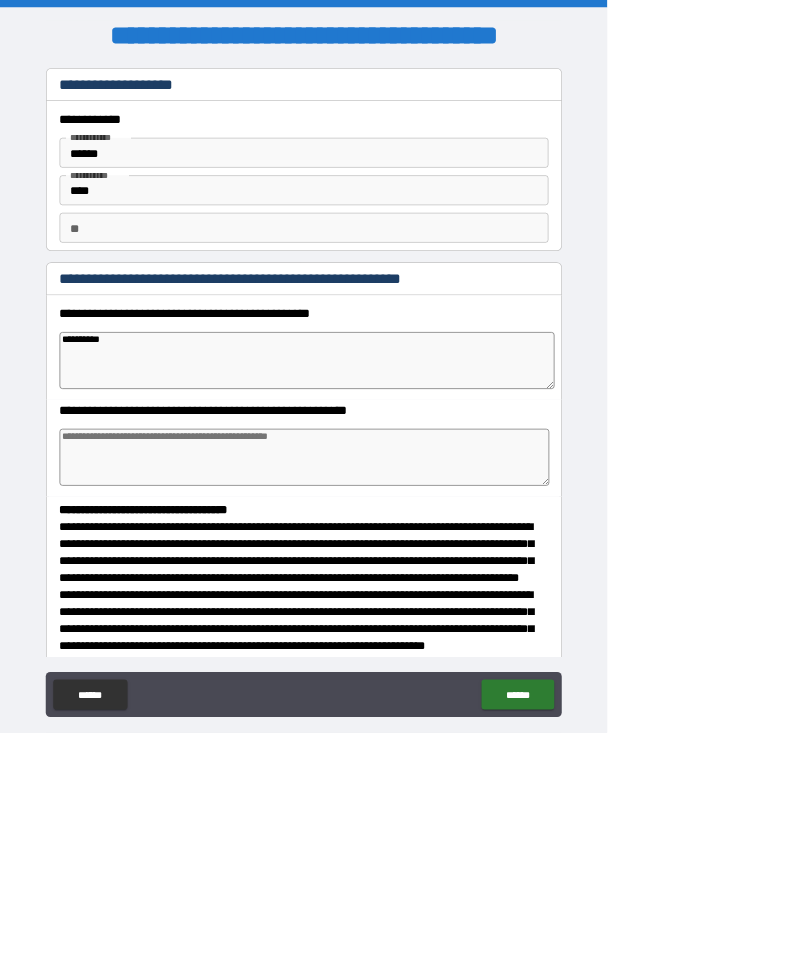 type on "*" 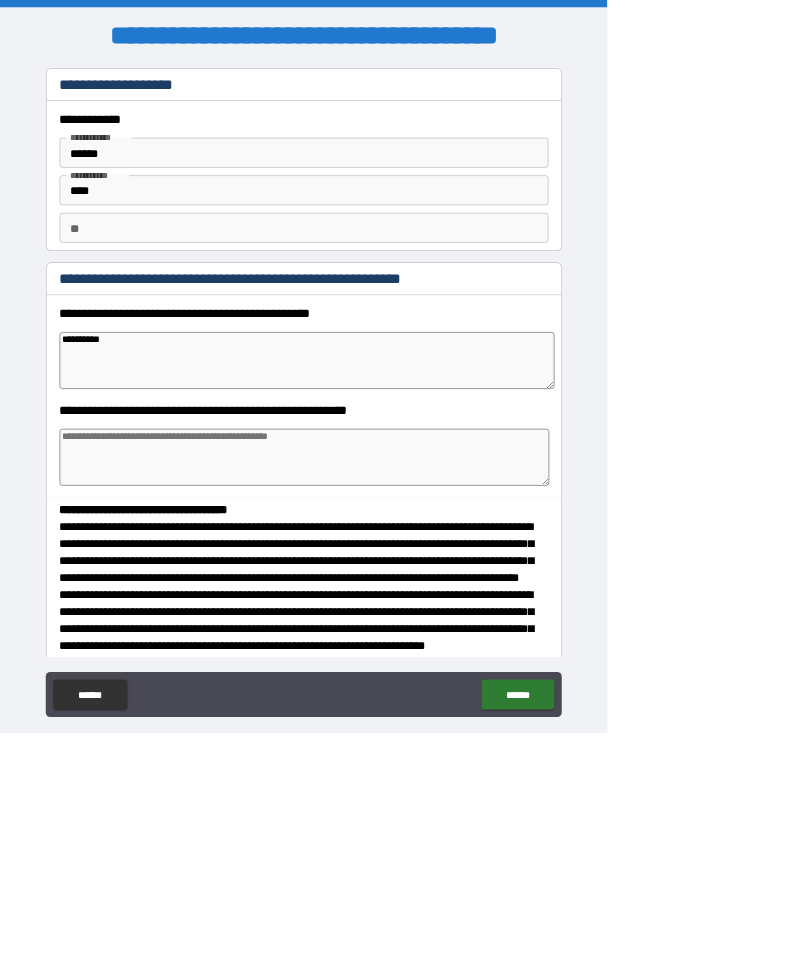 type on "*" 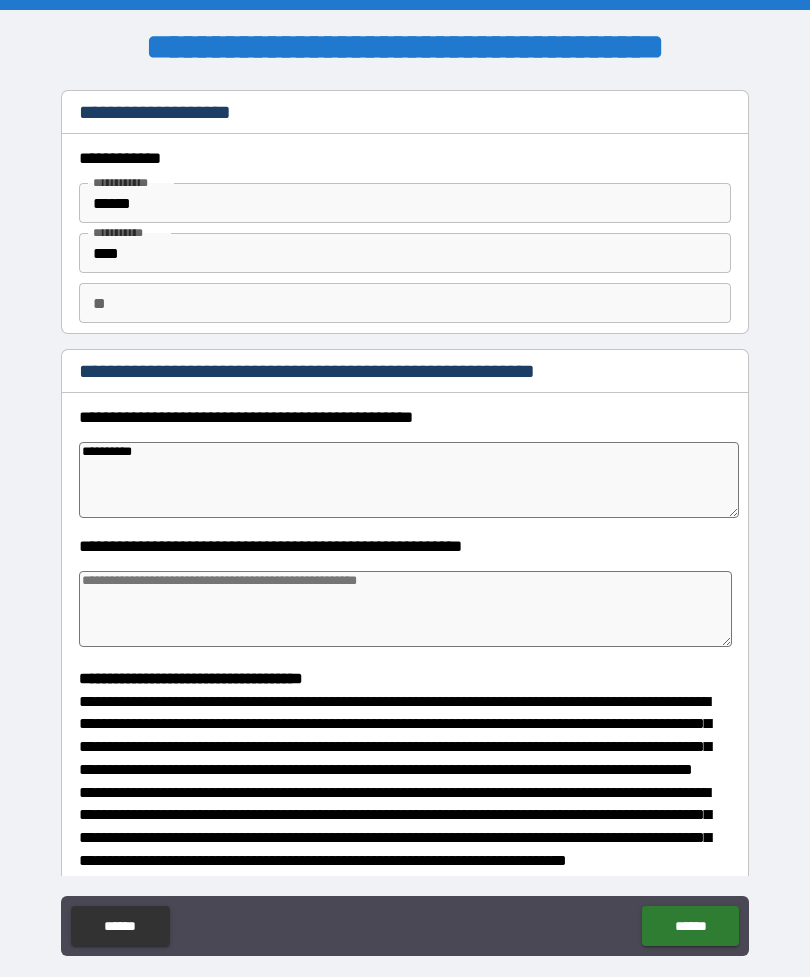 type on "**********" 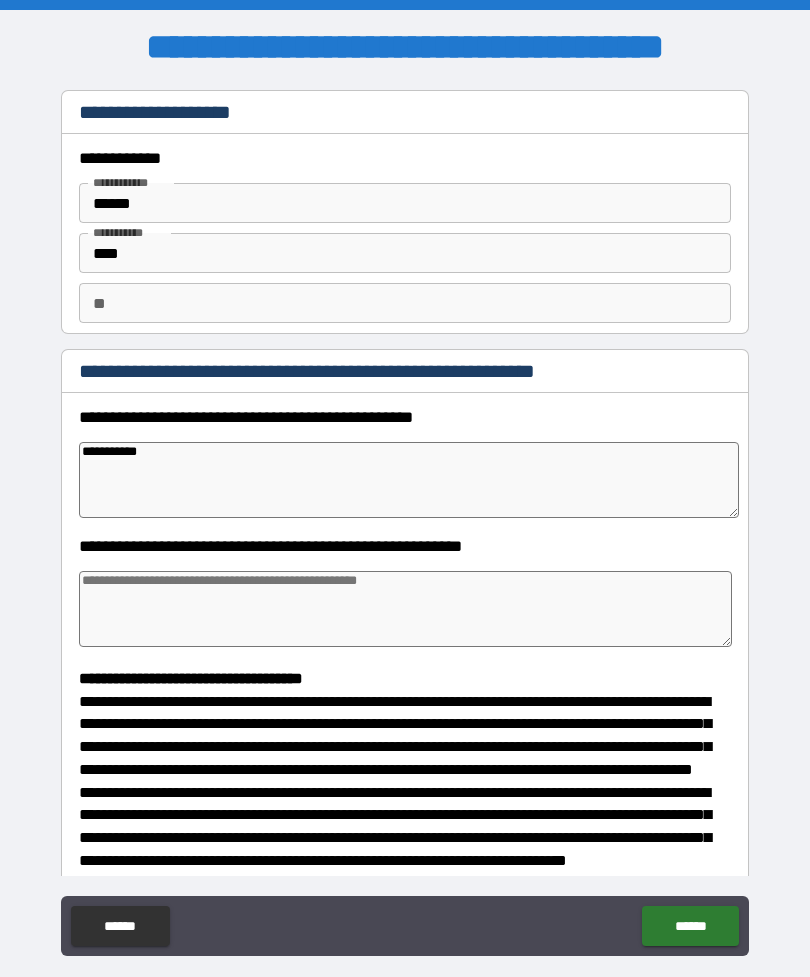 type on "*" 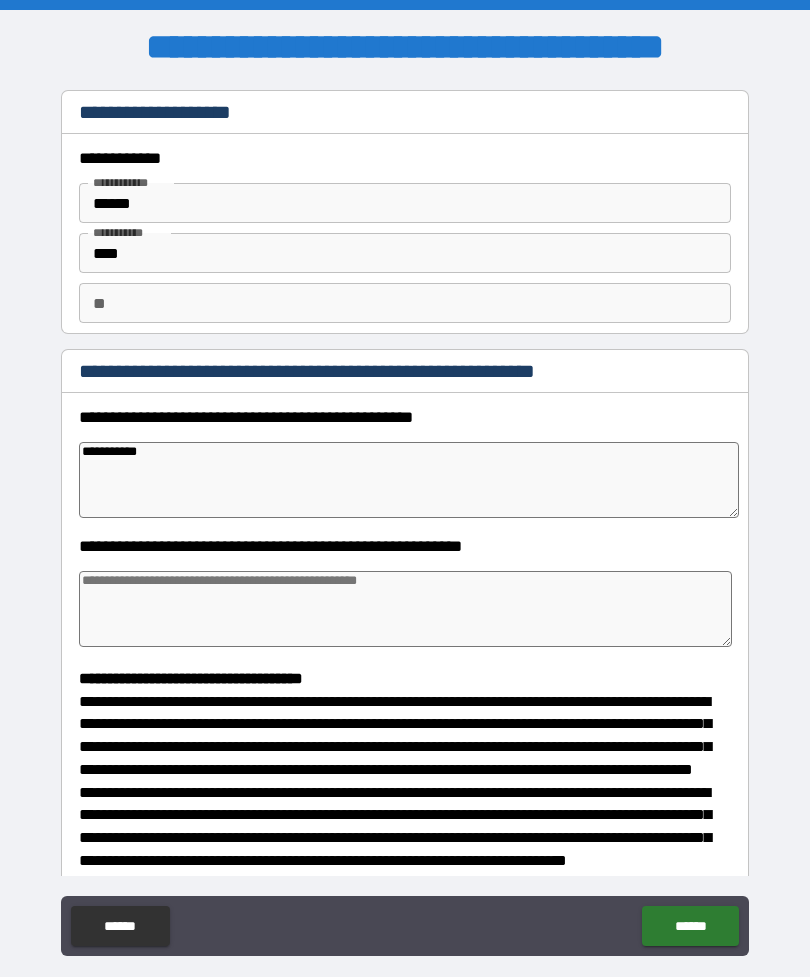 type on "**********" 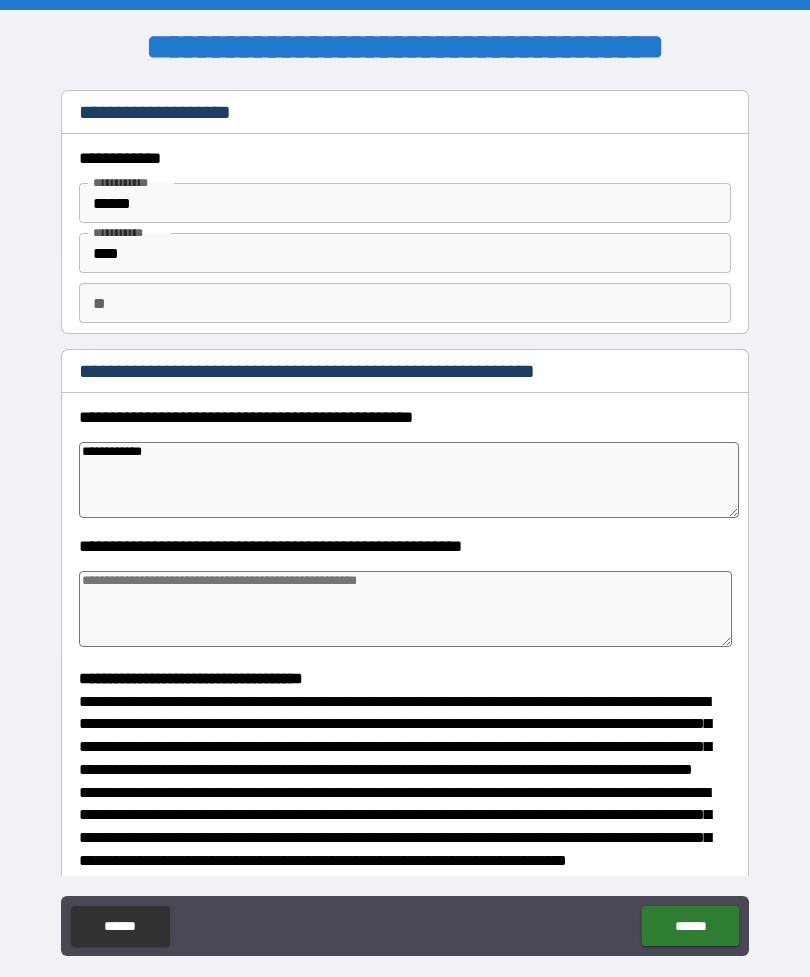 type on "*" 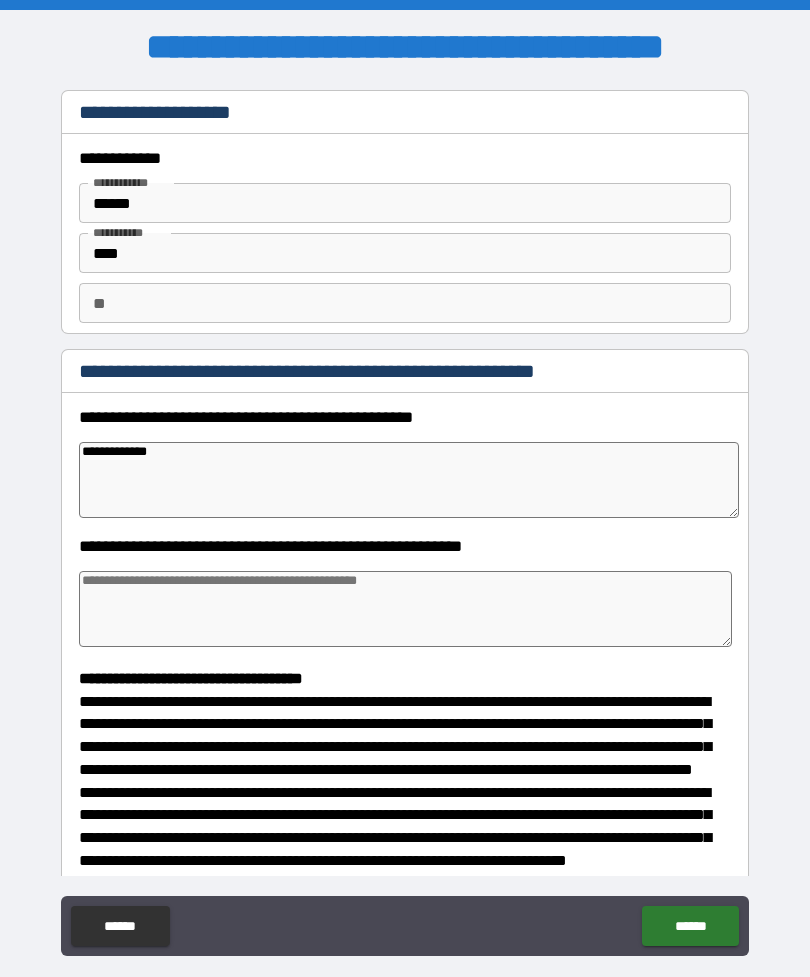 type on "*" 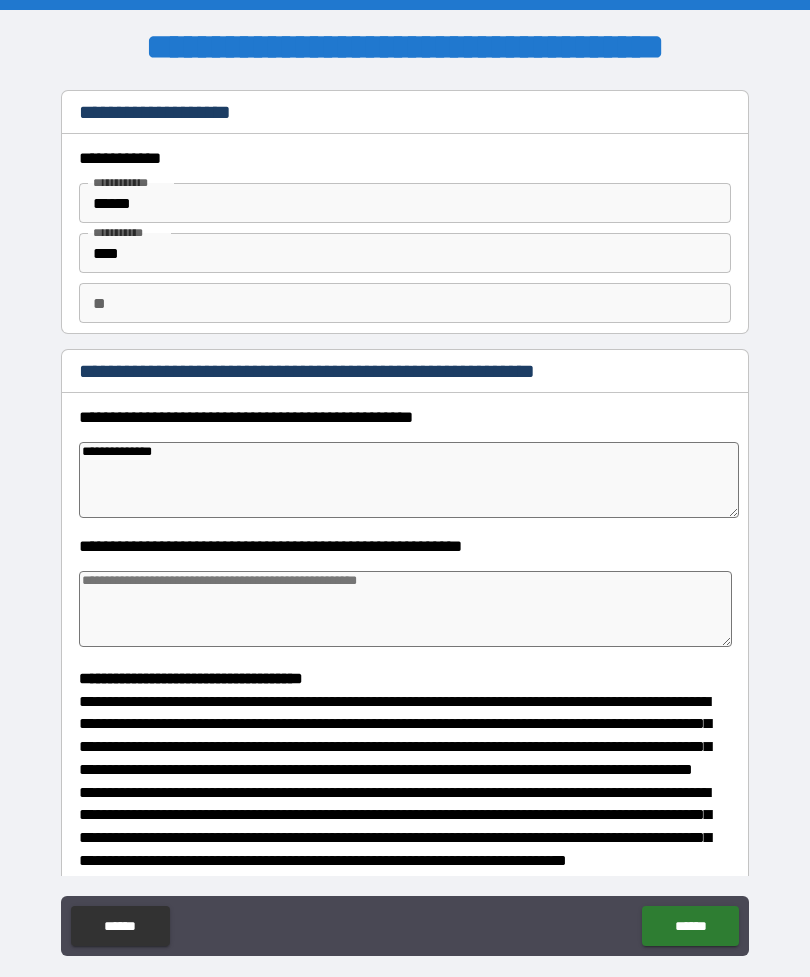 type on "*" 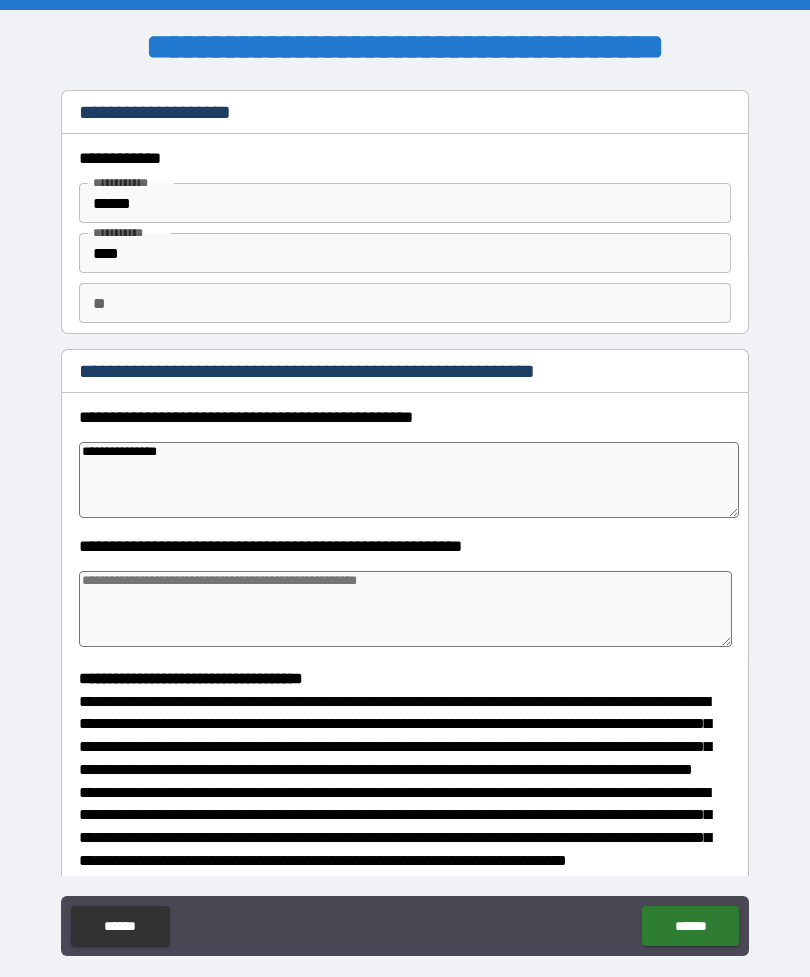 type on "*" 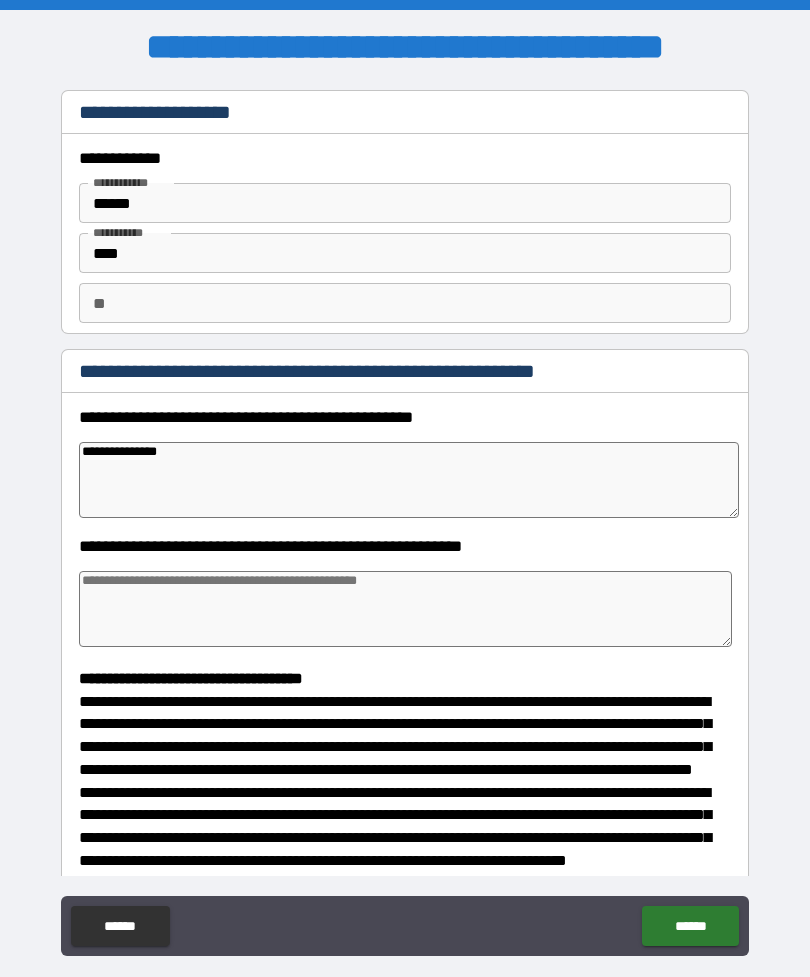 type on "**********" 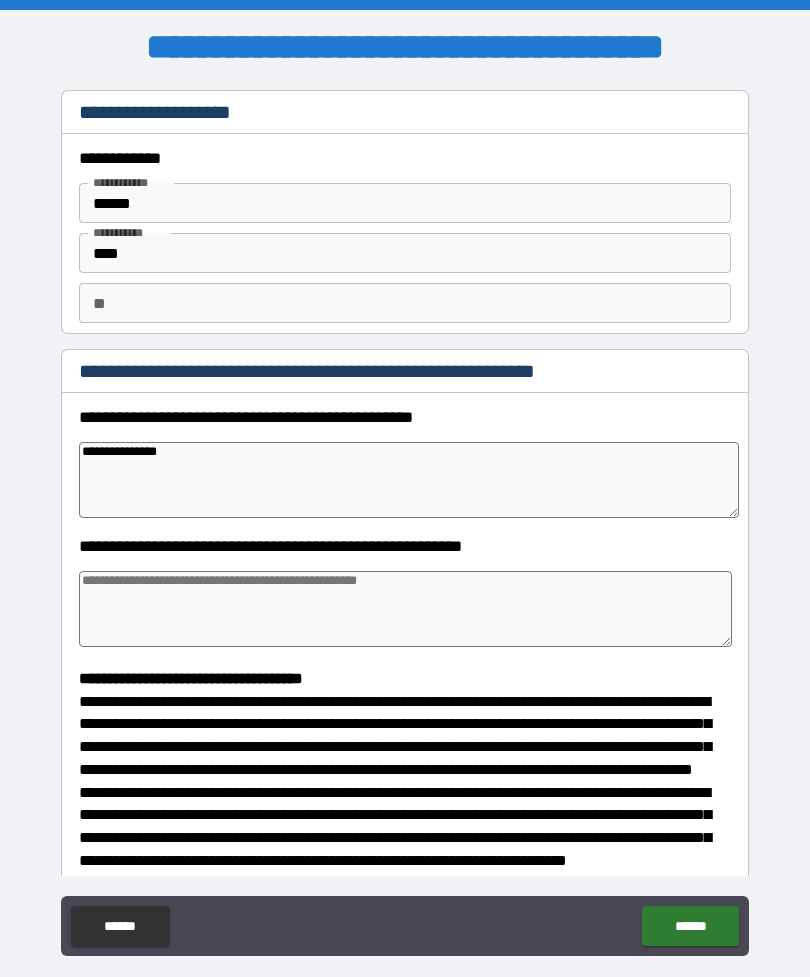 type on "*" 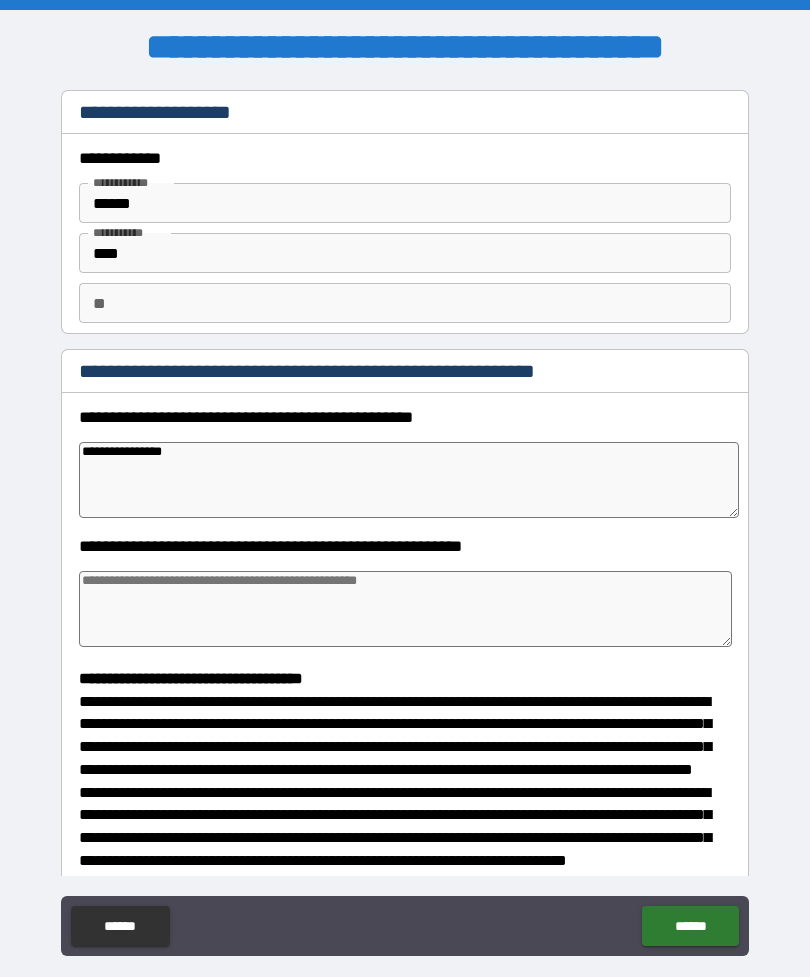 type on "*" 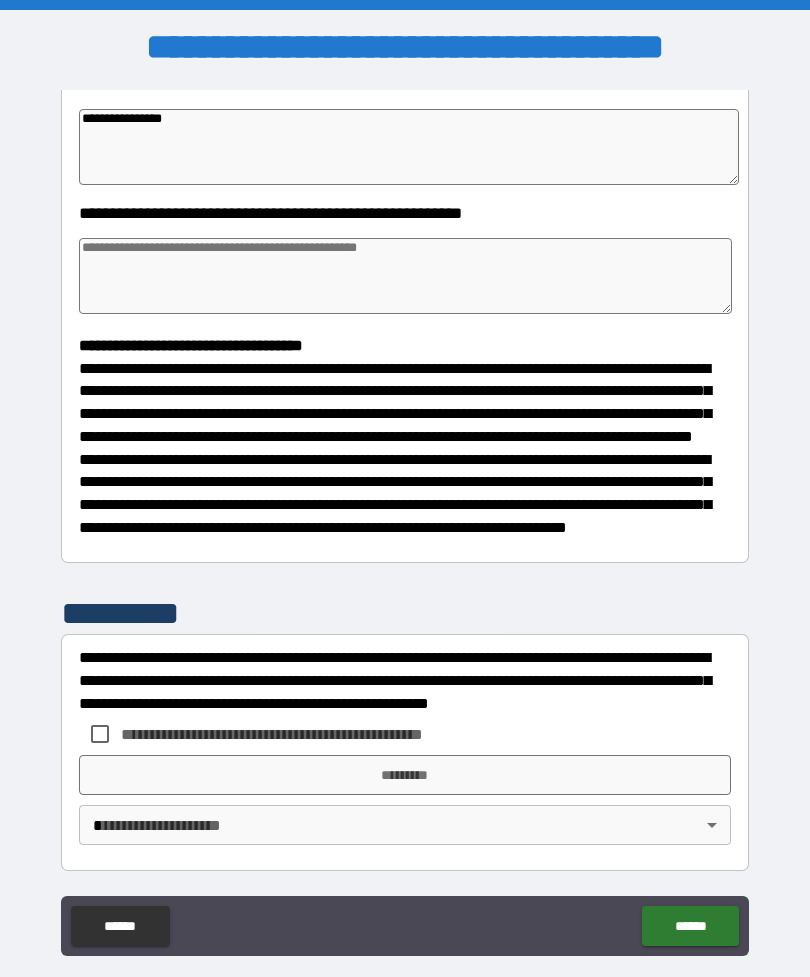 scroll, scrollTop: 370, scrollLeft: 0, axis: vertical 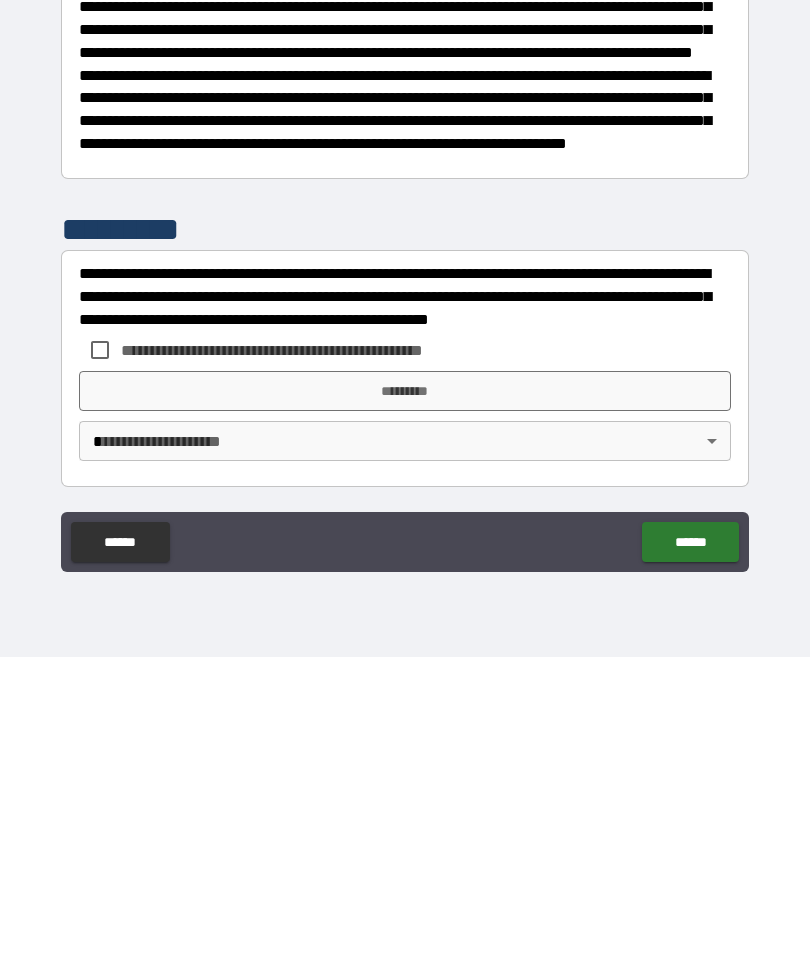type on "**********" 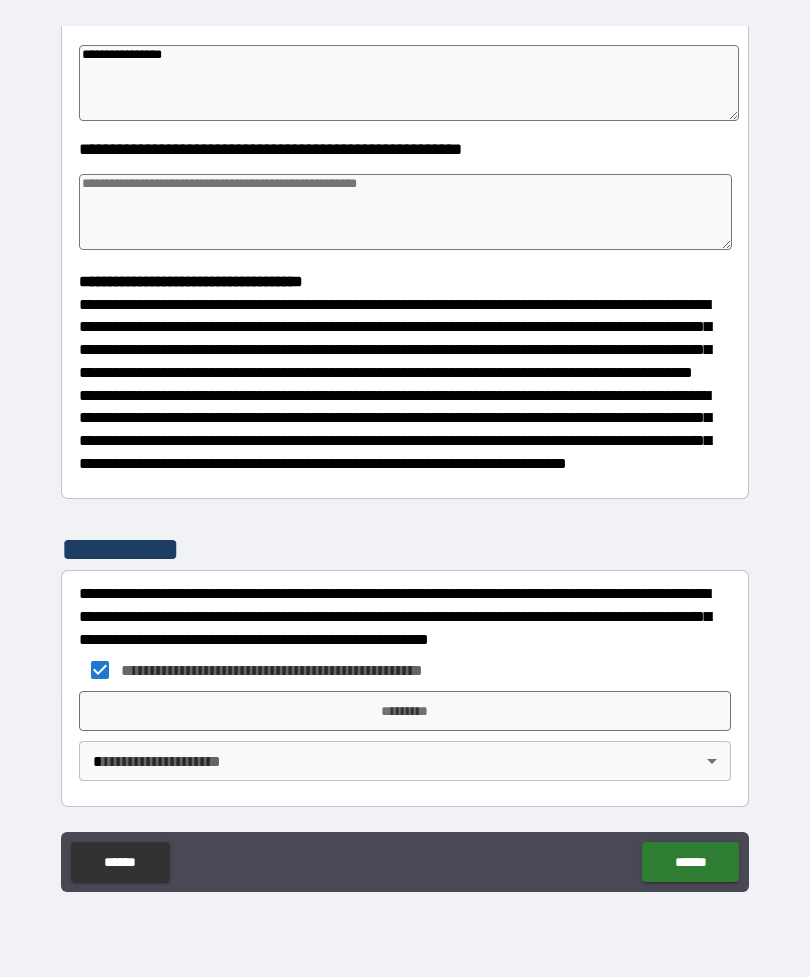 type on "*" 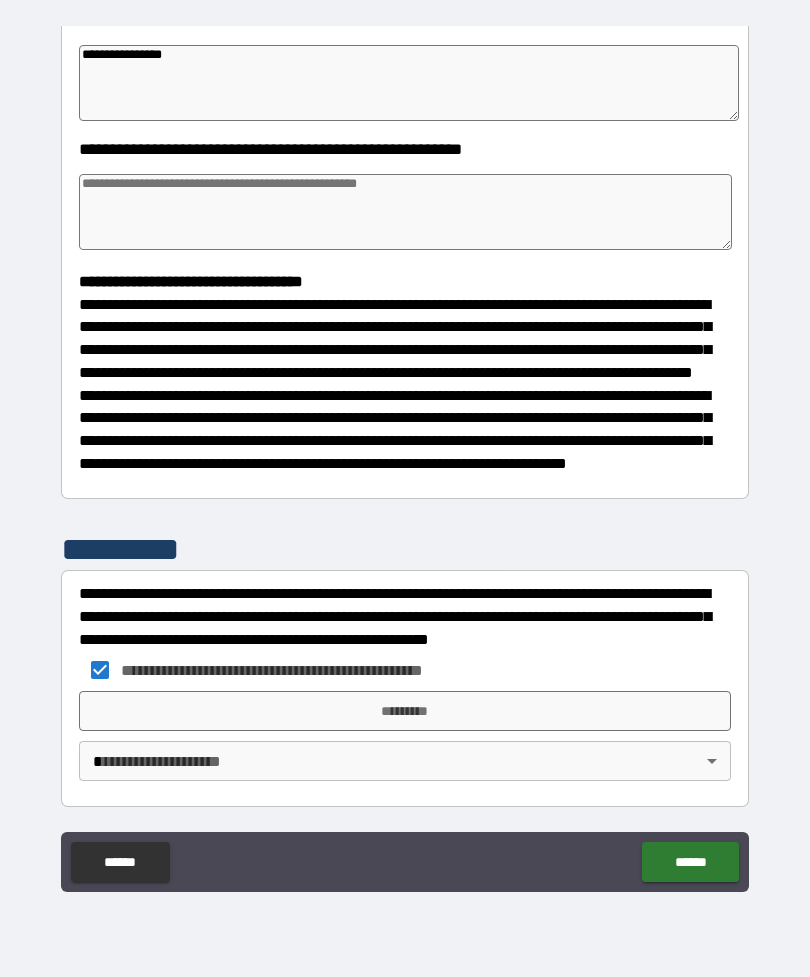 type on "*" 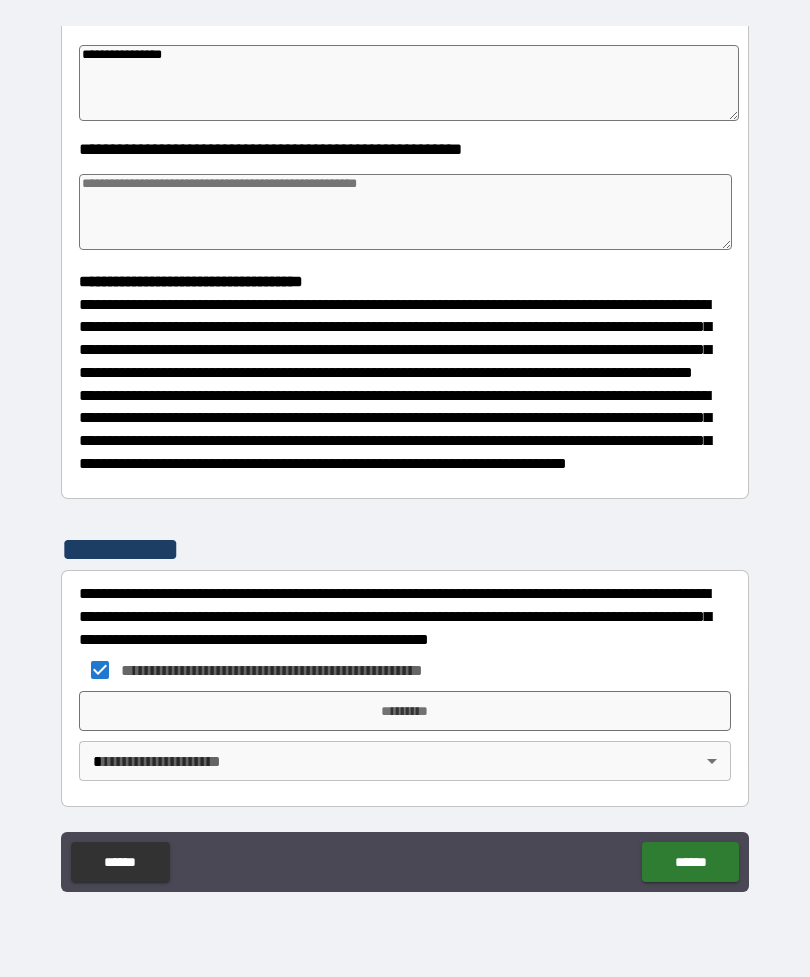 scroll, scrollTop: 370, scrollLeft: 0, axis: vertical 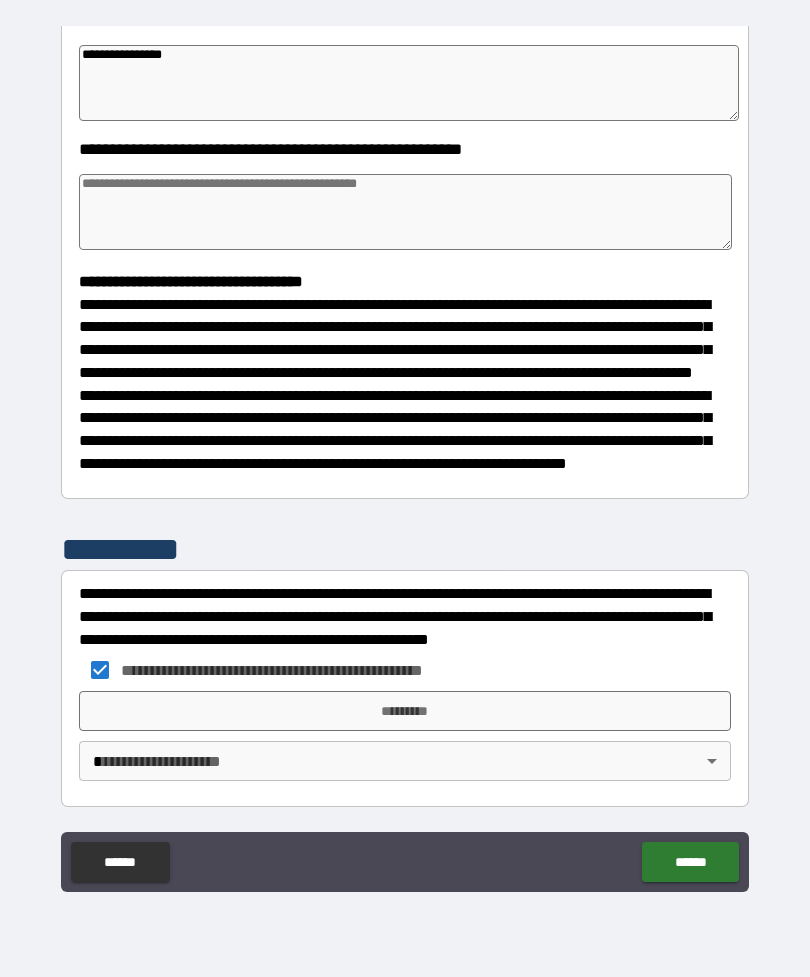 click on "*********" at bounding box center (405, 711) 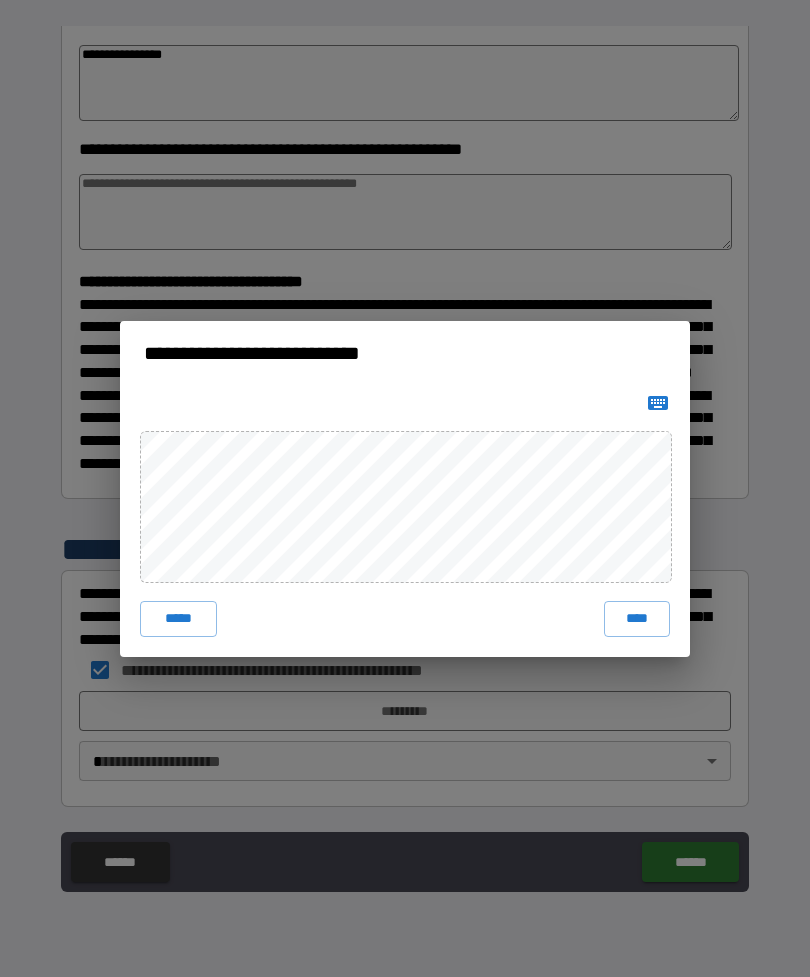 click on "****" at bounding box center [637, 619] 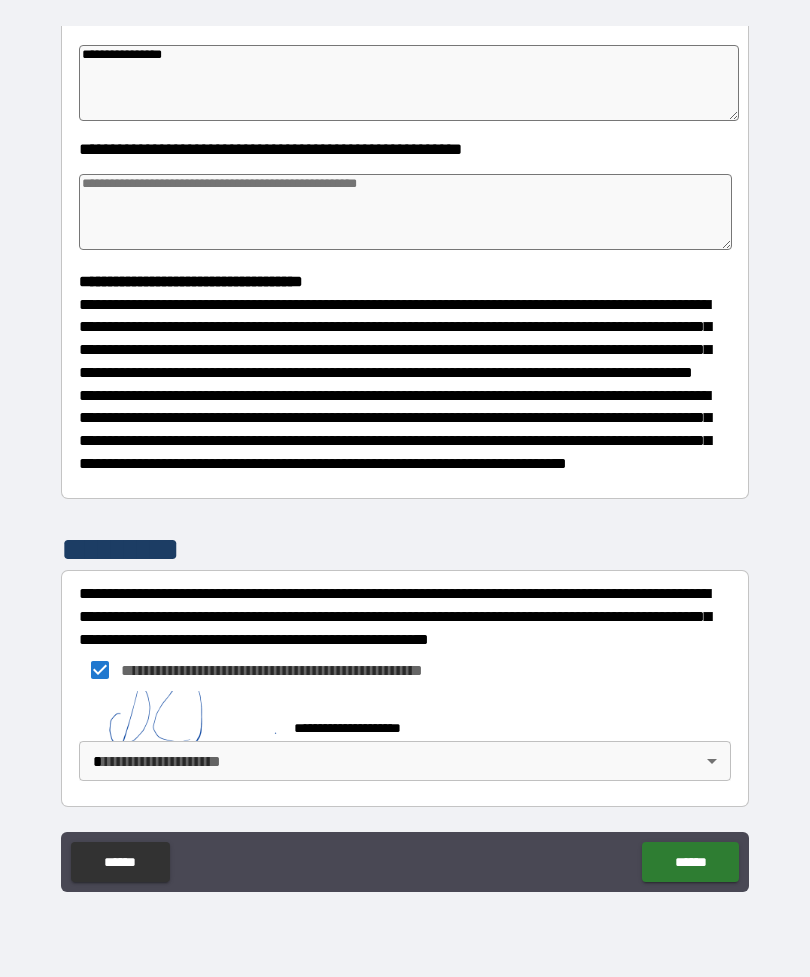 type on "*" 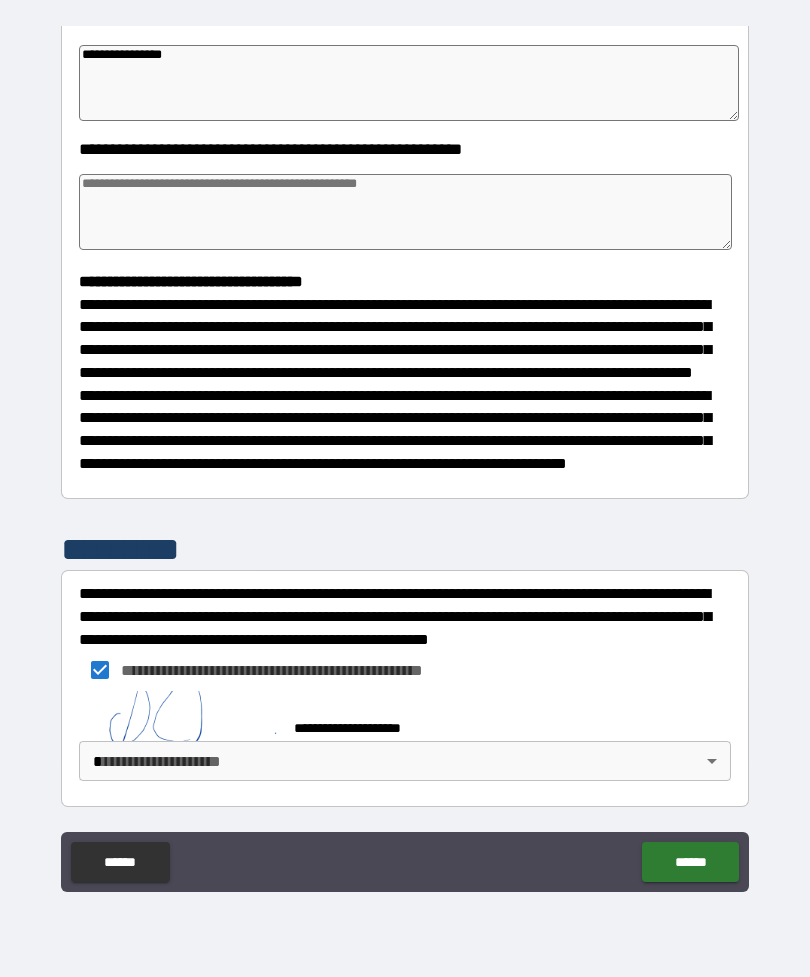 type on "*" 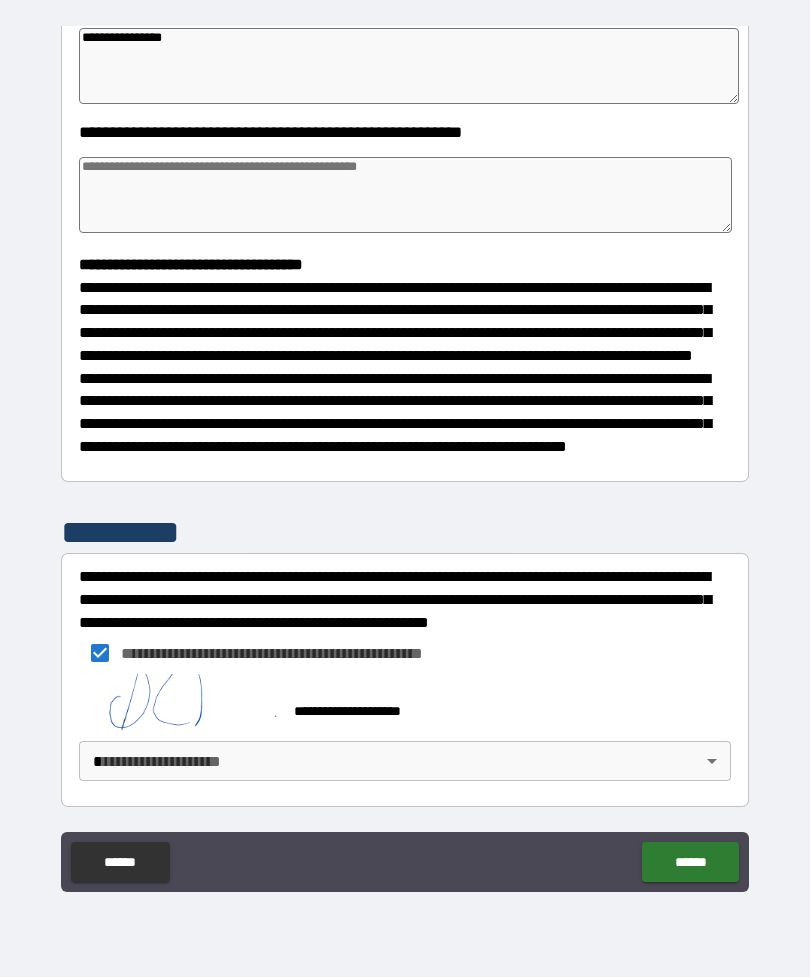 scroll, scrollTop: 387, scrollLeft: 0, axis: vertical 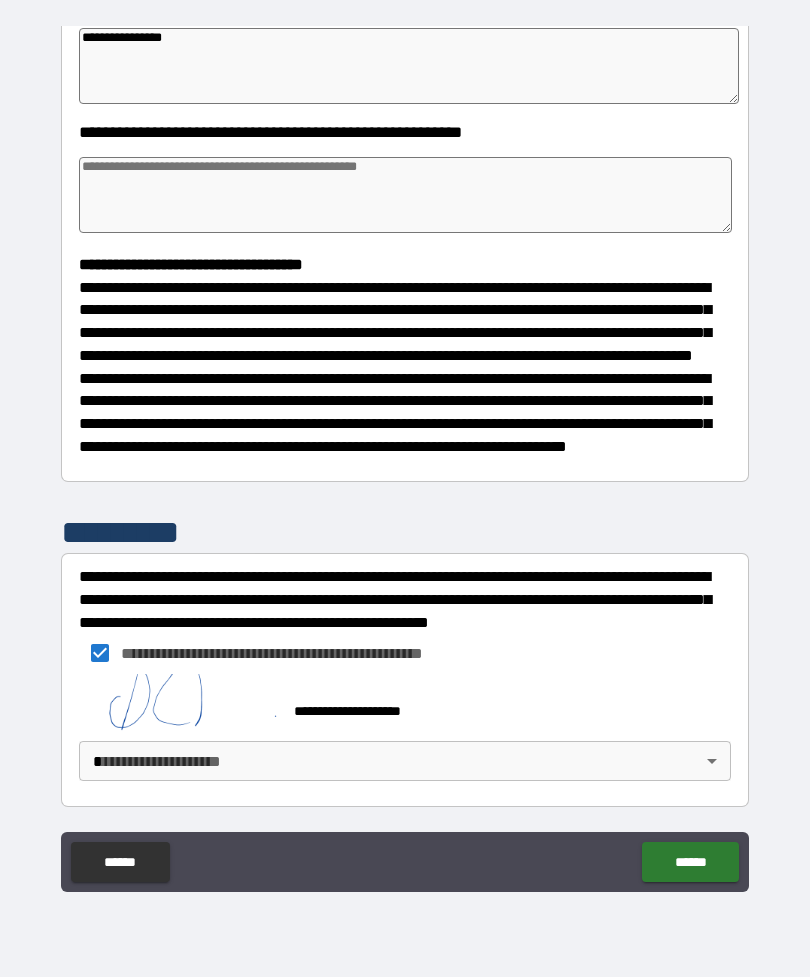 click on "******" at bounding box center (690, 862) 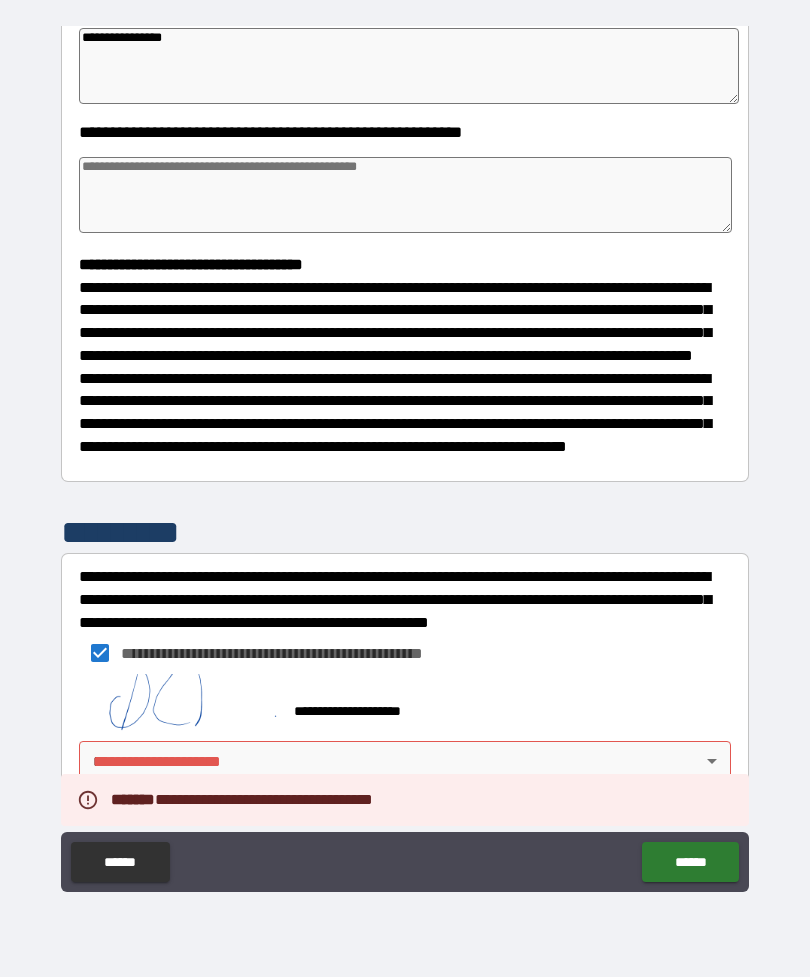 type on "*" 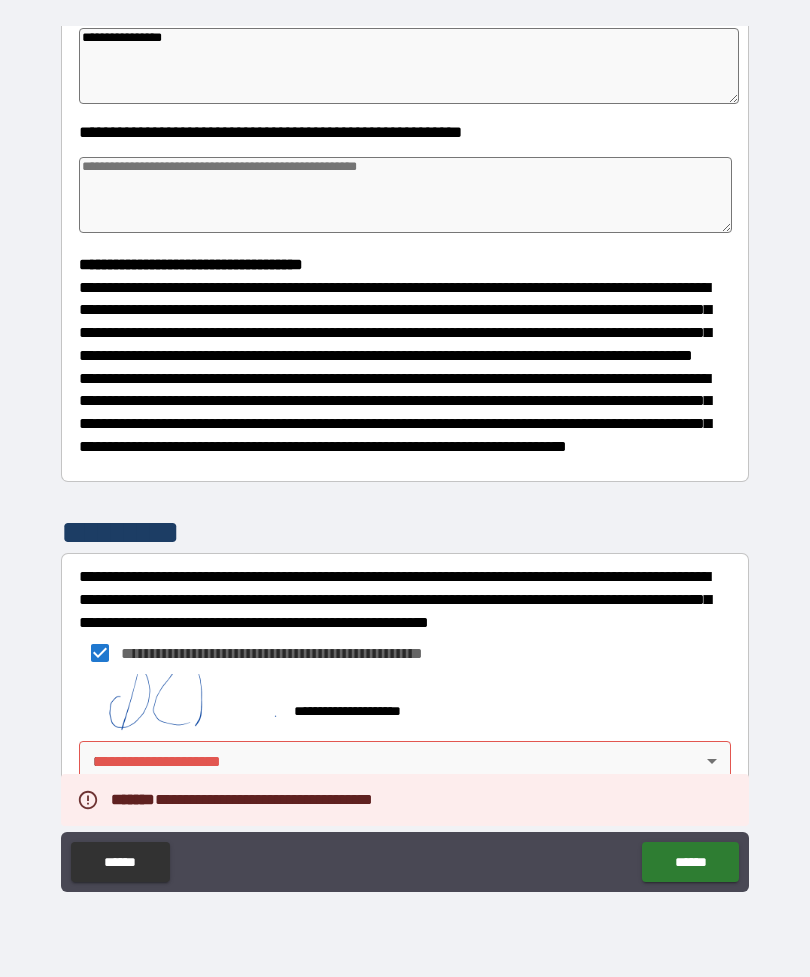 type on "*" 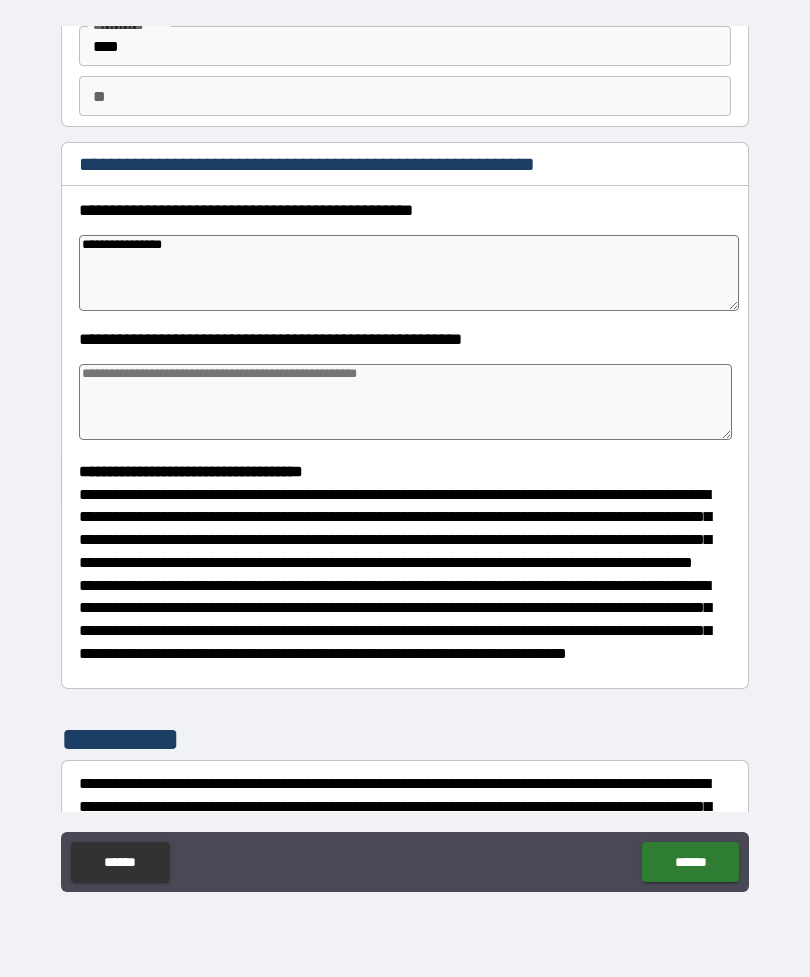 scroll, scrollTop: 155, scrollLeft: 0, axis: vertical 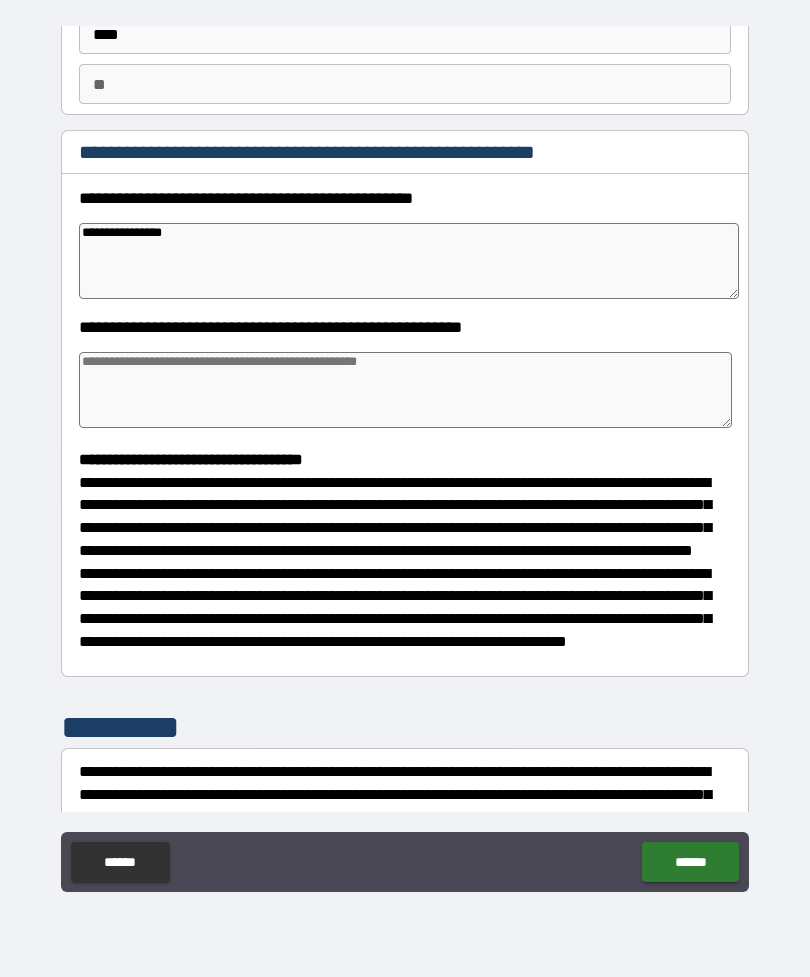 click on "**********" at bounding box center (409, 261) 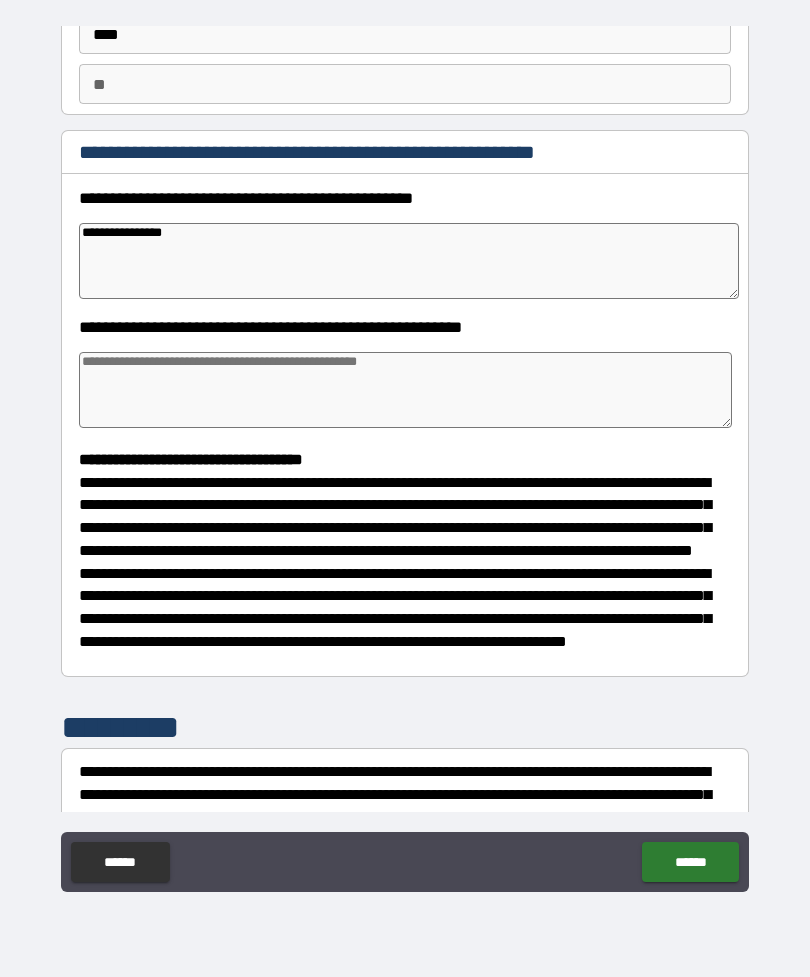 type on "**********" 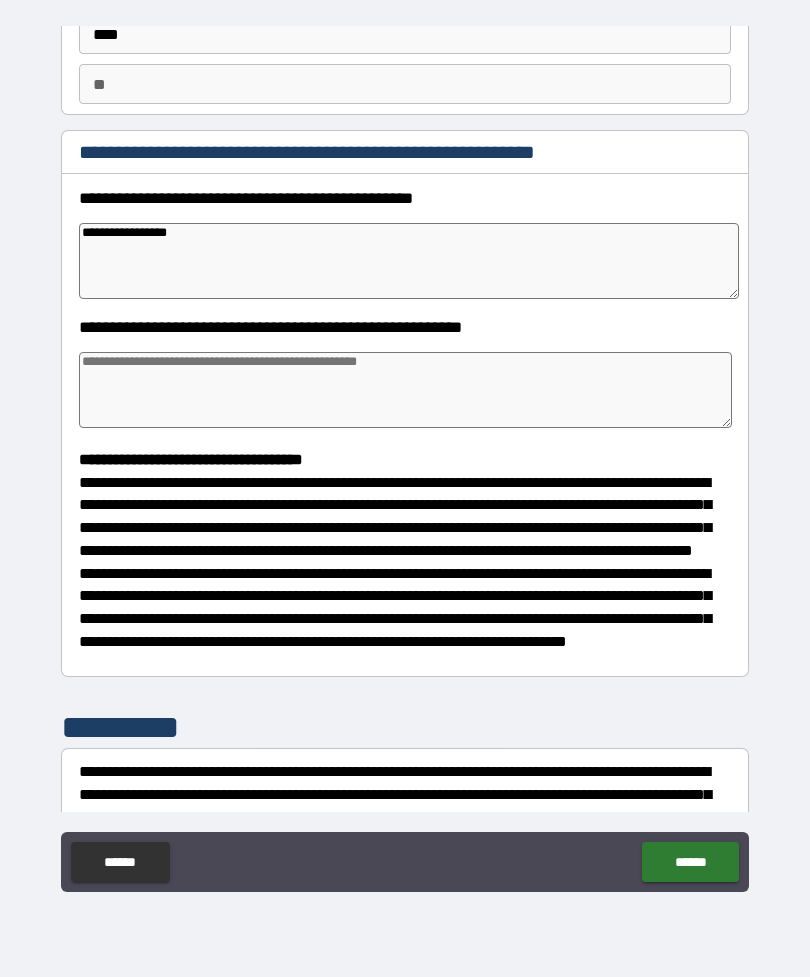 type on "*" 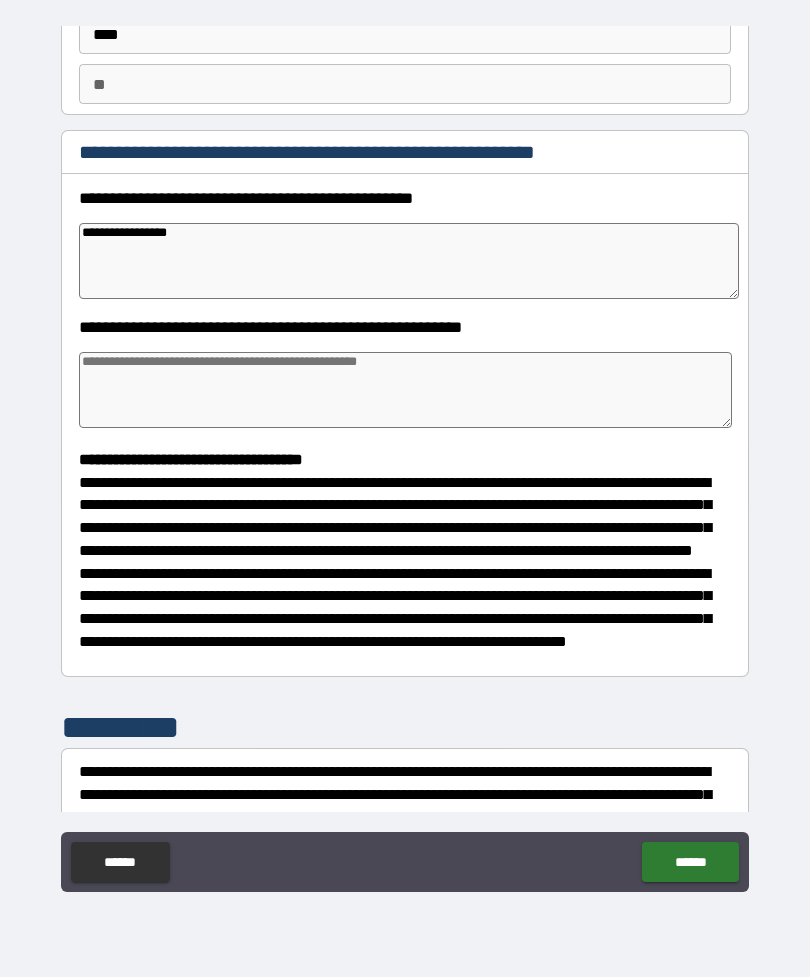 type on "*" 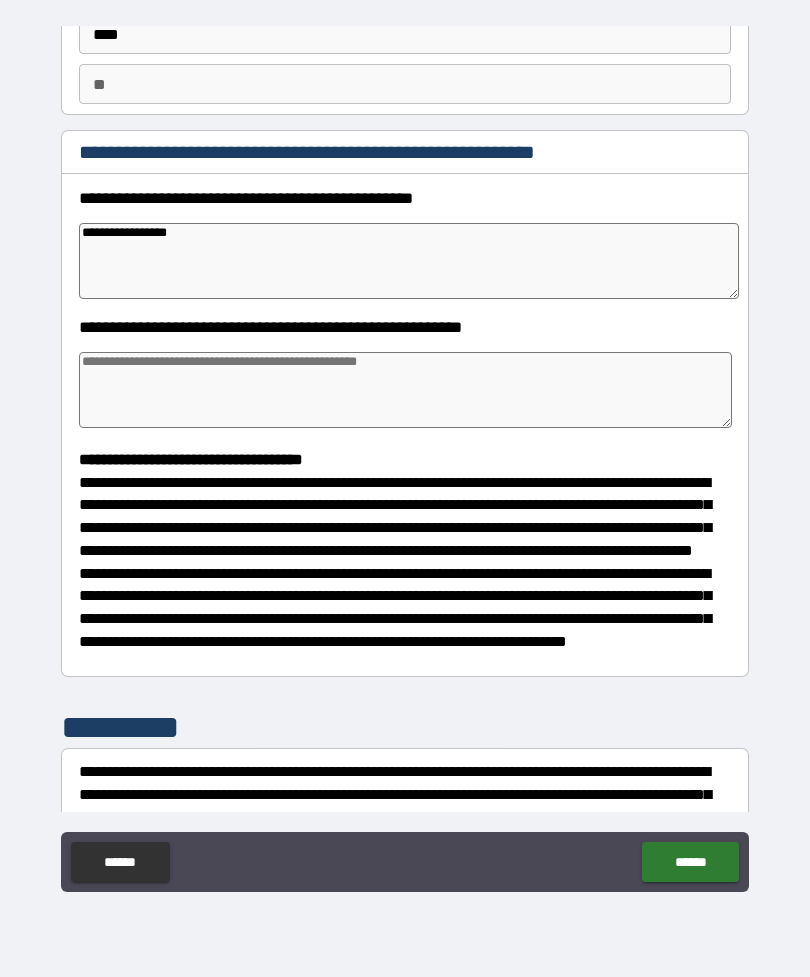 type on "*" 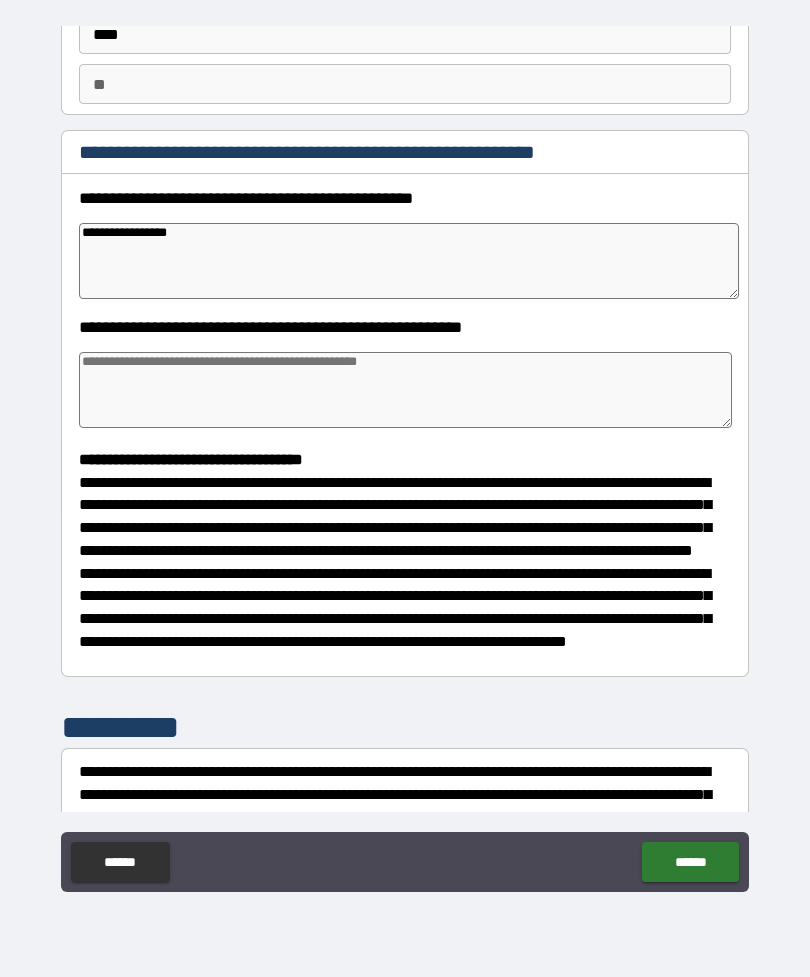 type on "**********" 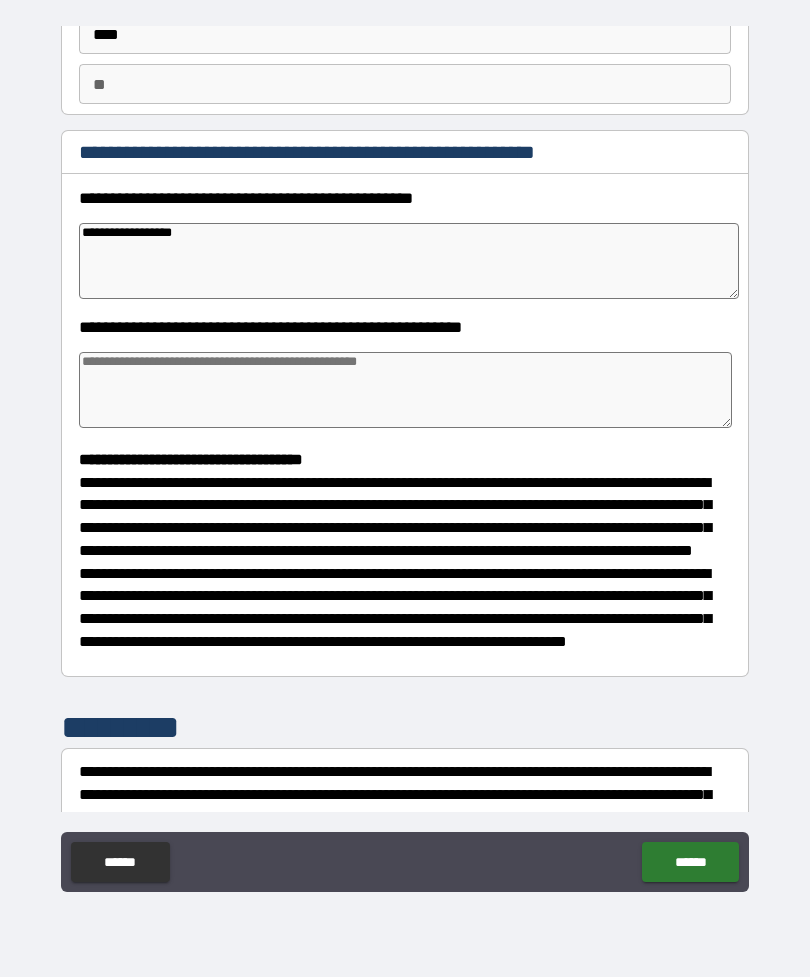 type on "*" 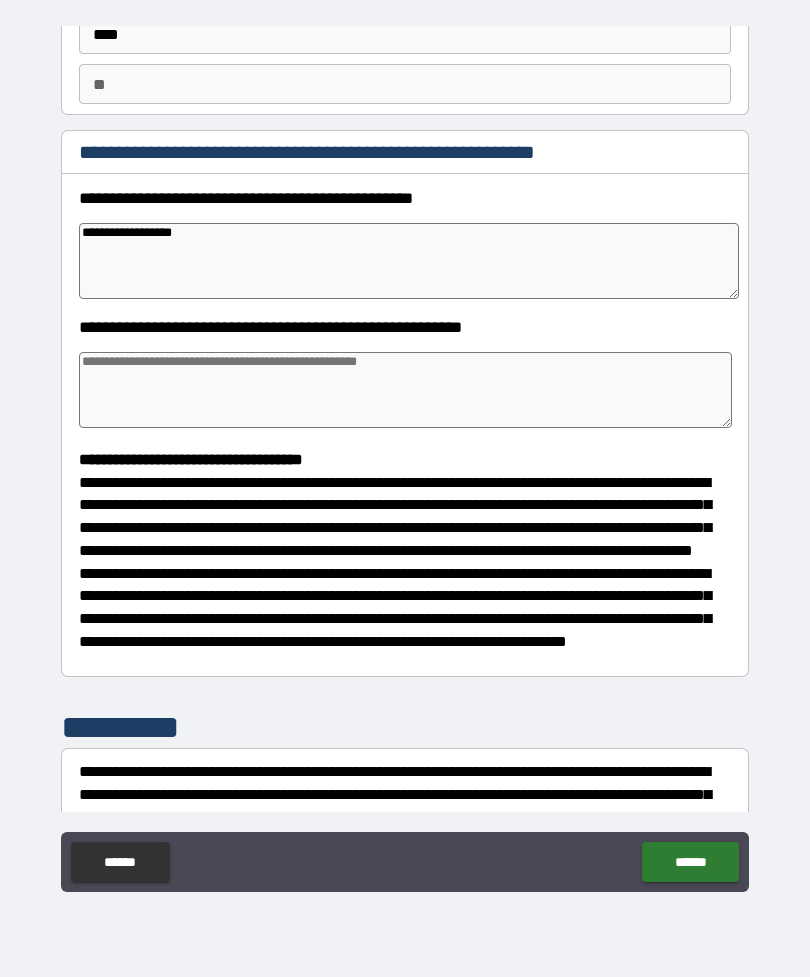 type on "*" 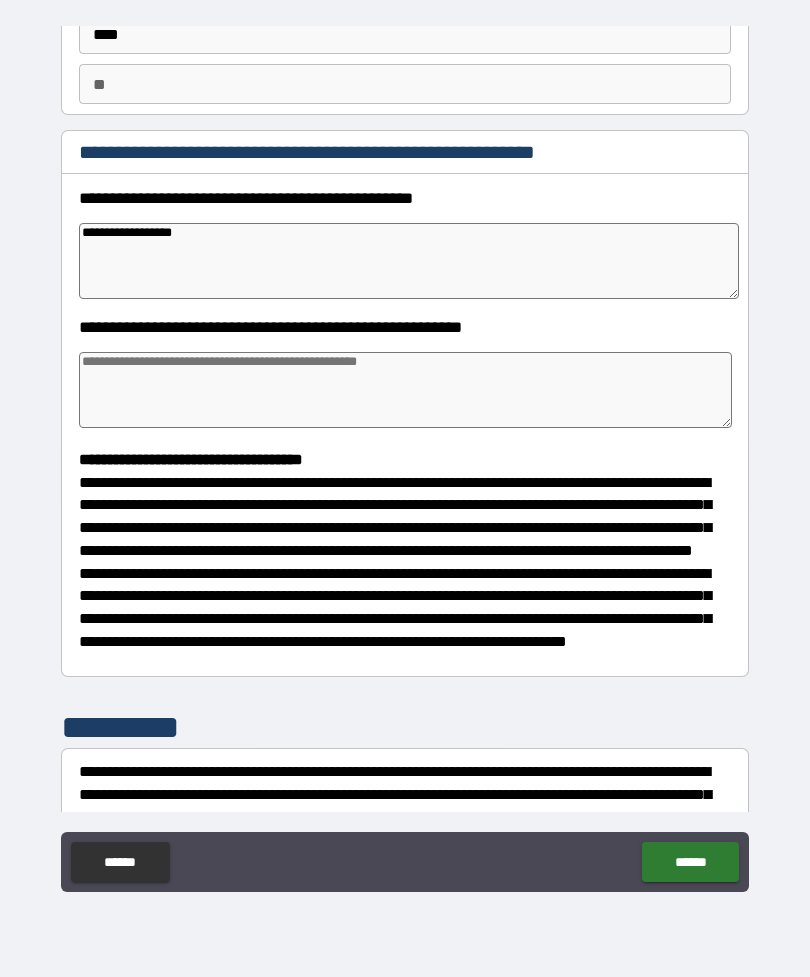 type on "*" 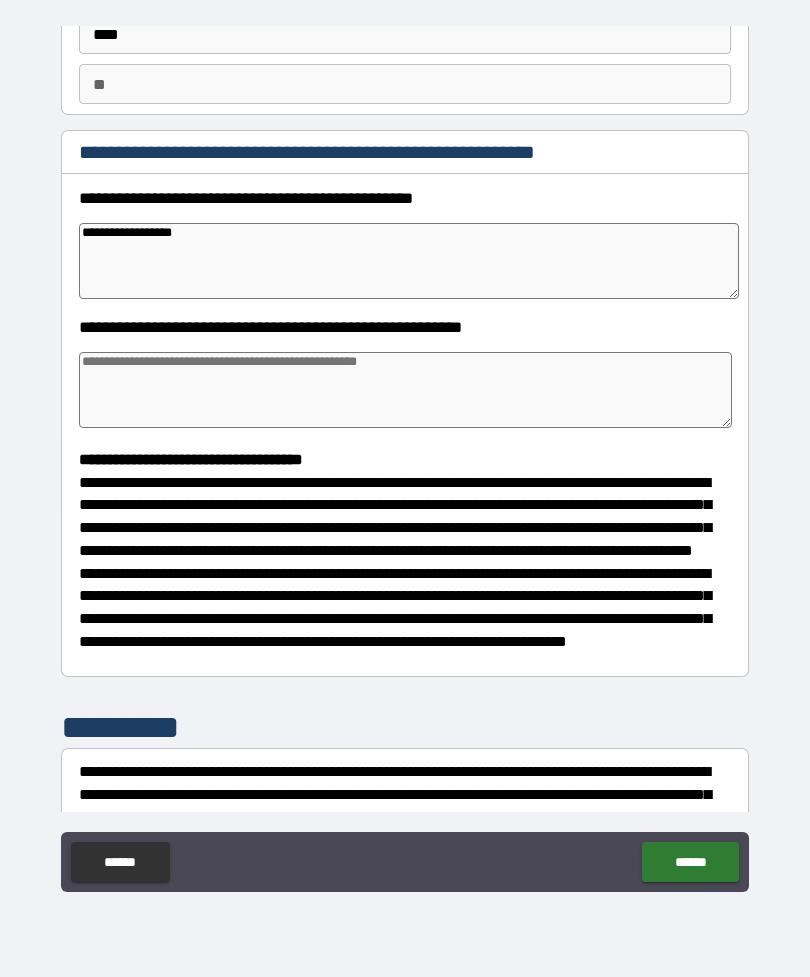 type on "**********" 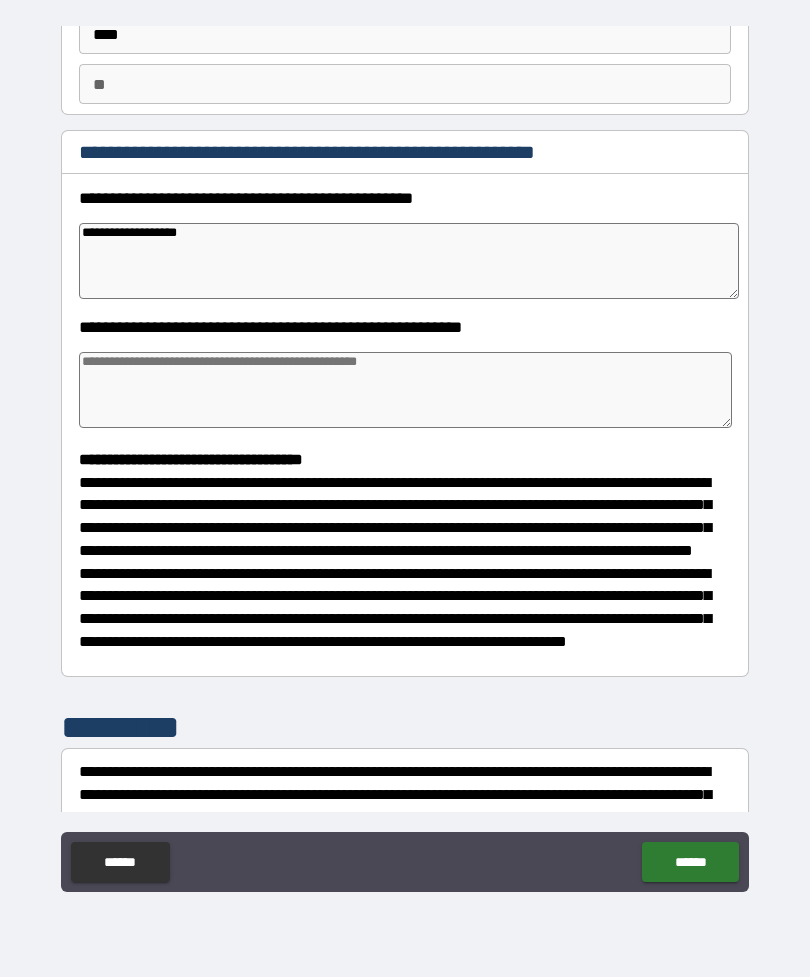 type on "*" 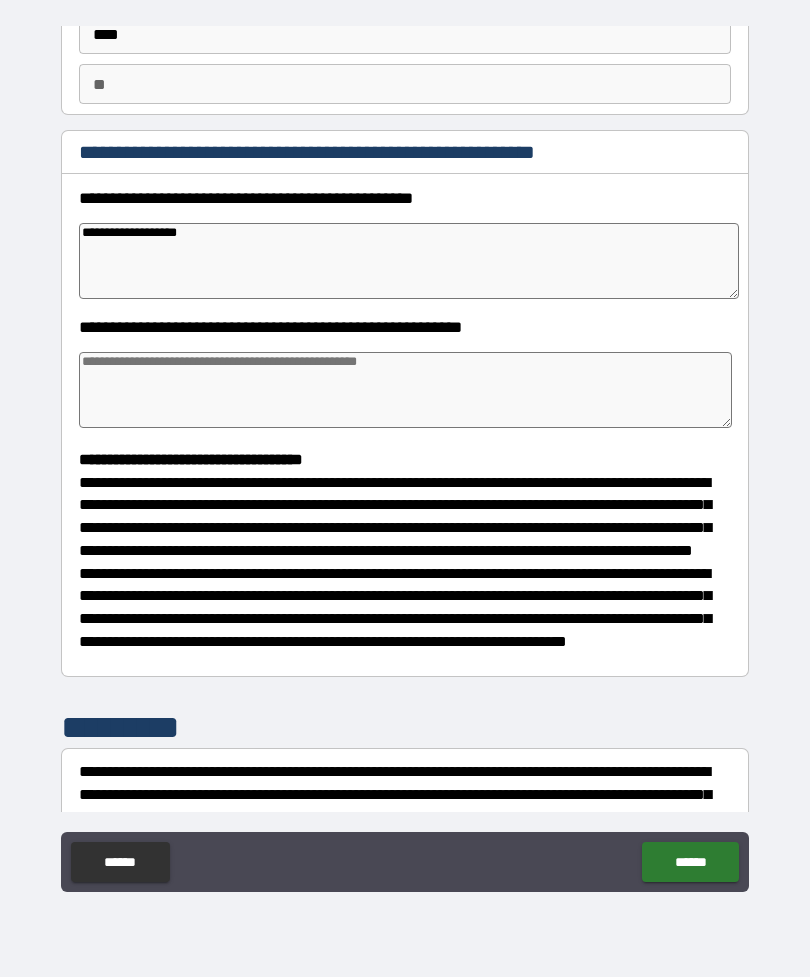 type on "*" 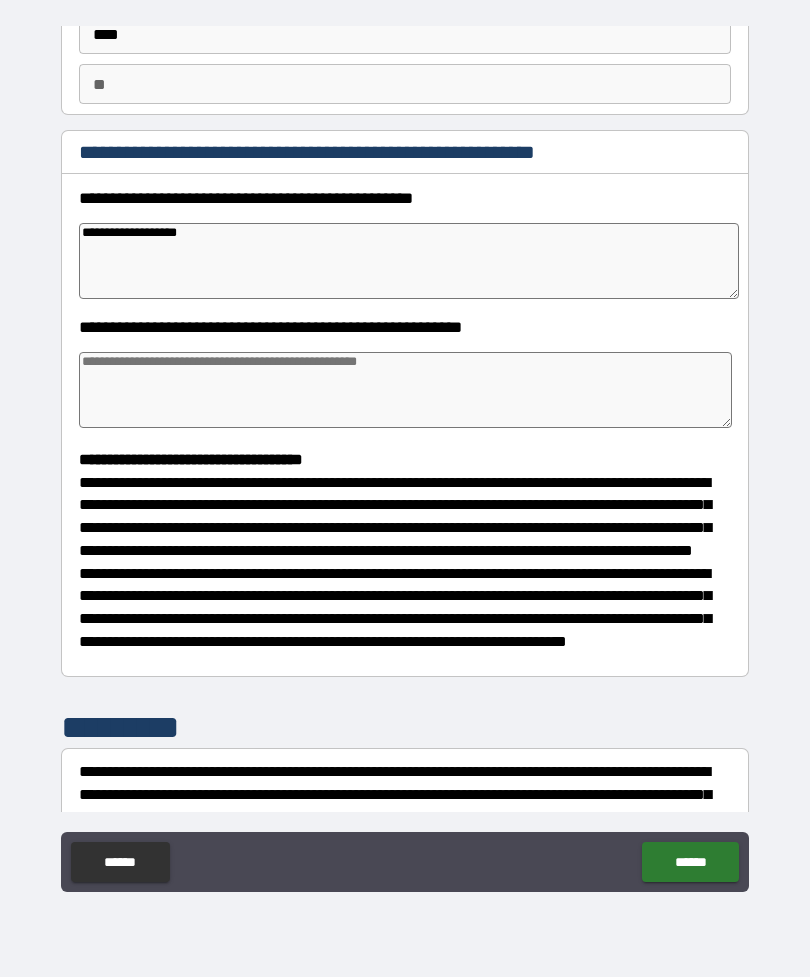 type on "*" 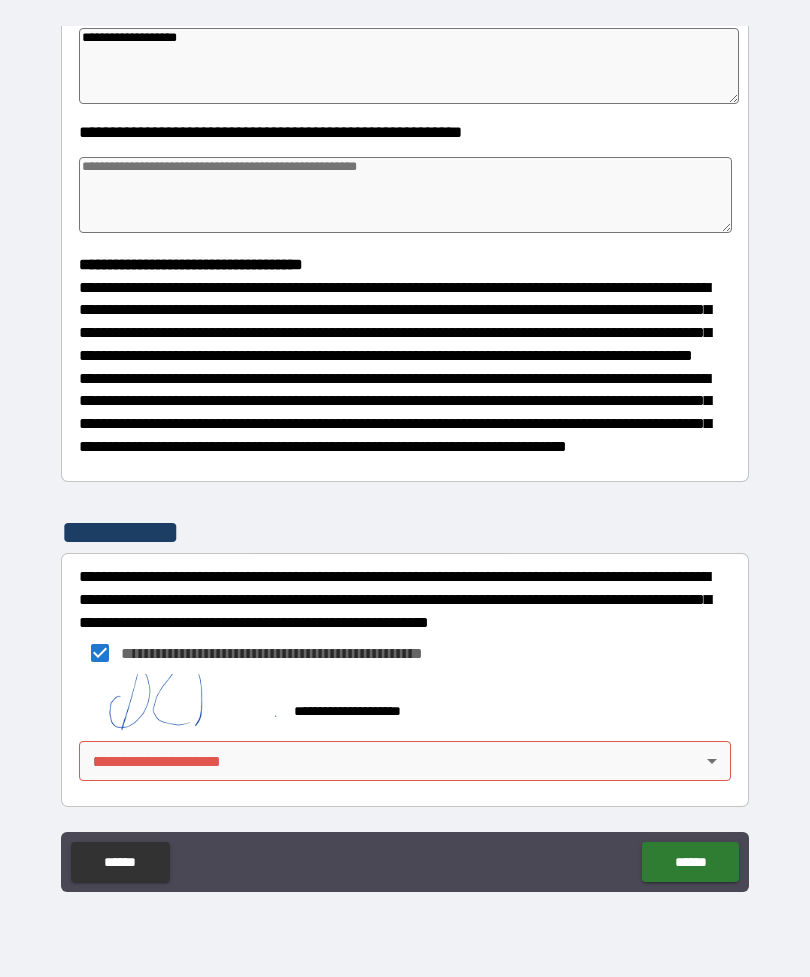 scroll, scrollTop: 387, scrollLeft: 0, axis: vertical 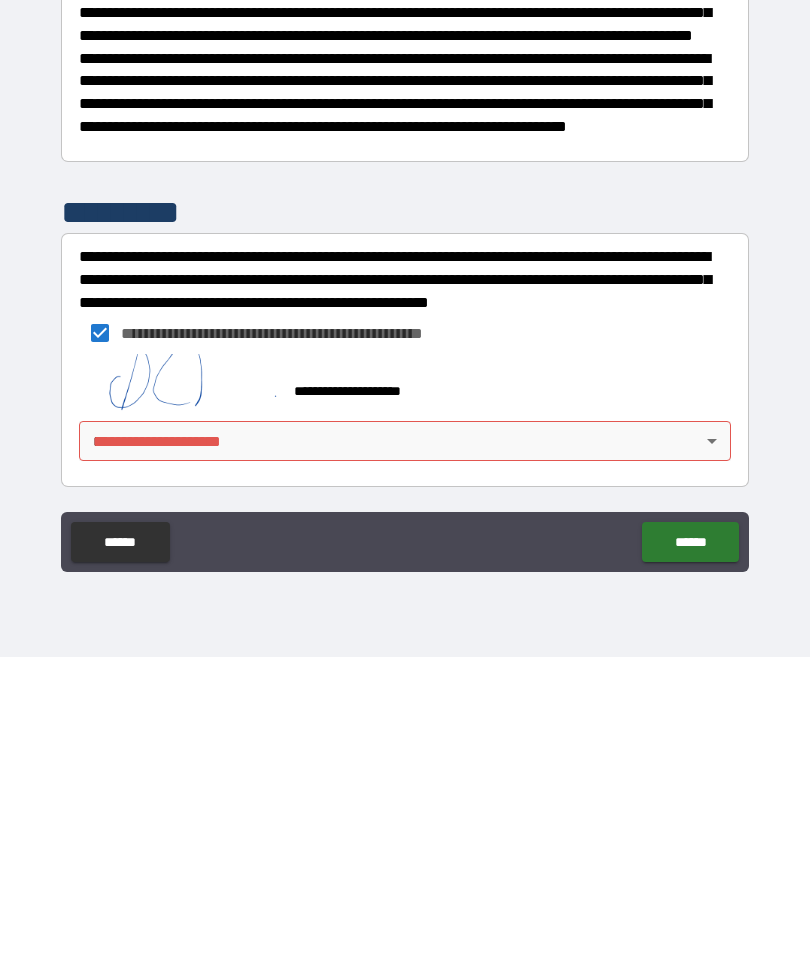 type on "**********" 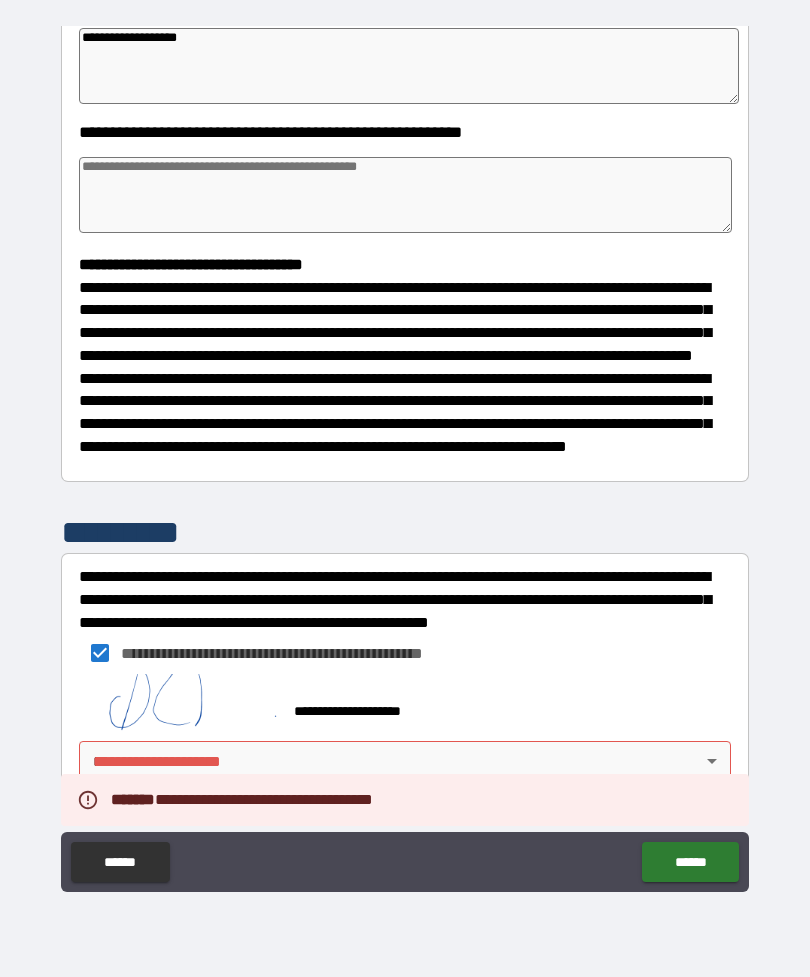 type on "*" 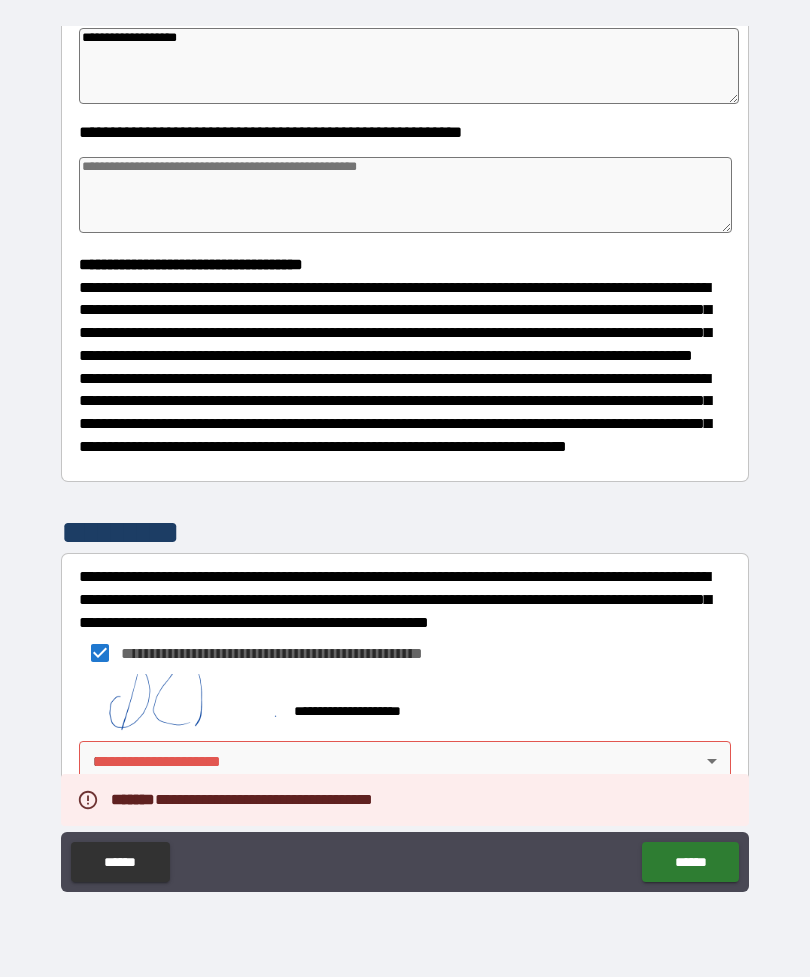 type on "*" 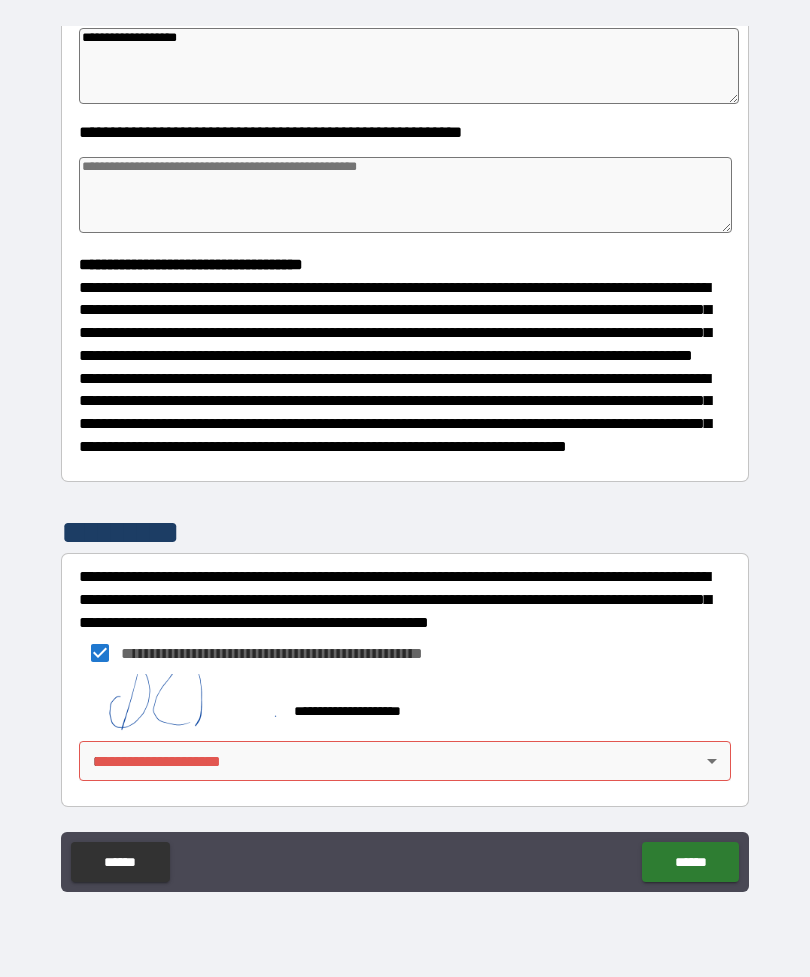 scroll, scrollTop: 387, scrollLeft: 0, axis: vertical 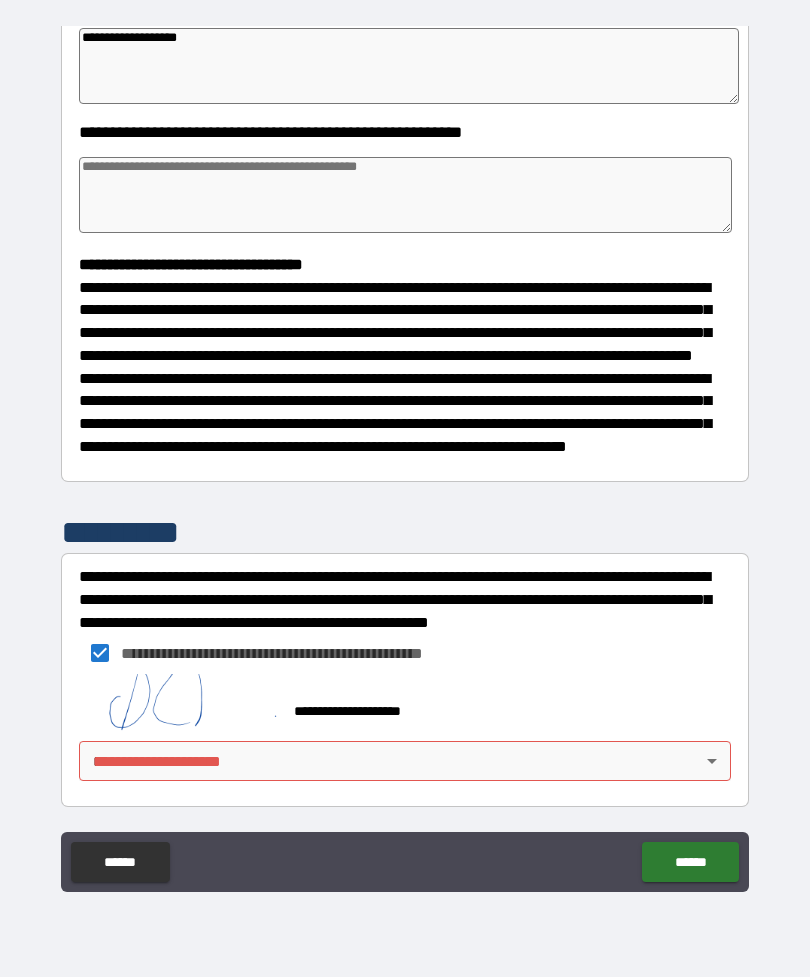 click on "**********" at bounding box center [405, 456] 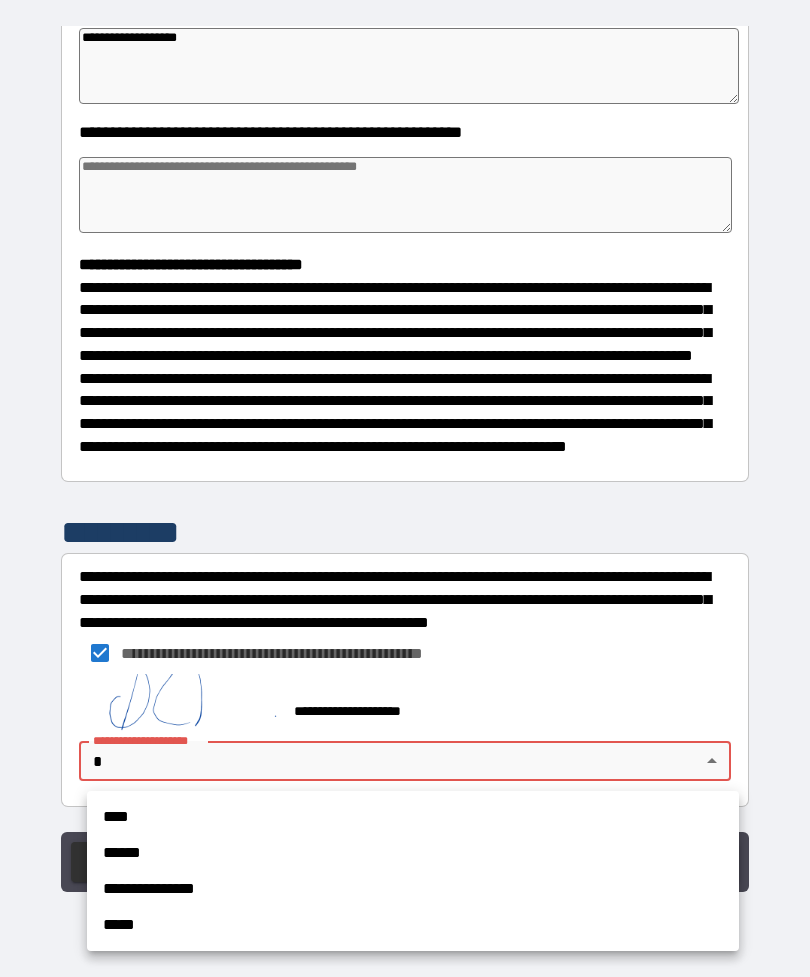 click on "****" at bounding box center [413, 817] 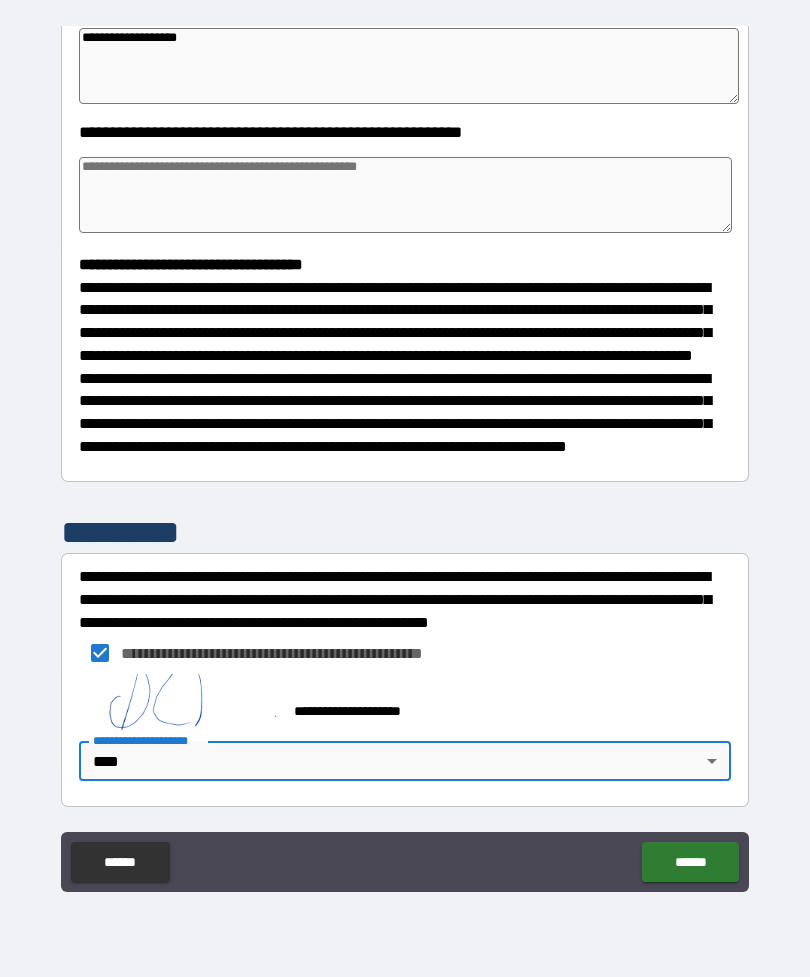 type on "*" 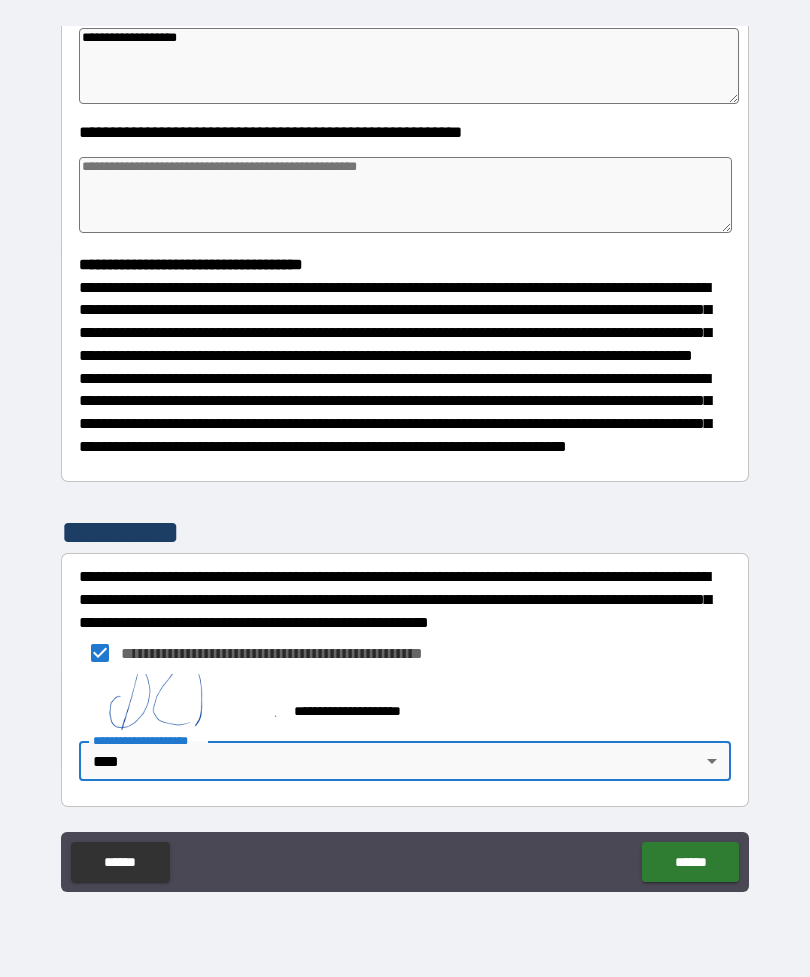 type on "*" 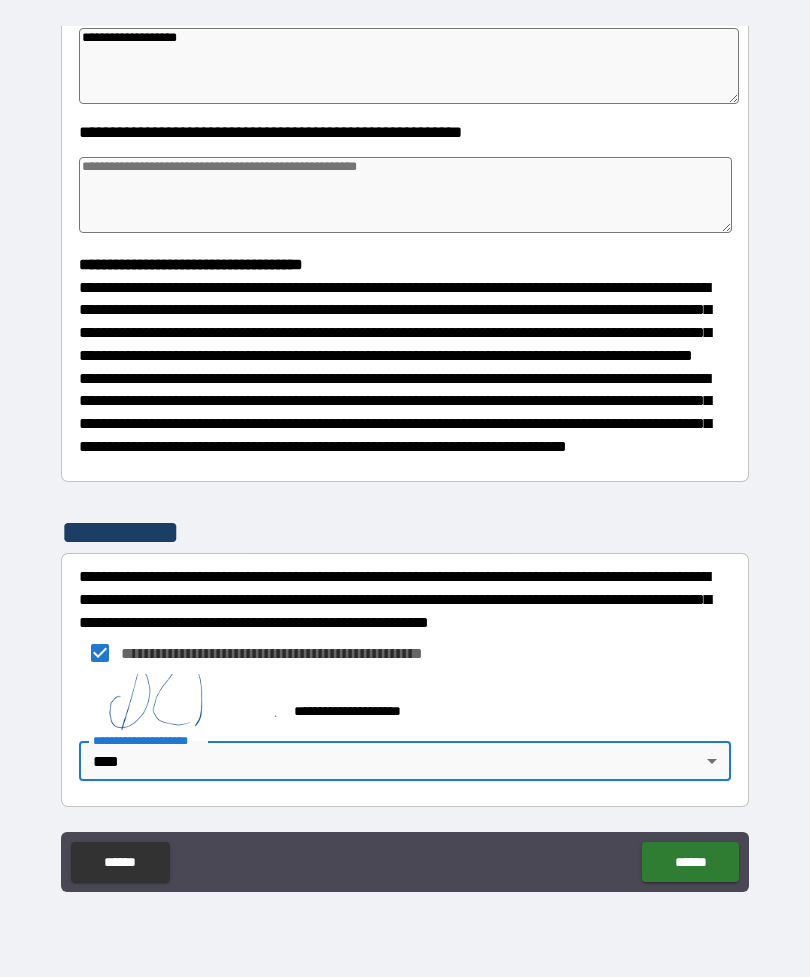 scroll, scrollTop: 387, scrollLeft: 0, axis: vertical 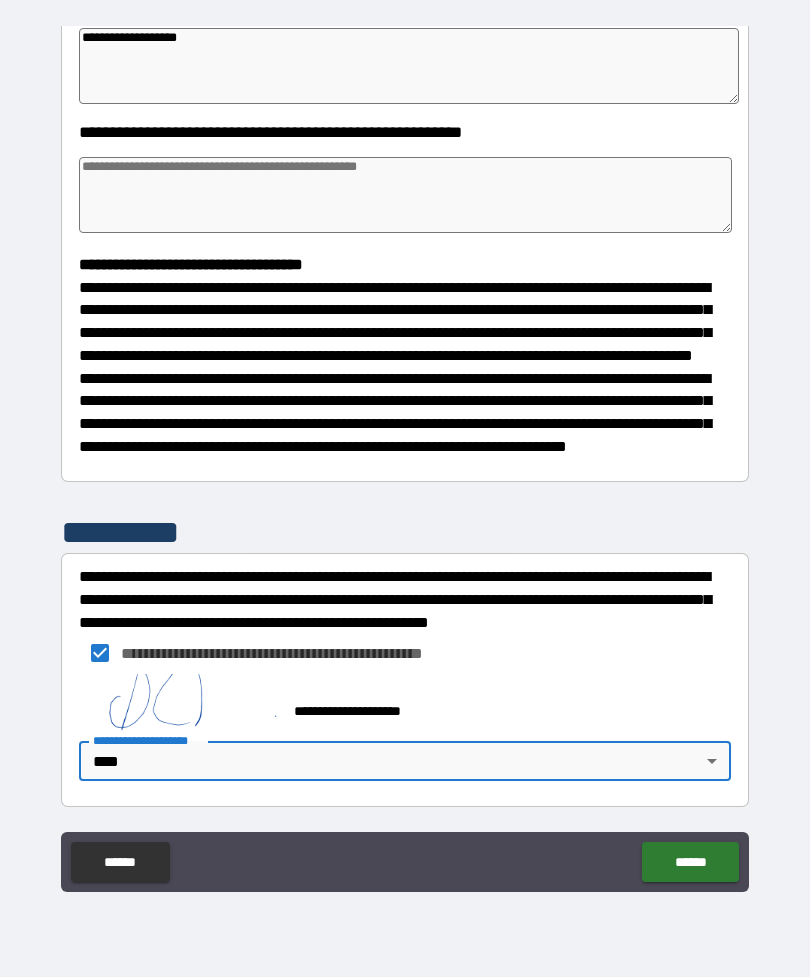 click on "******" 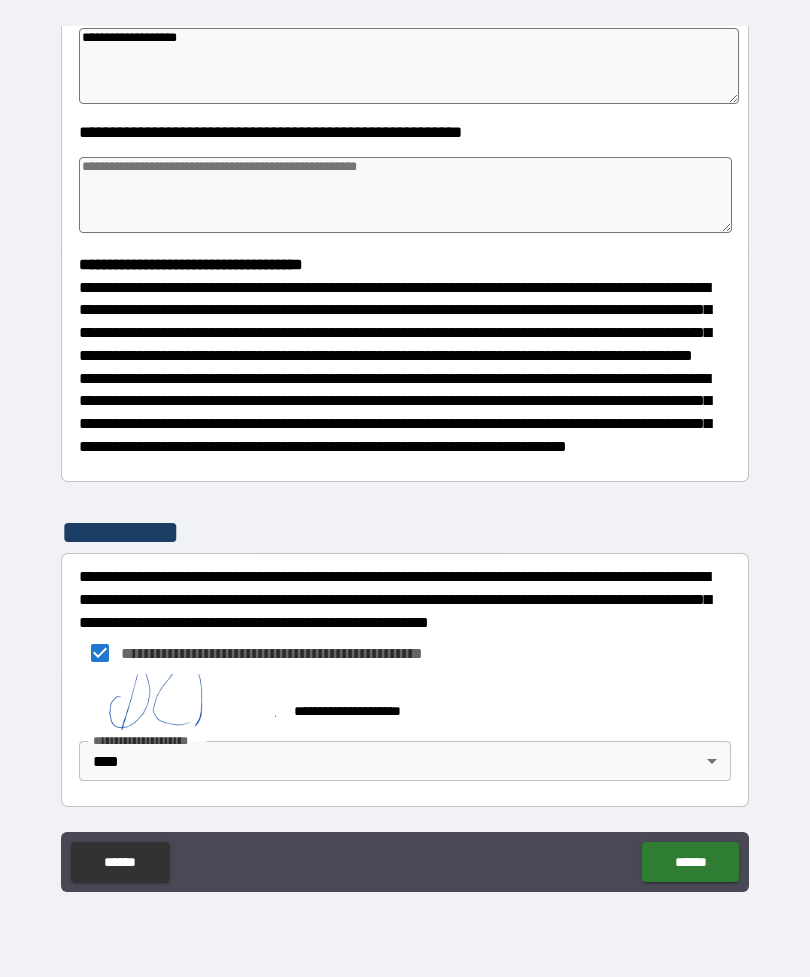 click on "******" at bounding box center [690, 862] 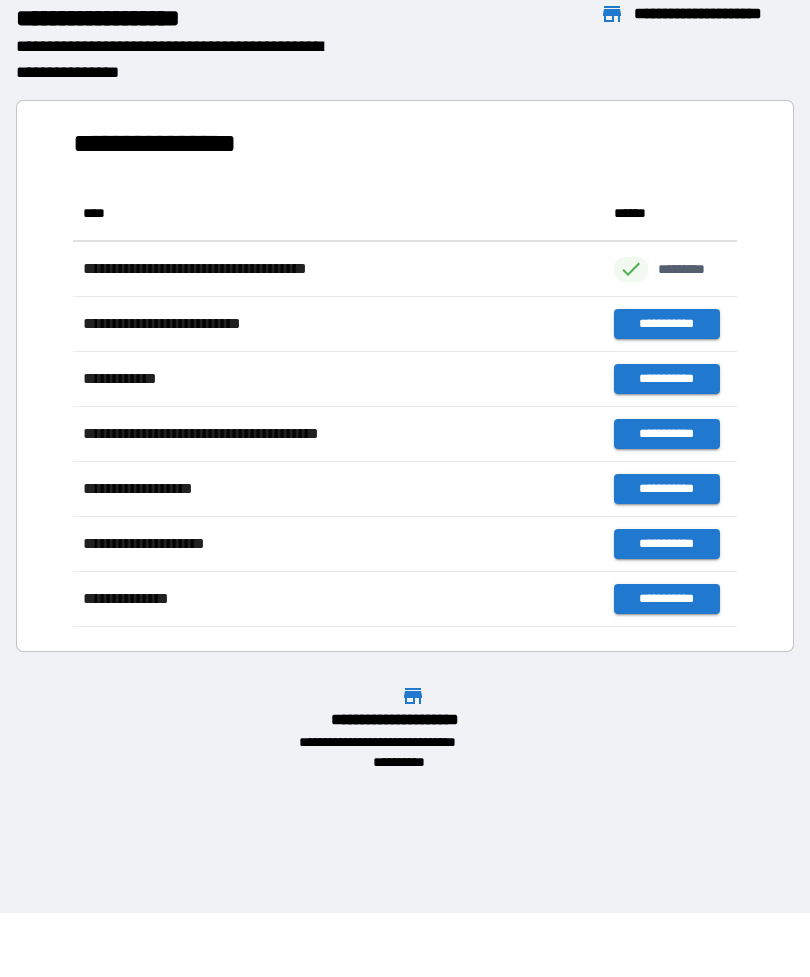 scroll, scrollTop: 1, scrollLeft: 1, axis: both 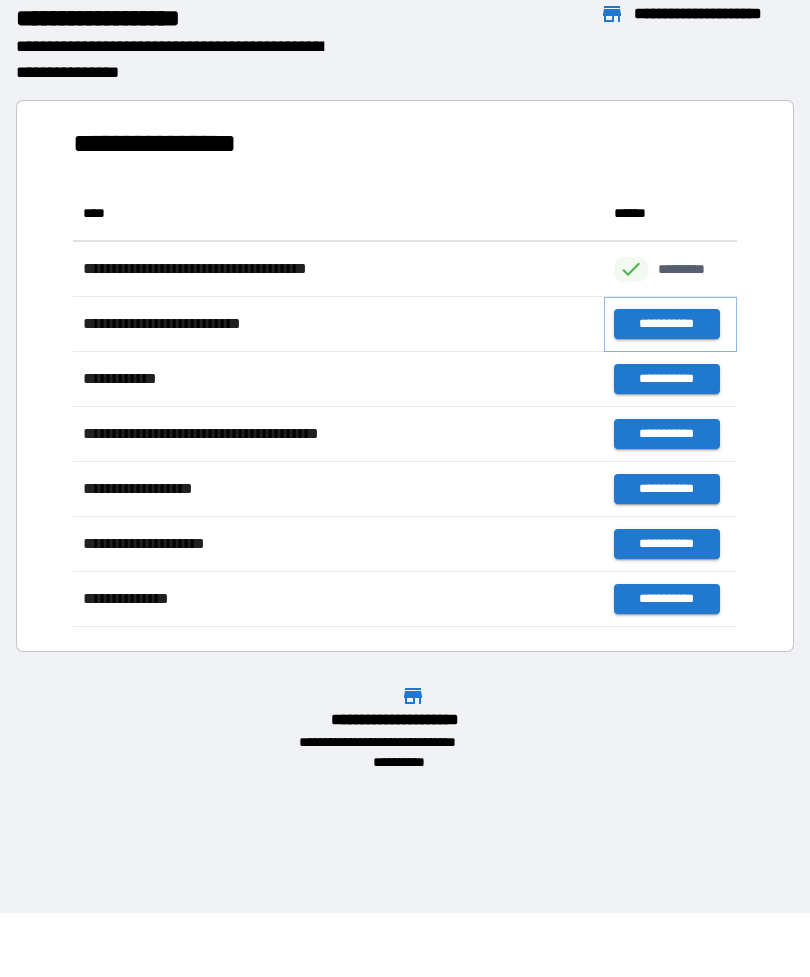 click on "**********" at bounding box center (666, 324) 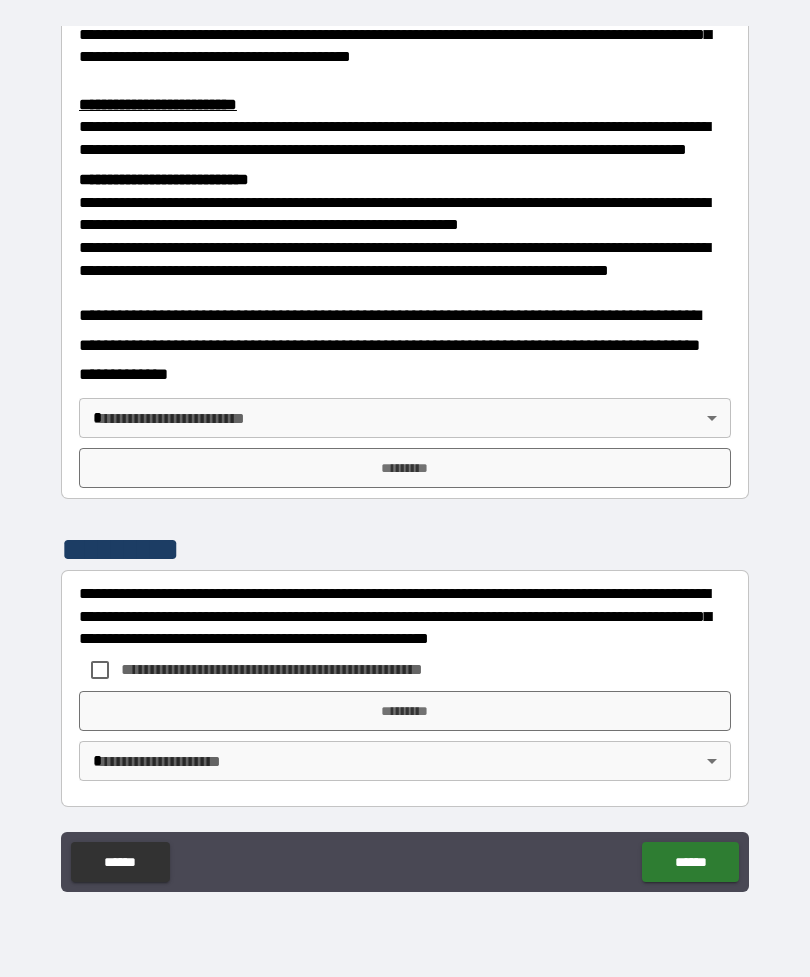 scroll, scrollTop: 660, scrollLeft: 0, axis: vertical 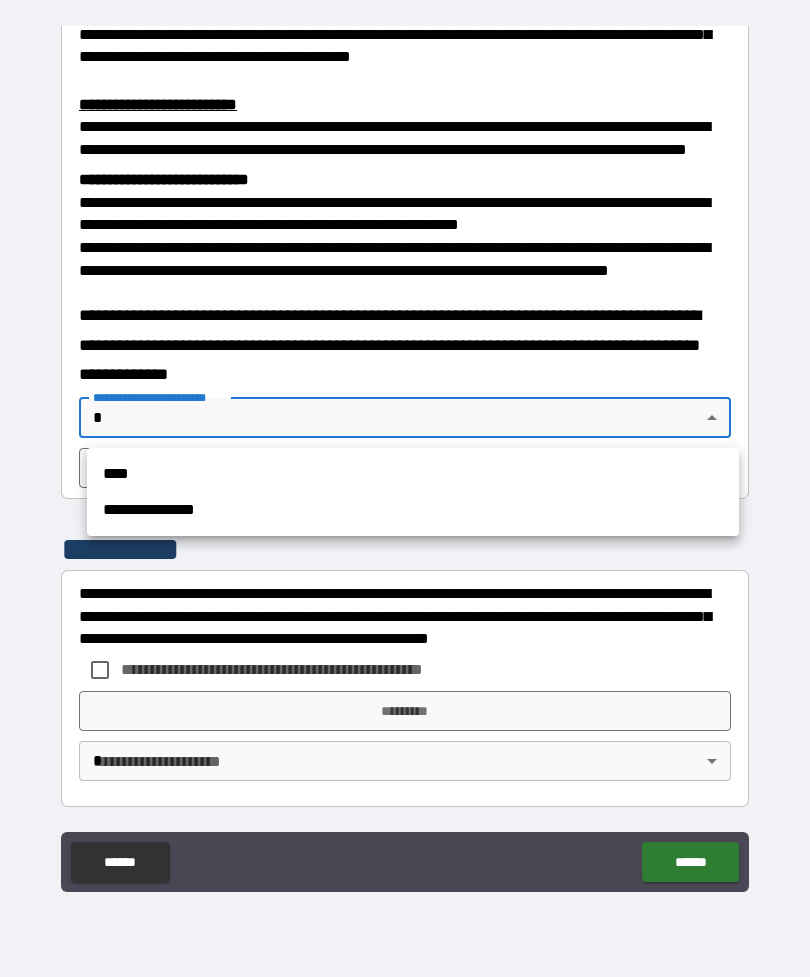 click on "****" at bounding box center (413, 474) 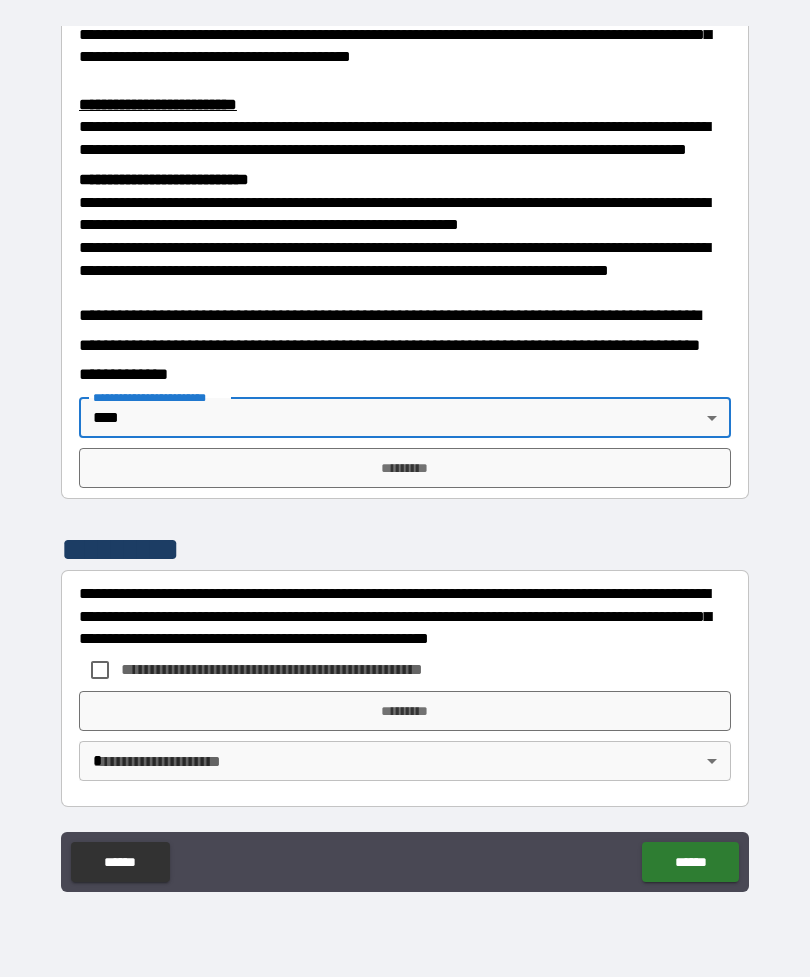 click on "*********" at bounding box center [405, 468] 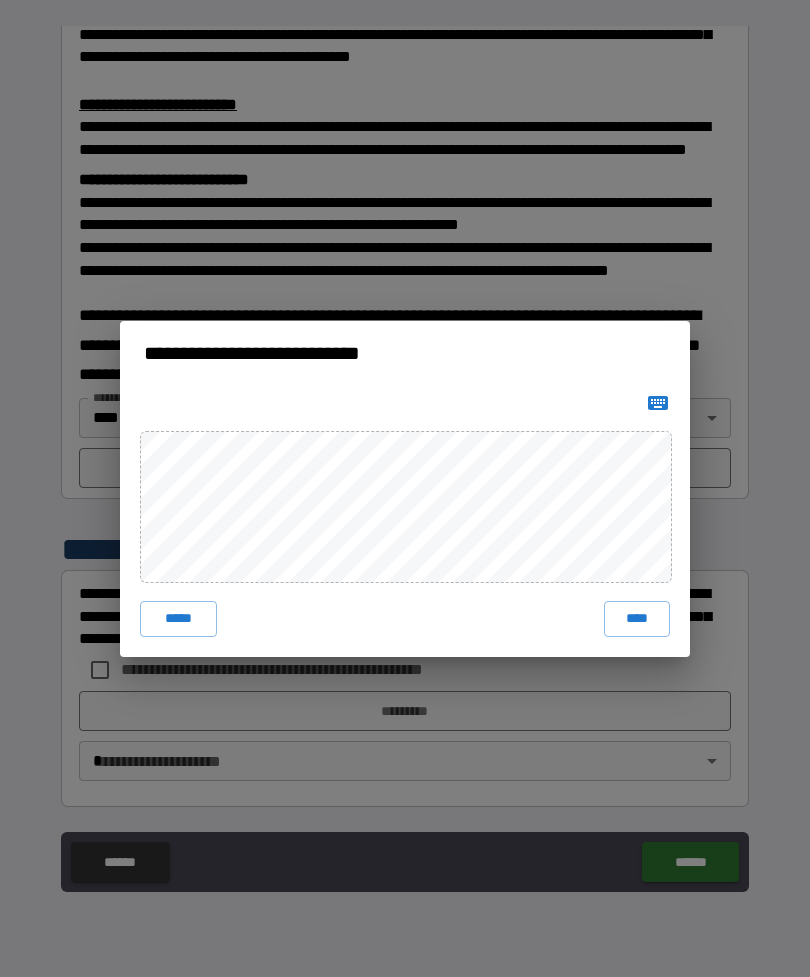 click on "**********" at bounding box center [405, 488] 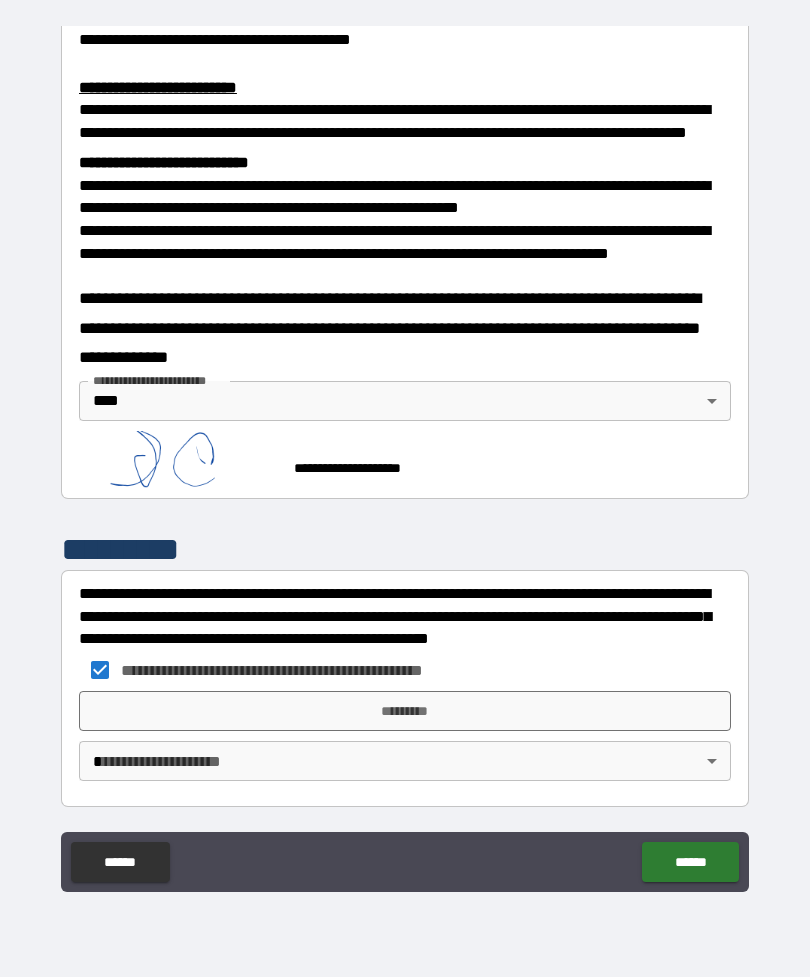 scroll, scrollTop: 677, scrollLeft: 0, axis: vertical 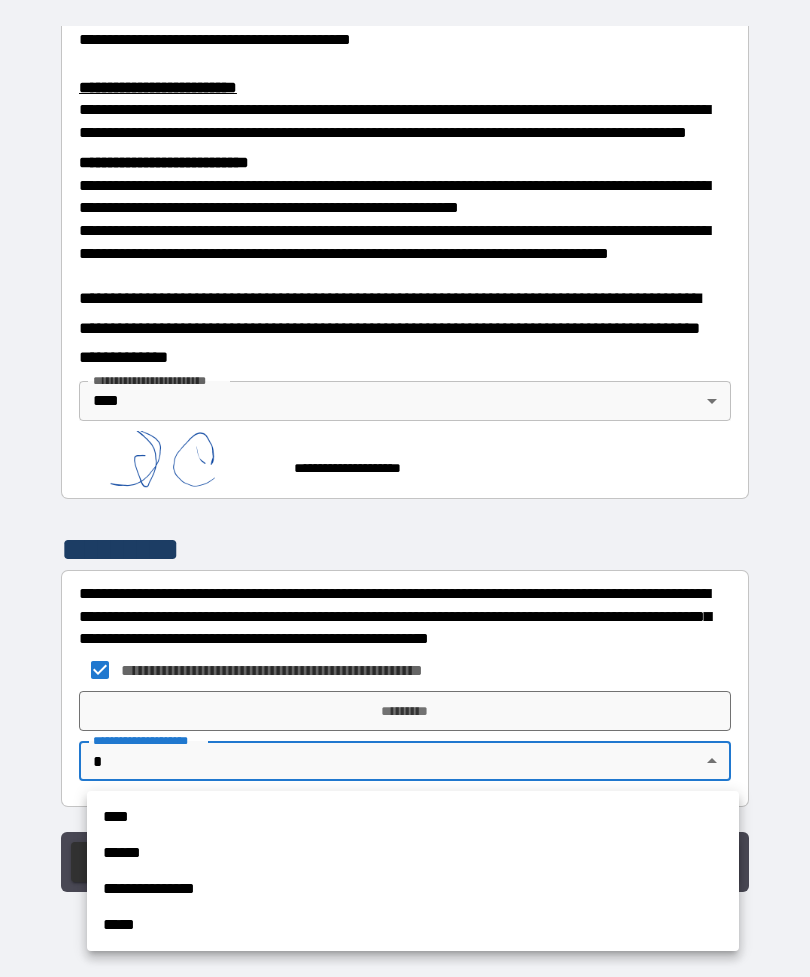 click on "****" at bounding box center (413, 817) 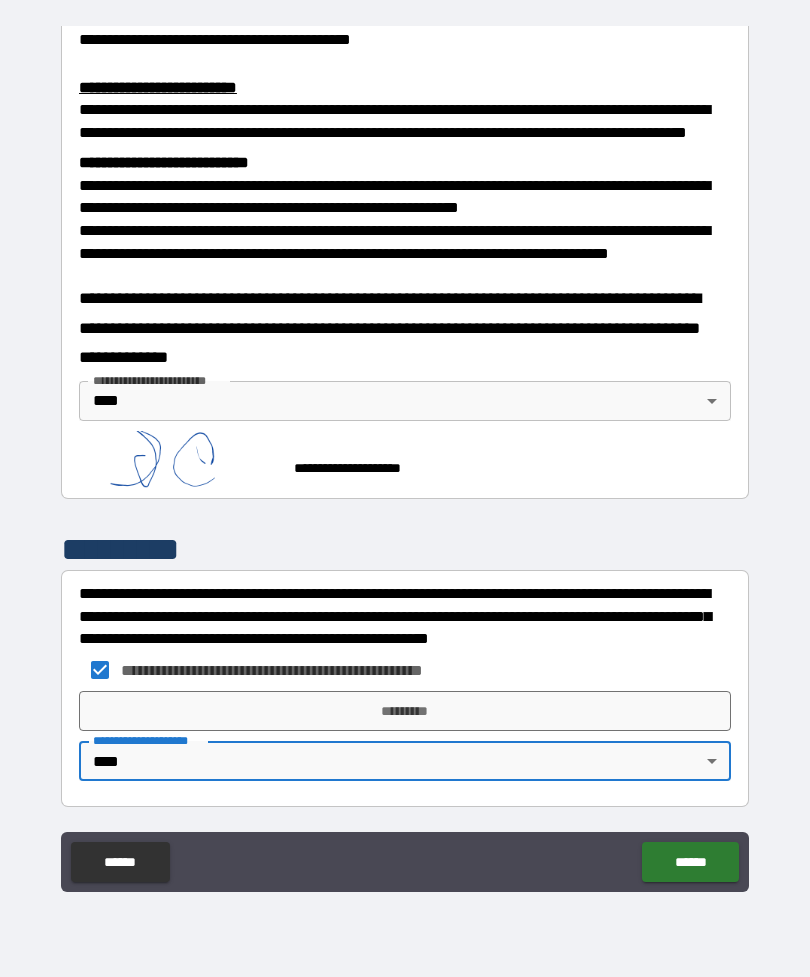 type on "****" 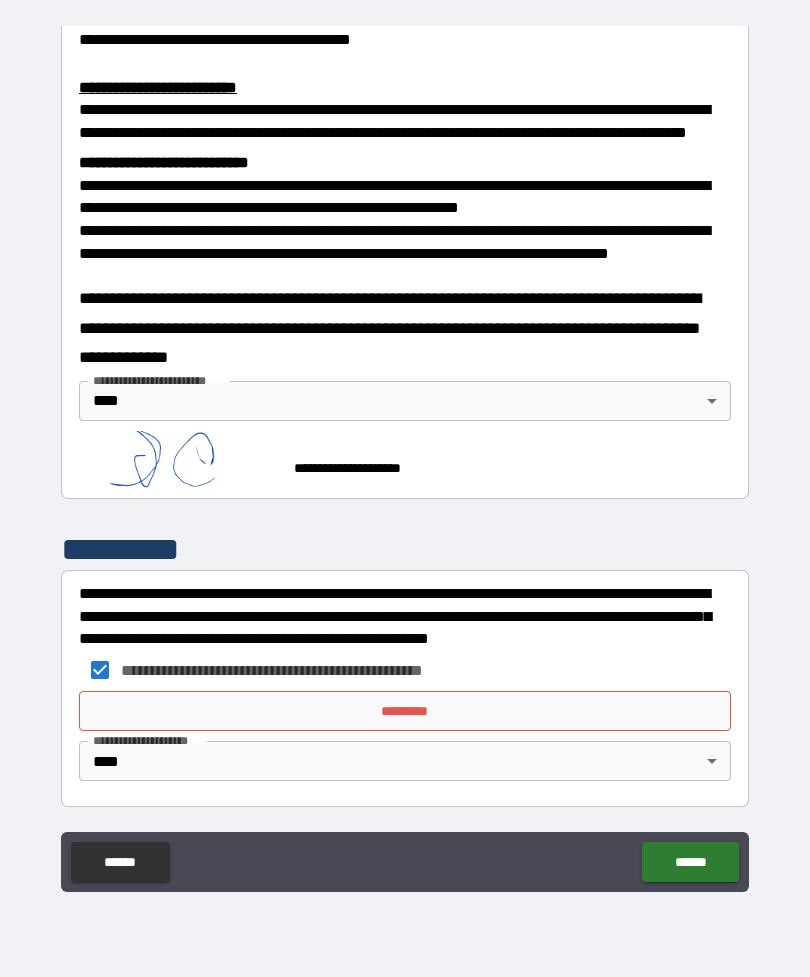 click on "*********" at bounding box center [405, 711] 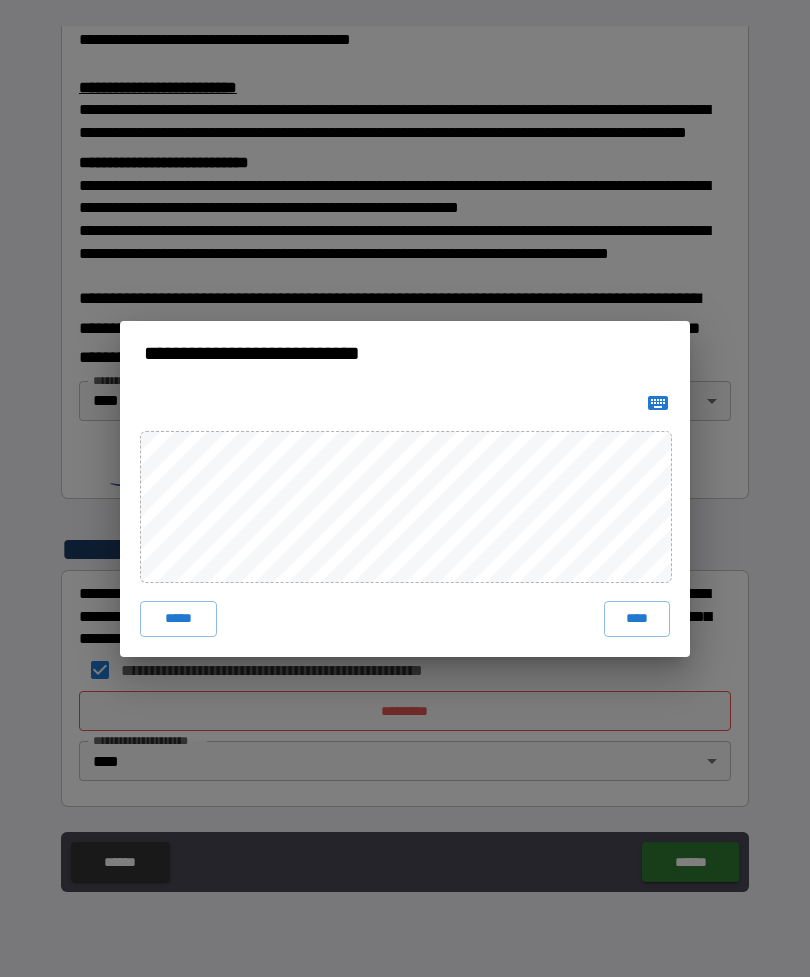 click on "****" at bounding box center (637, 619) 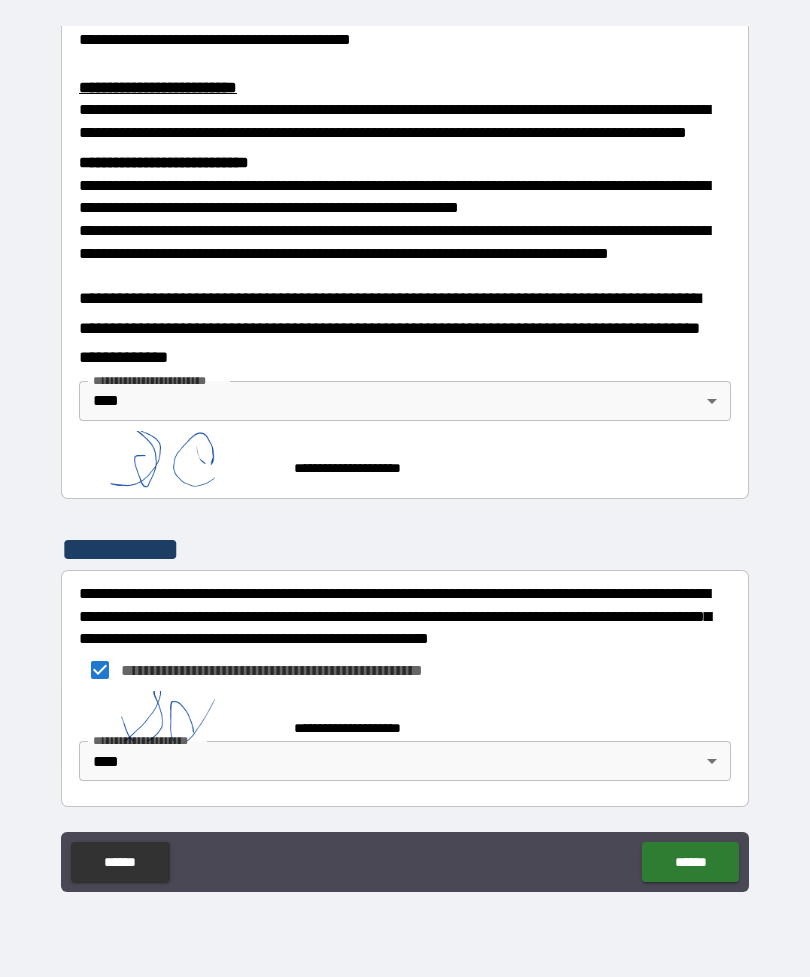 scroll, scrollTop: 667, scrollLeft: 0, axis: vertical 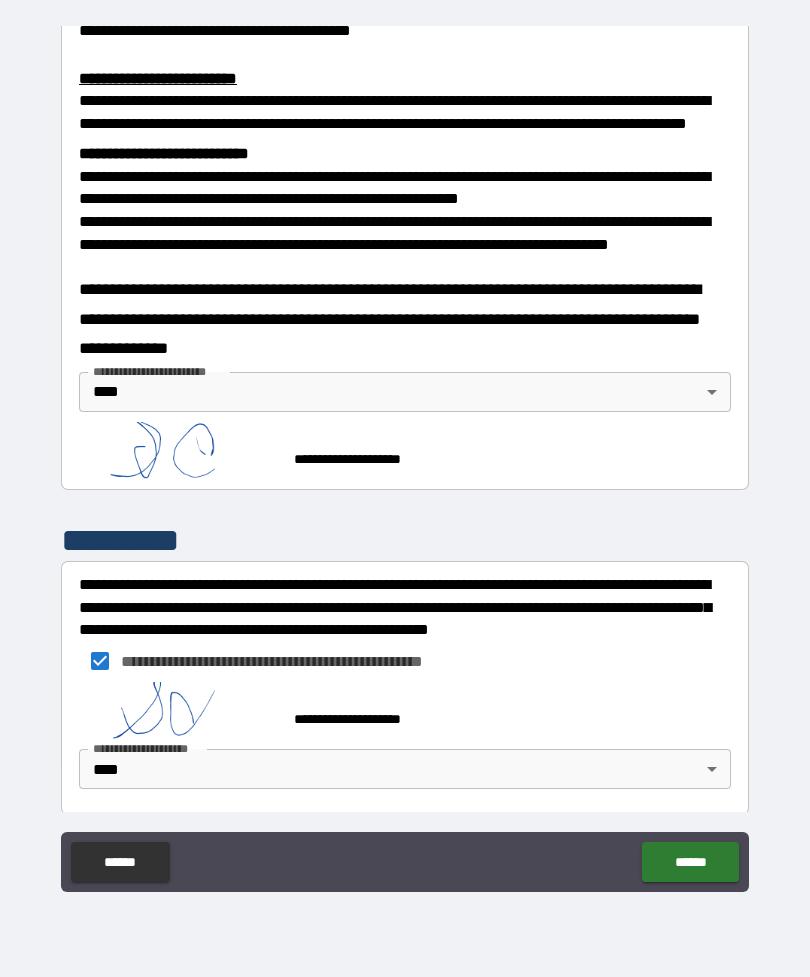 click on "******" at bounding box center (690, 862) 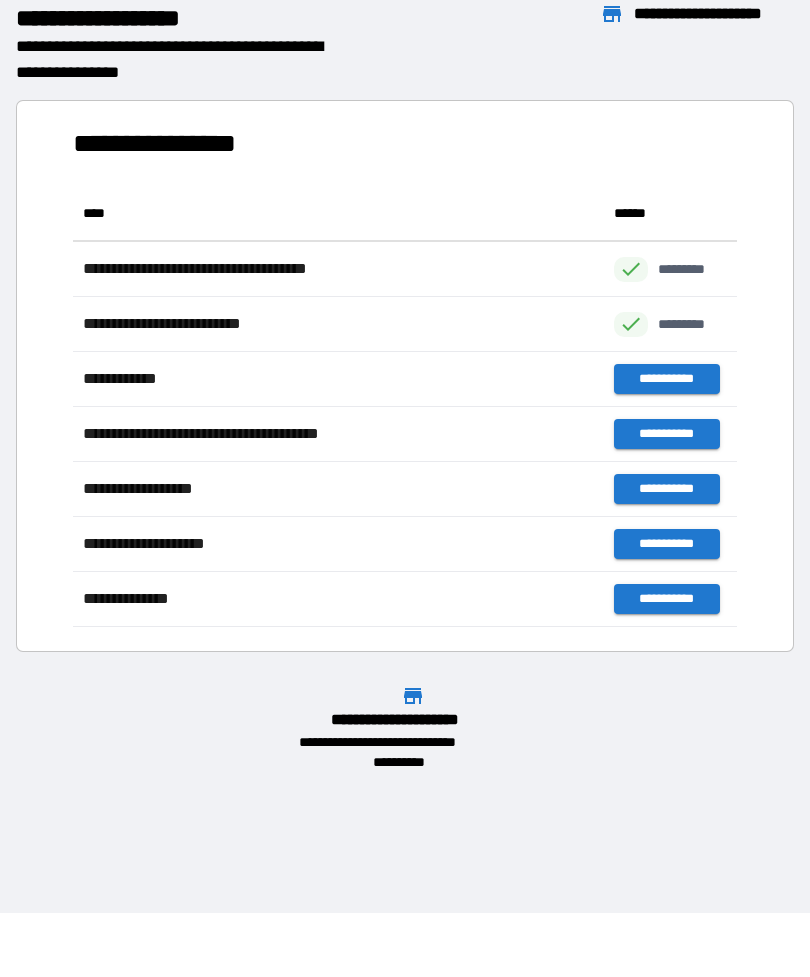 scroll, scrollTop: 1, scrollLeft: 1, axis: both 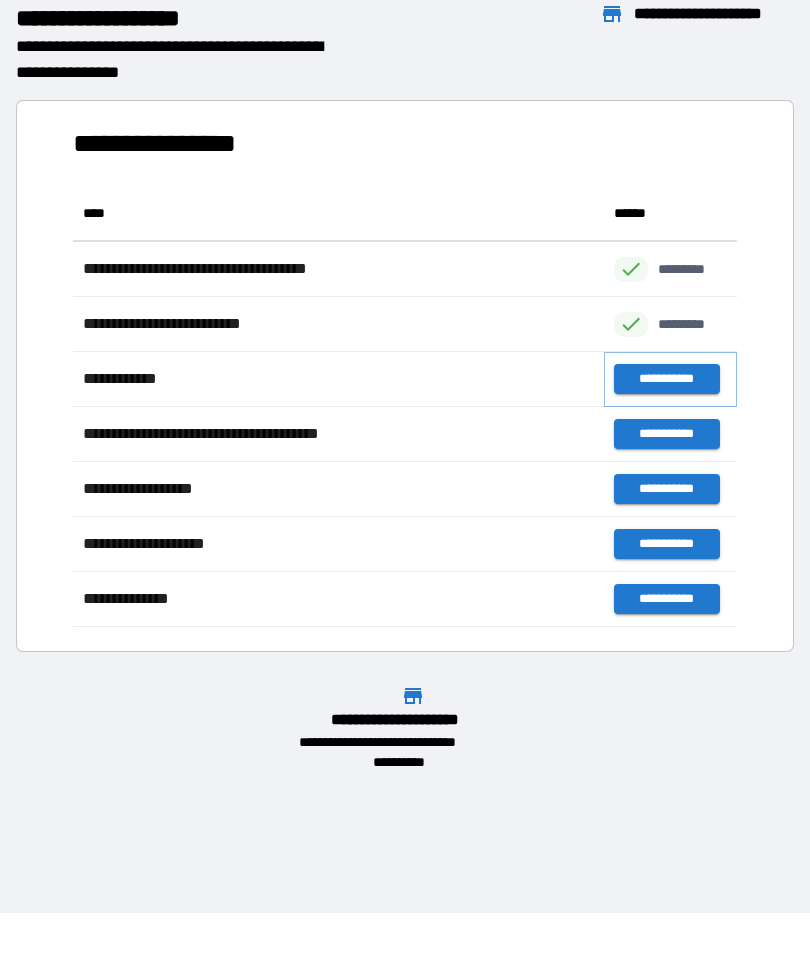 click on "**********" at bounding box center [666, 379] 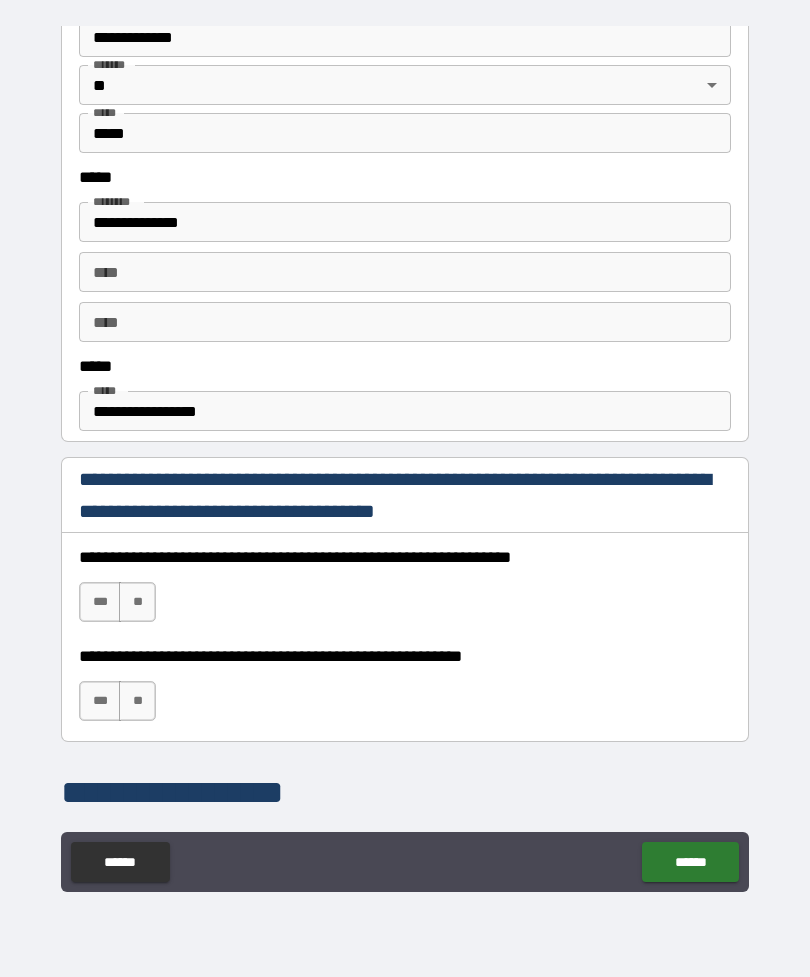 scroll, scrollTop: 926, scrollLeft: 0, axis: vertical 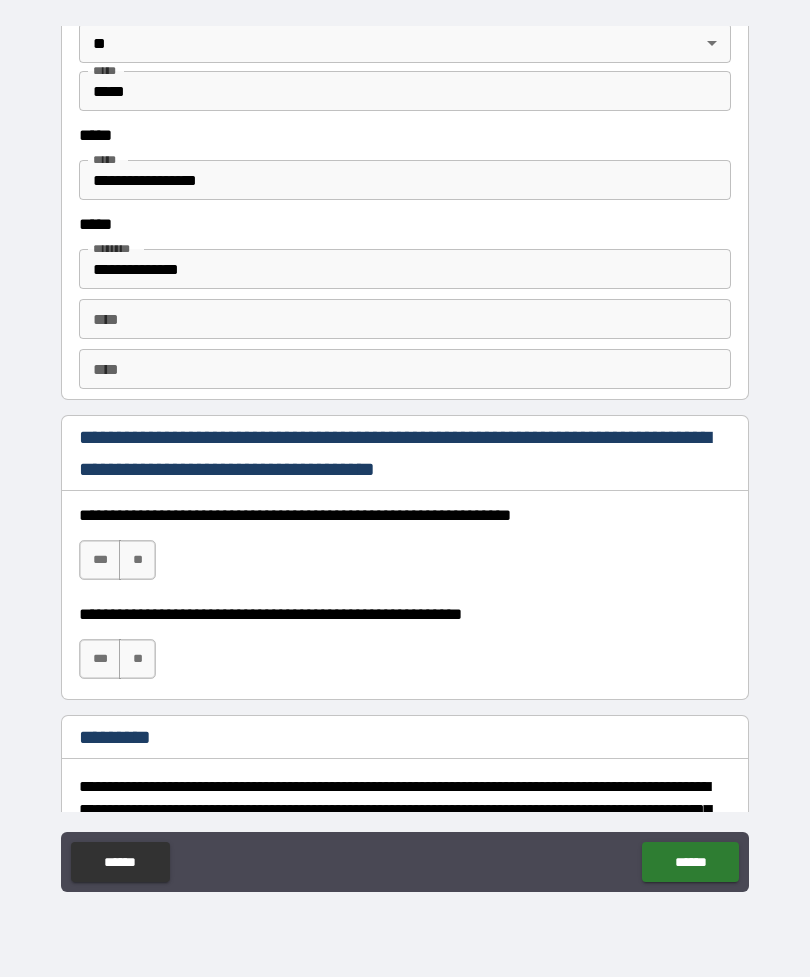 click on "***" at bounding box center (100, 659) 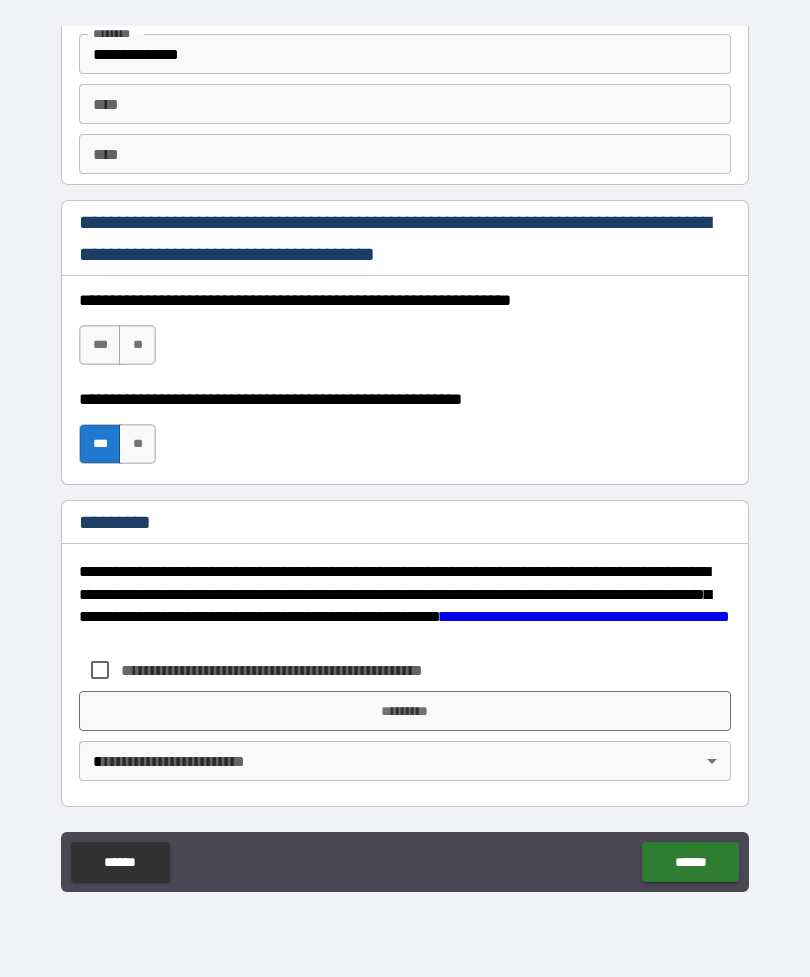 scroll, scrollTop: 2820, scrollLeft: 0, axis: vertical 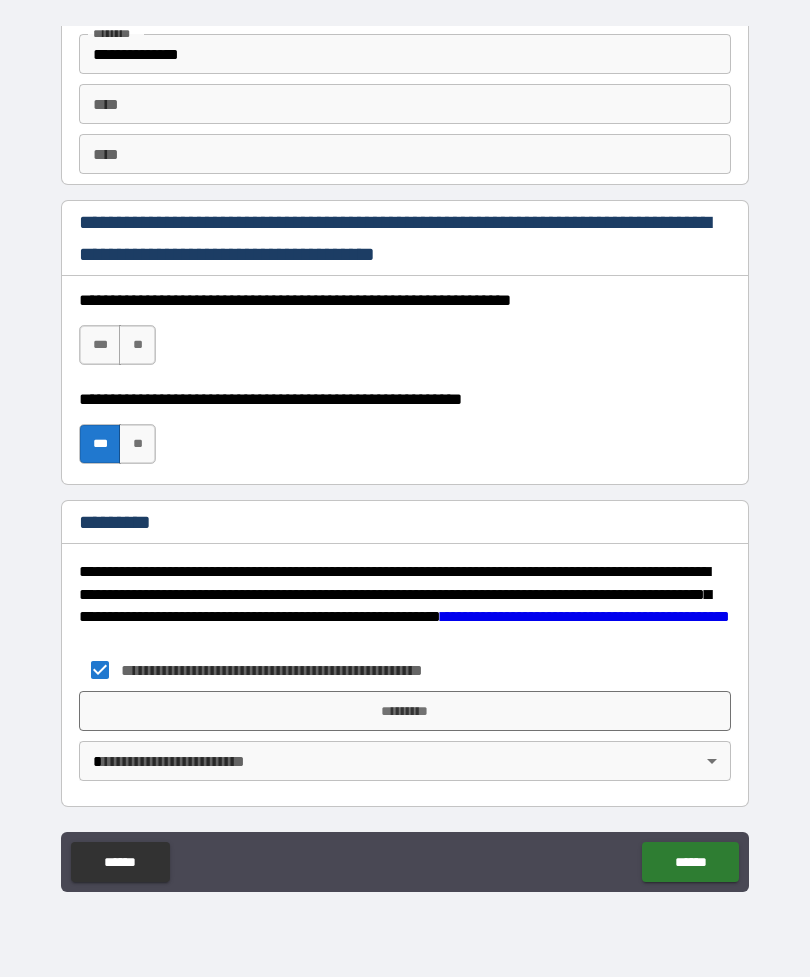 click on "*********" at bounding box center (405, 711) 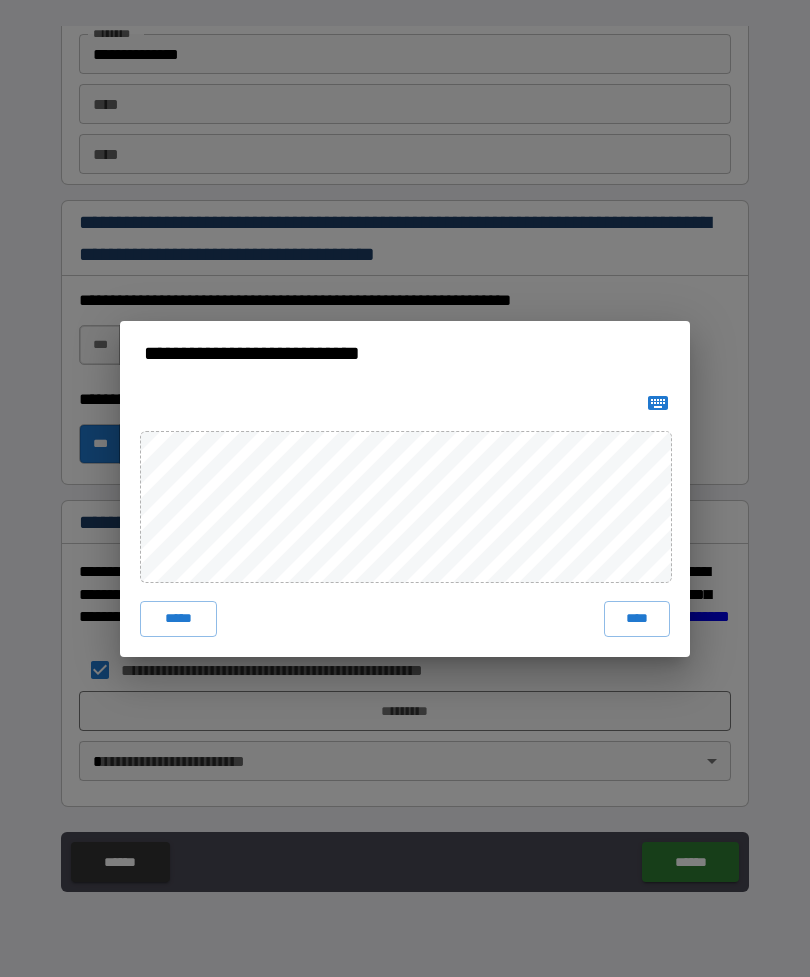 click on "****" at bounding box center [637, 619] 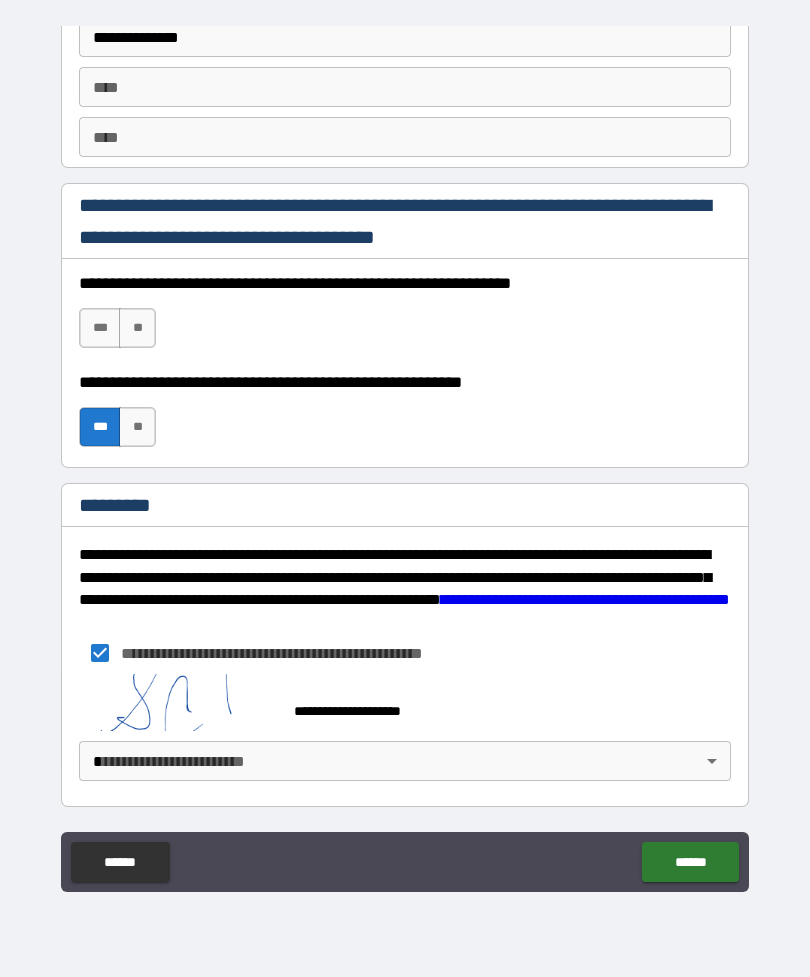 scroll, scrollTop: 2837, scrollLeft: 0, axis: vertical 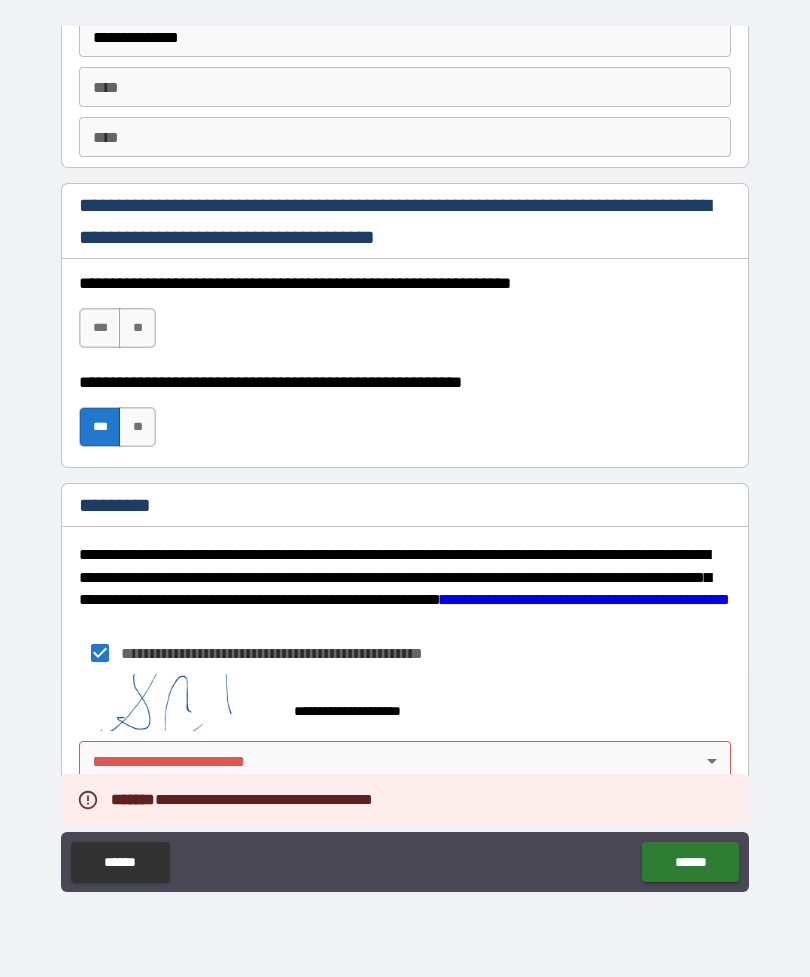 click on "**********" at bounding box center [405, 456] 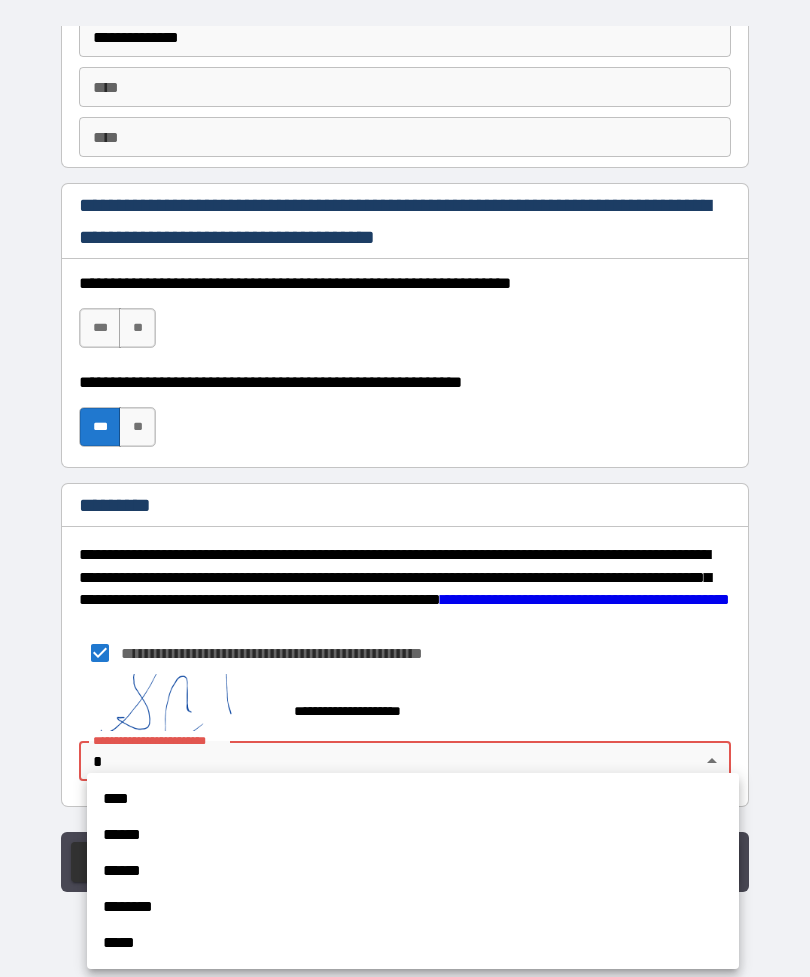 click on "****" at bounding box center (413, 799) 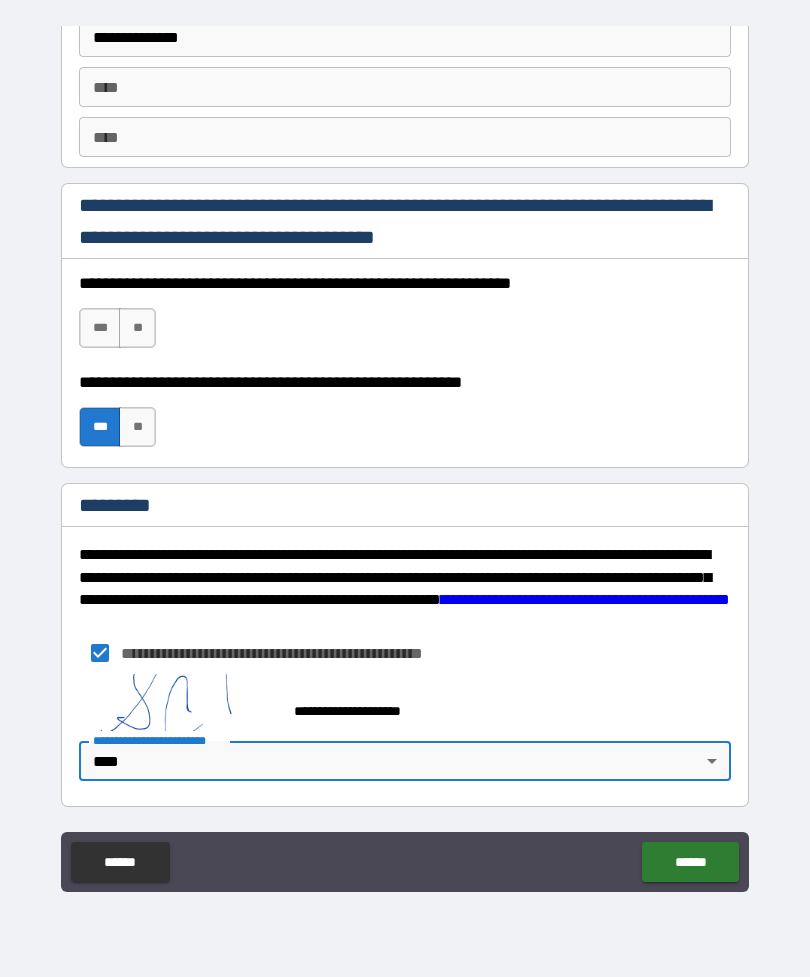 scroll, scrollTop: 2837, scrollLeft: 0, axis: vertical 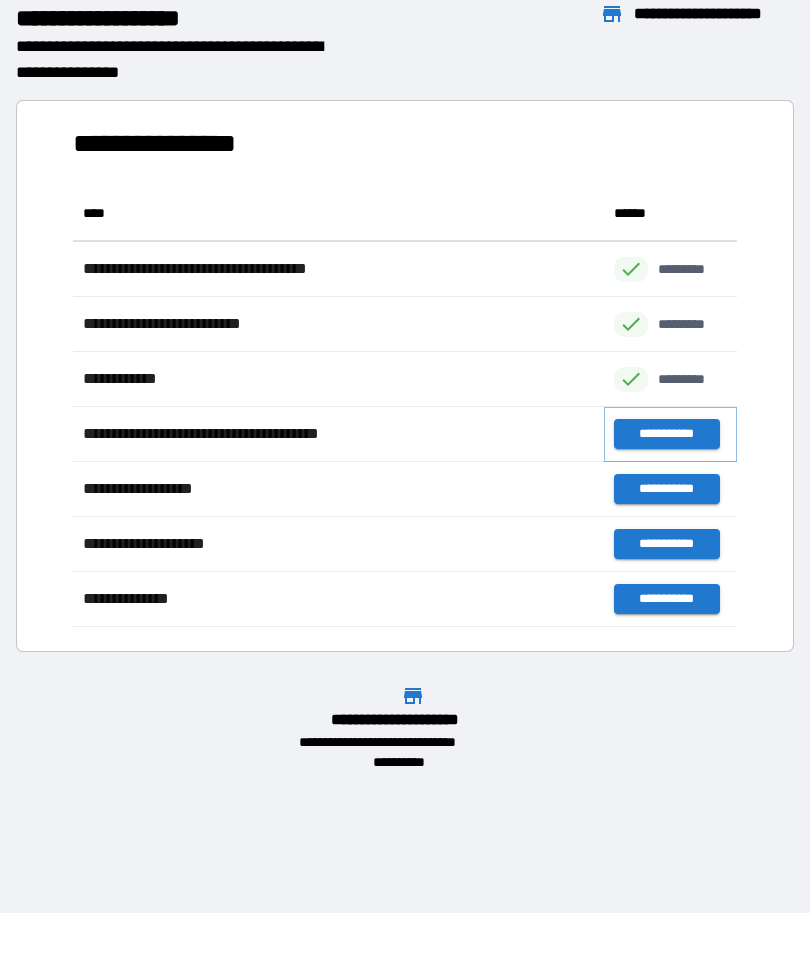 click on "**********" at bounding box center (666, 434) 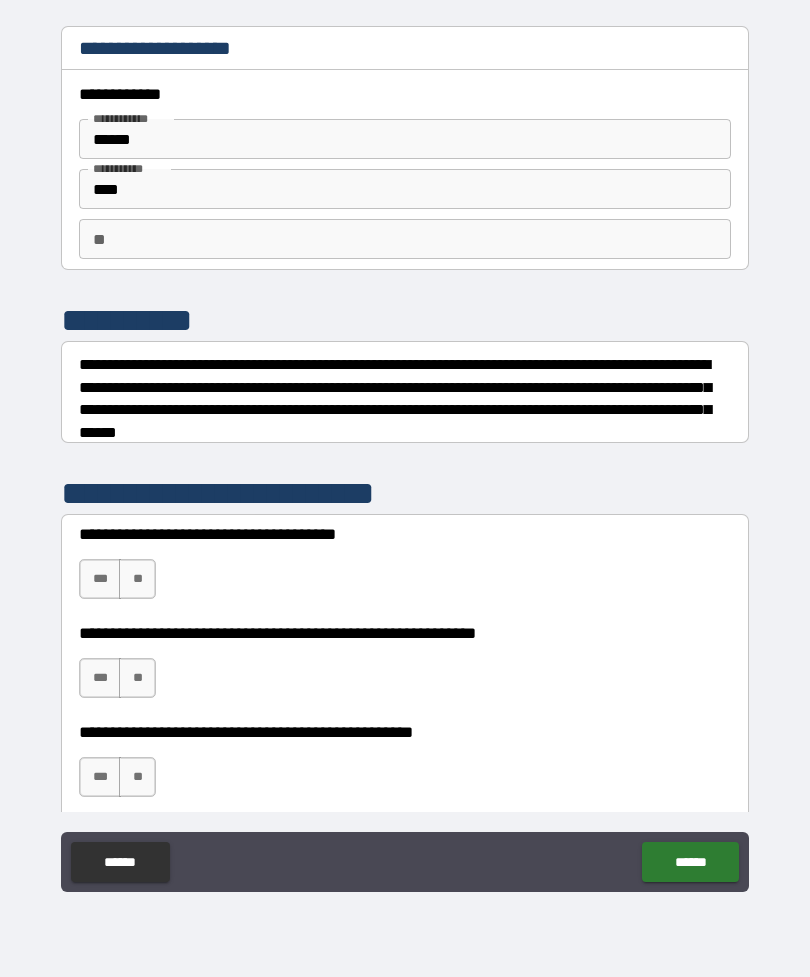 click on "**" at bounding box center (137, 579) 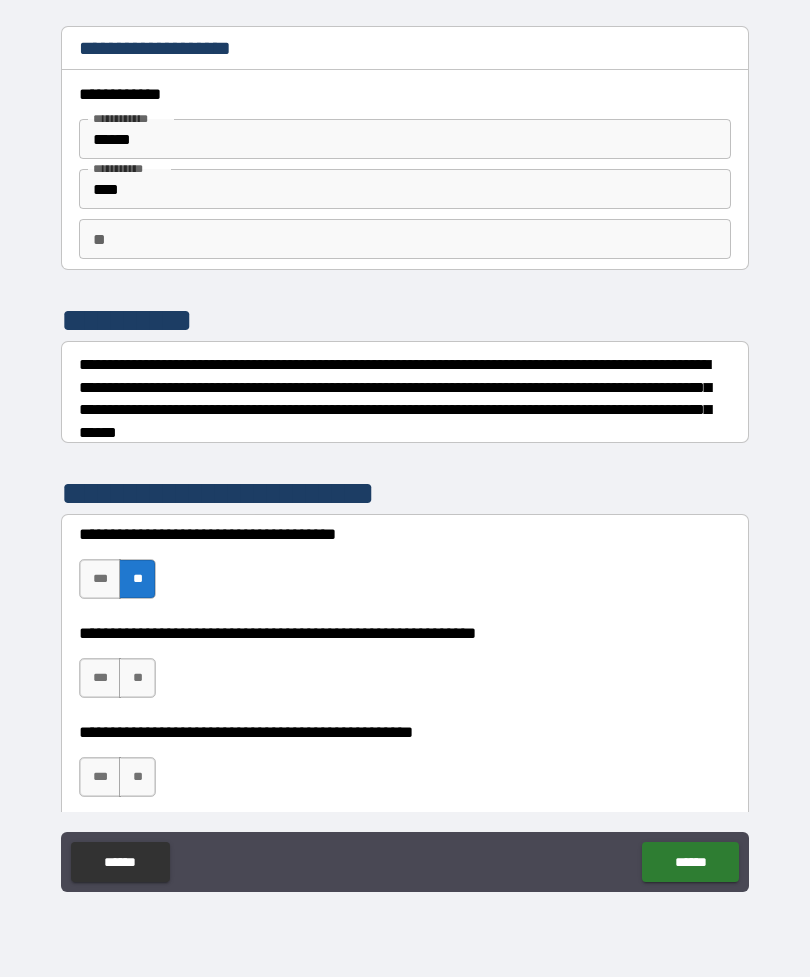 click on "***" at bounding box center [100, 678] 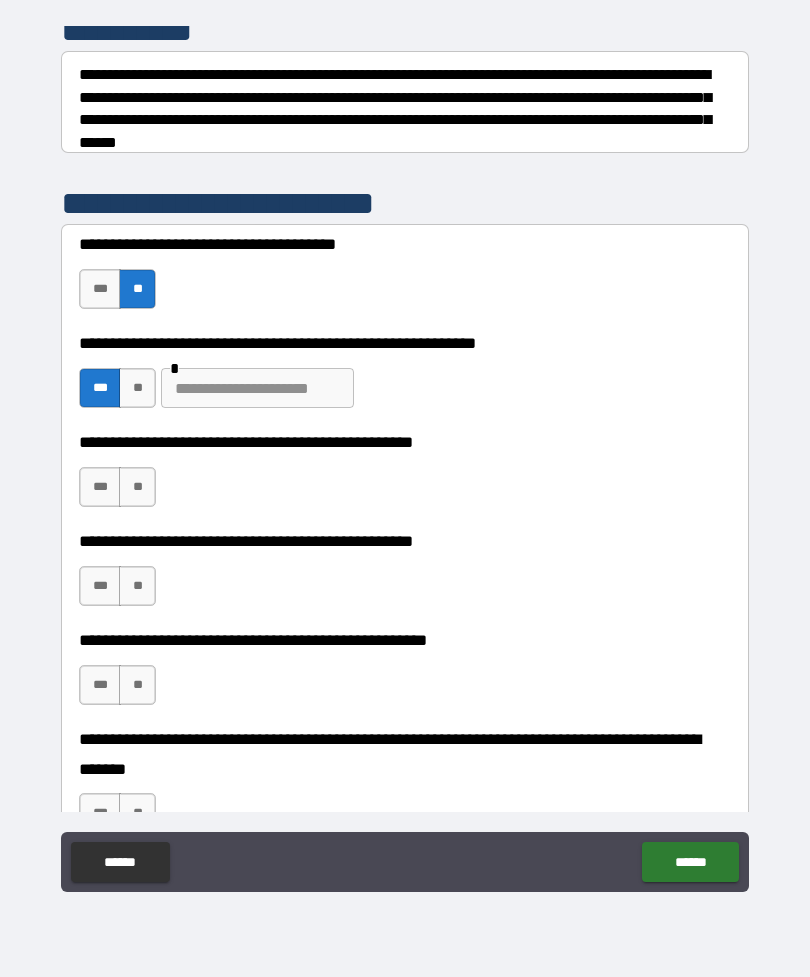 scroll, scrollTop: 292, scrollLeft: 0, axis: vertical 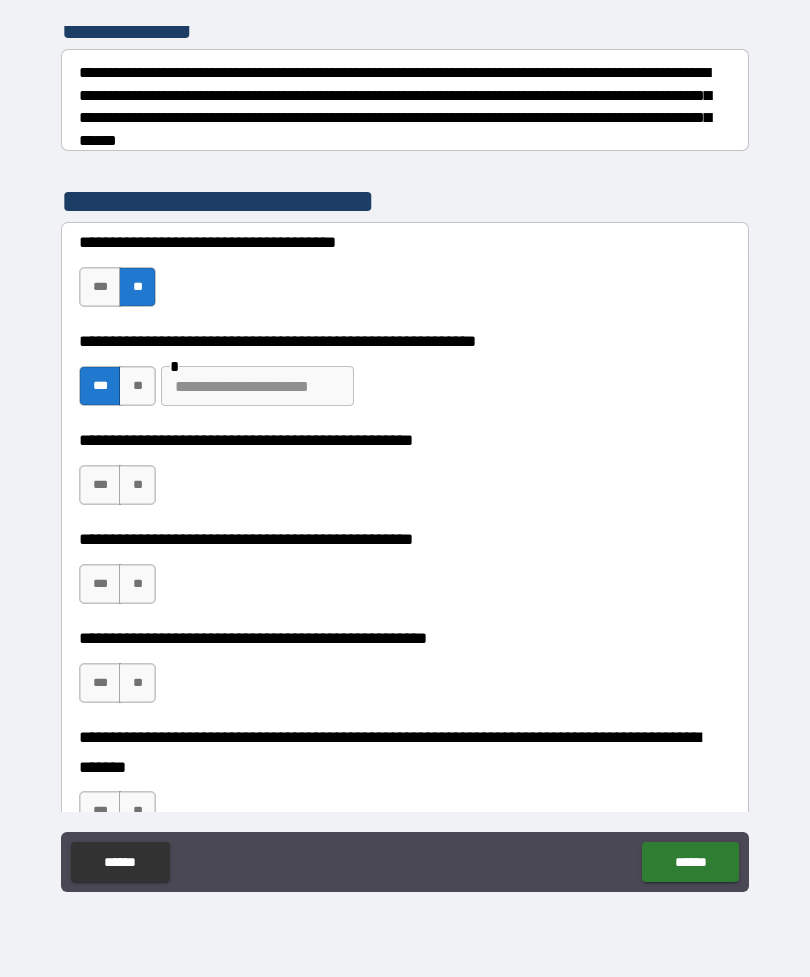 click on "**" at bounding box center [137, 485] 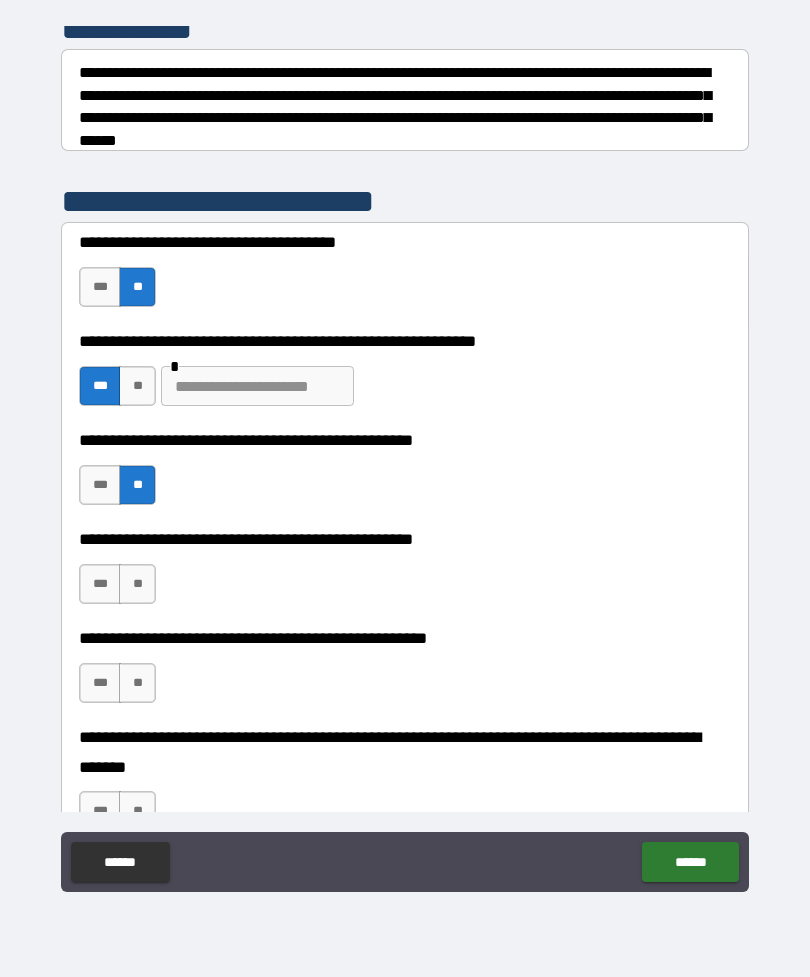 click on "***" at bounding box center (100, 584) 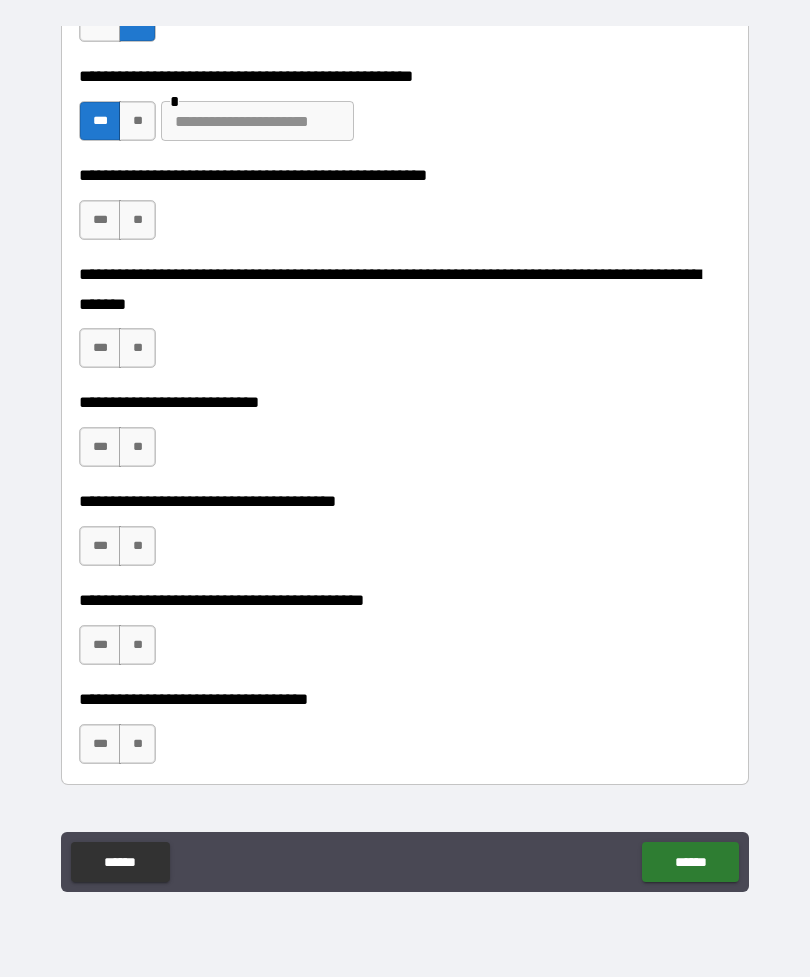 scroll, scrollTop: 757, scrollLeft: 0, axis: vertical 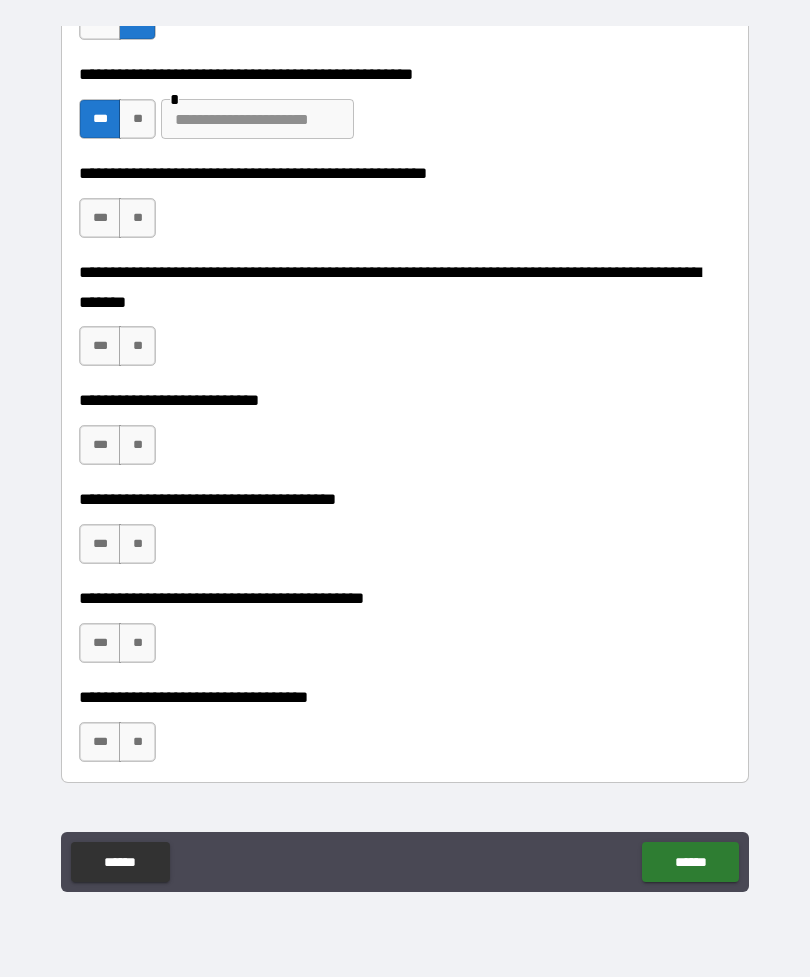 click on "**" at bounding box center [137, 218] 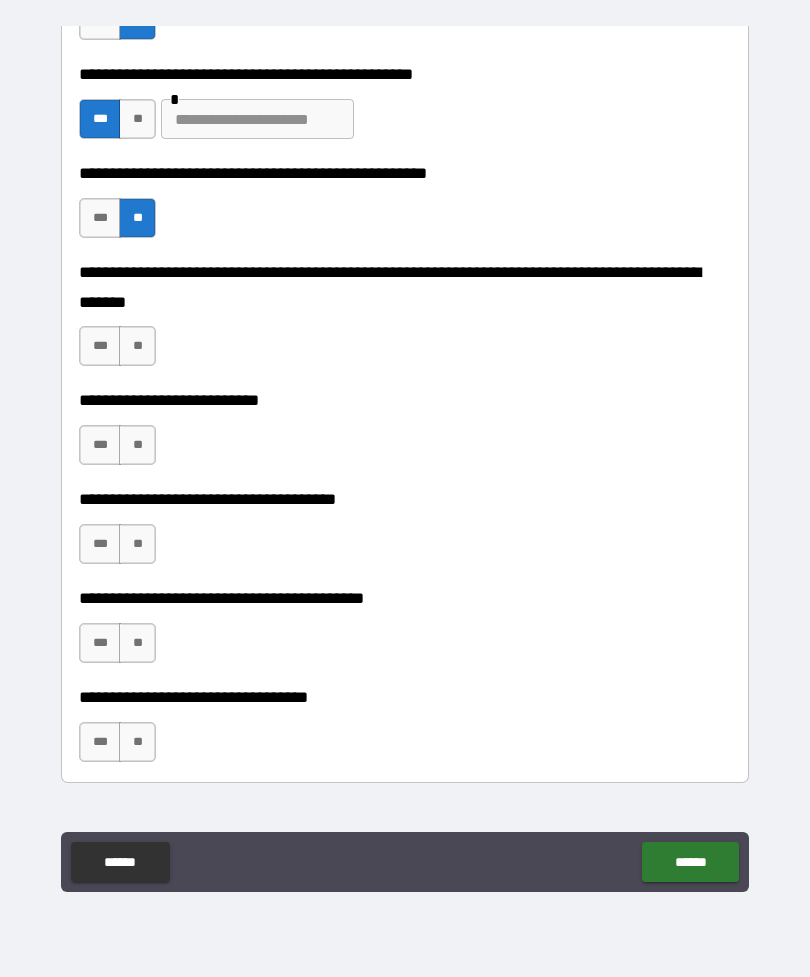 click on "**" at bounding box center [137, 346] 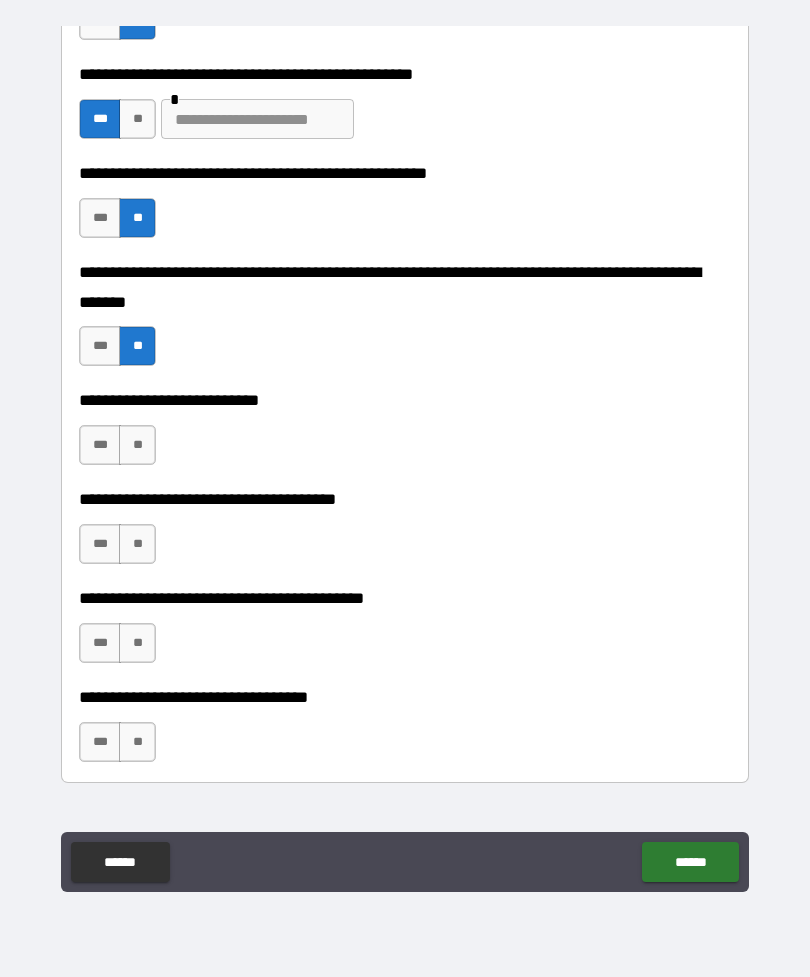click on "**" at bounding box center (137, 445) 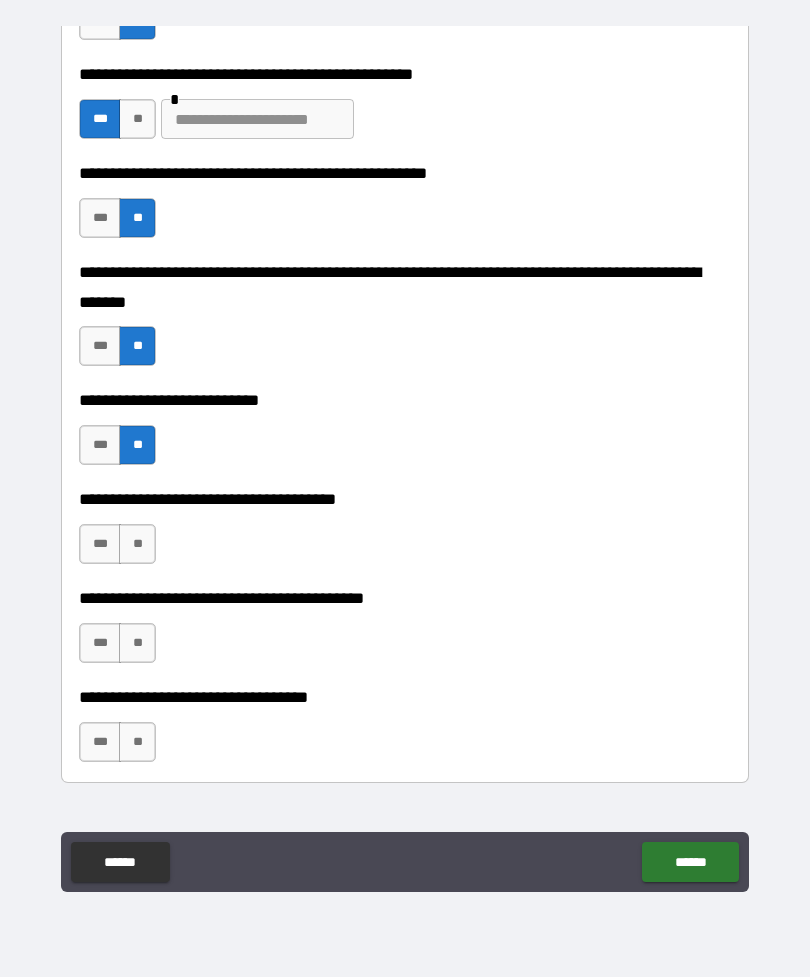 click on "**" at bounding box center [137, 544] 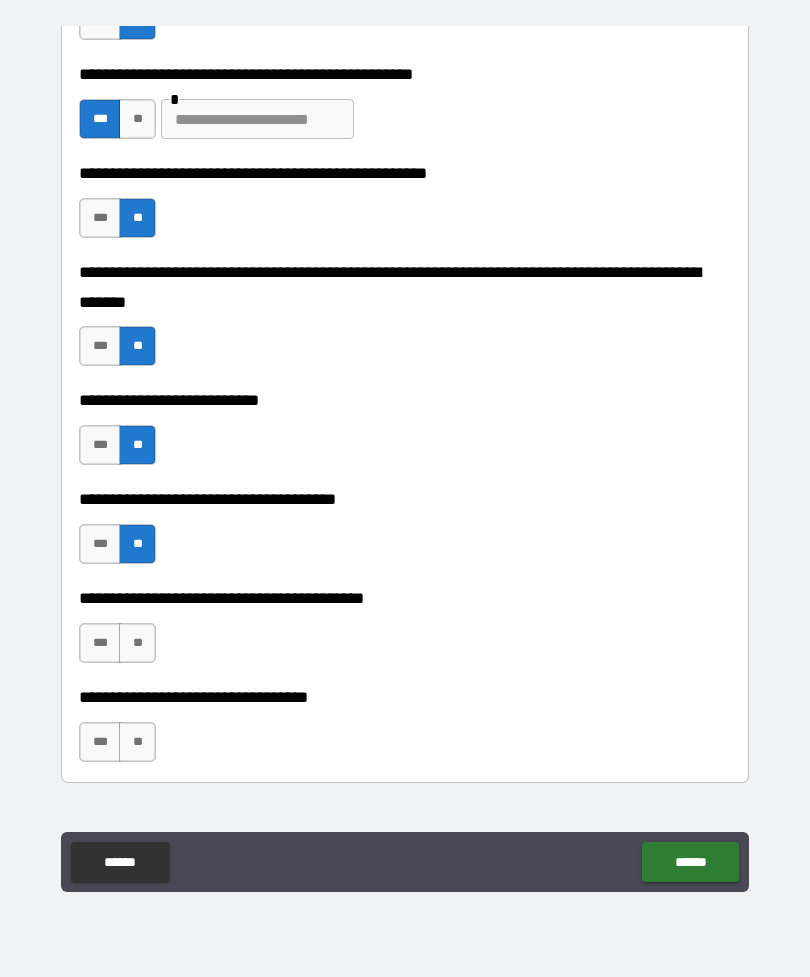 click on "**" at bounding box center (137, 643) 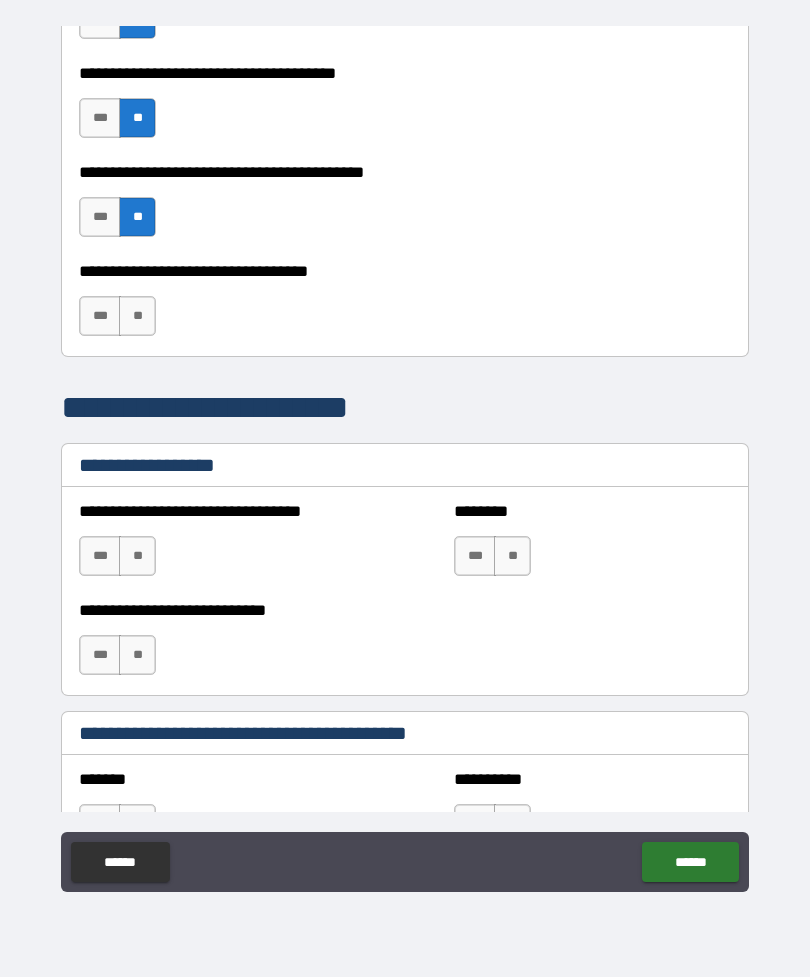 scroll, scrollTop: 1184, scrollLeft: 0, axis: vertical 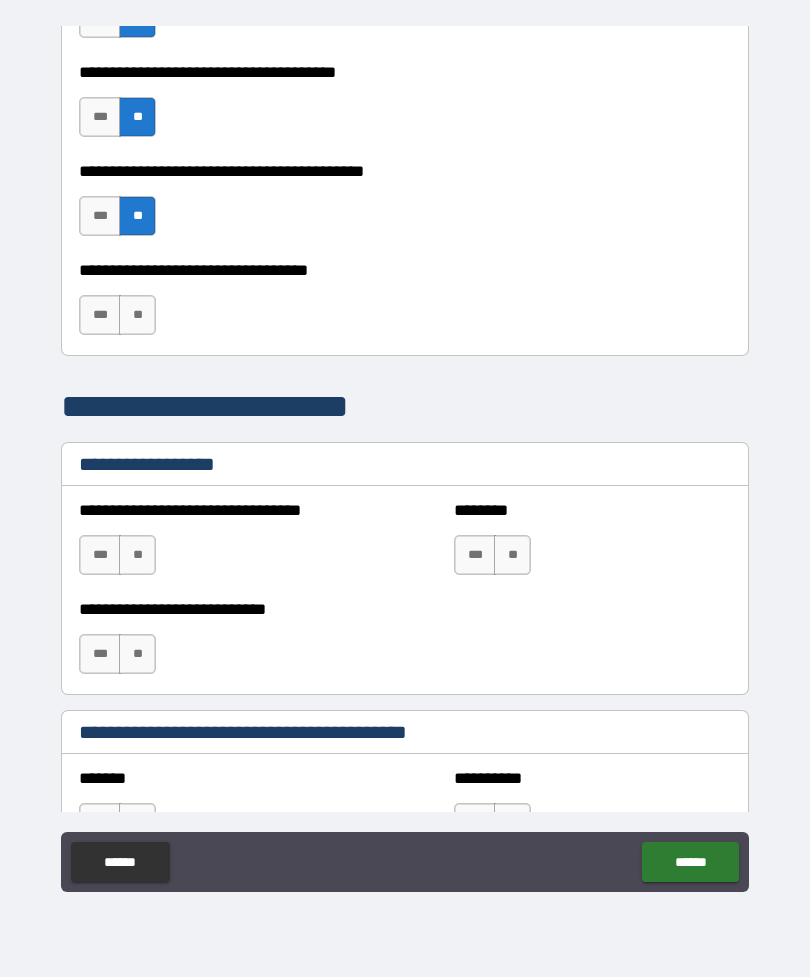 click on "**" at bounding box center (137, 315) 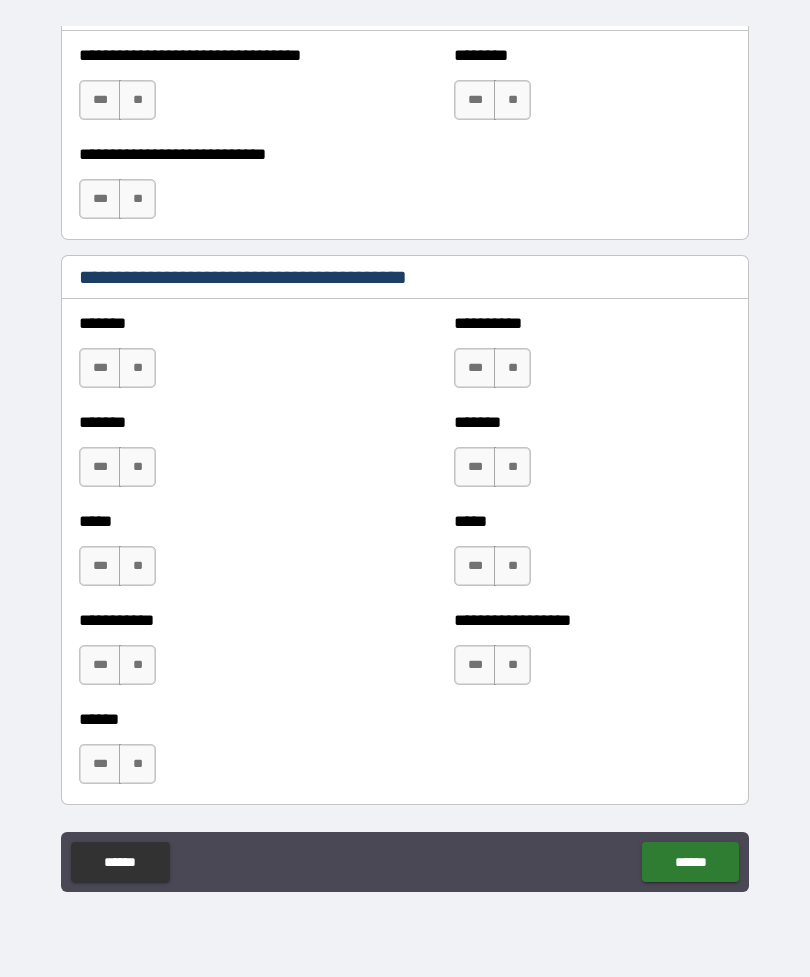 scroll, scrollTop: 1639, scrollLeft: 0, axis: vertical 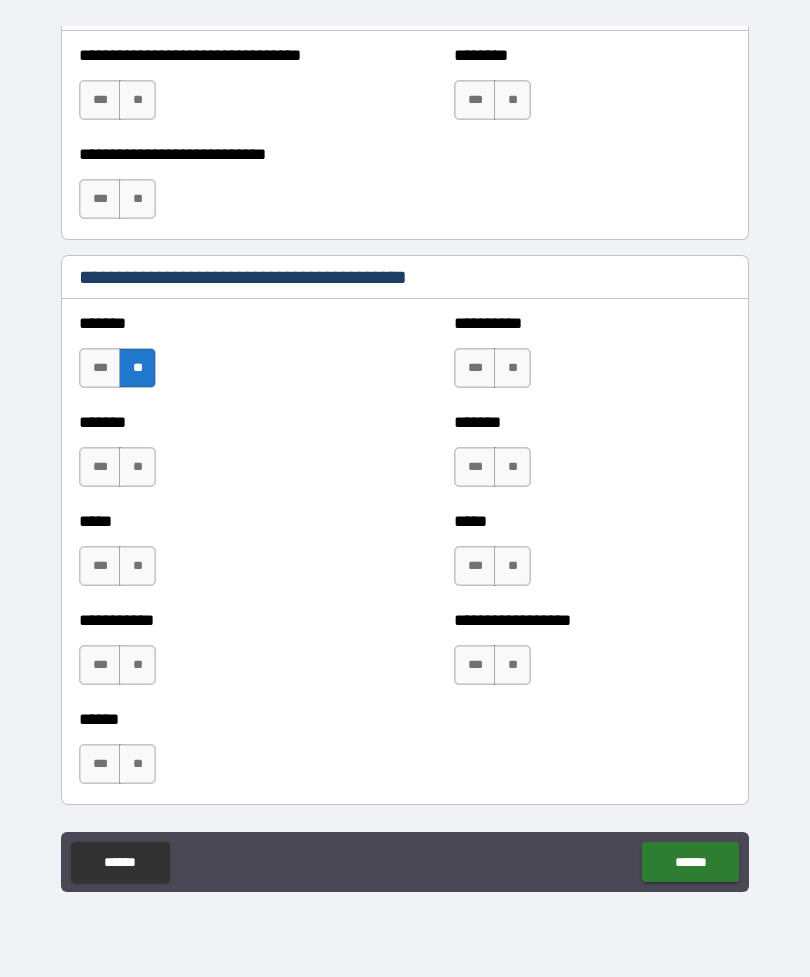 click on "**" at bounding box center [137, 467] 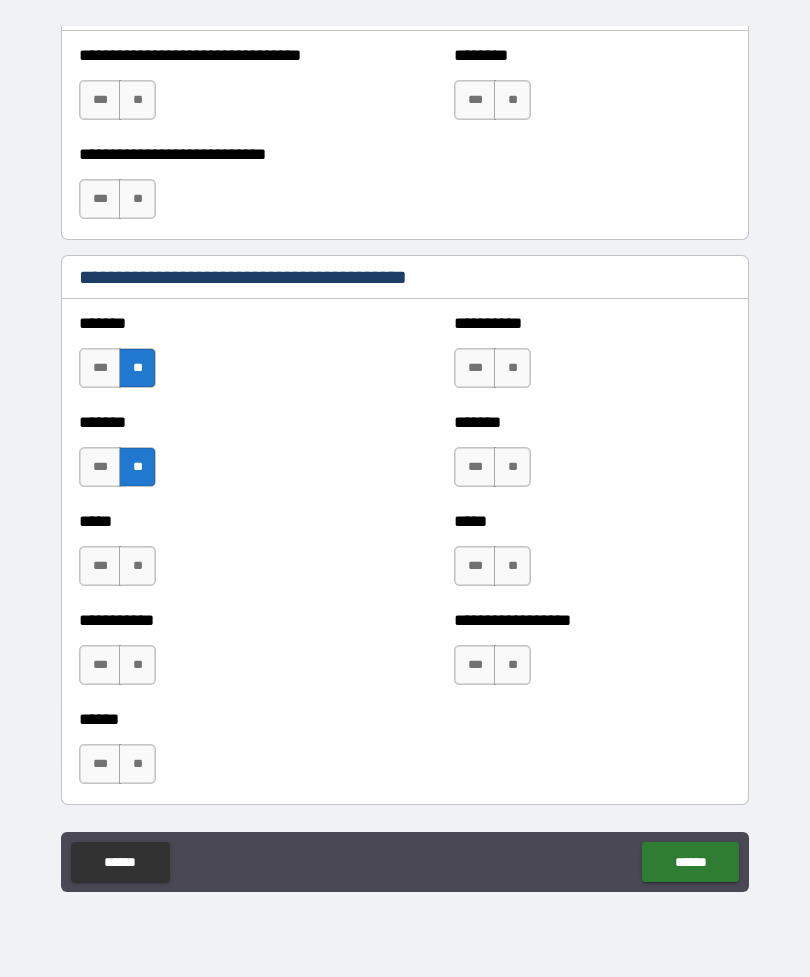 click on "**" at bounding box center [137, 566] 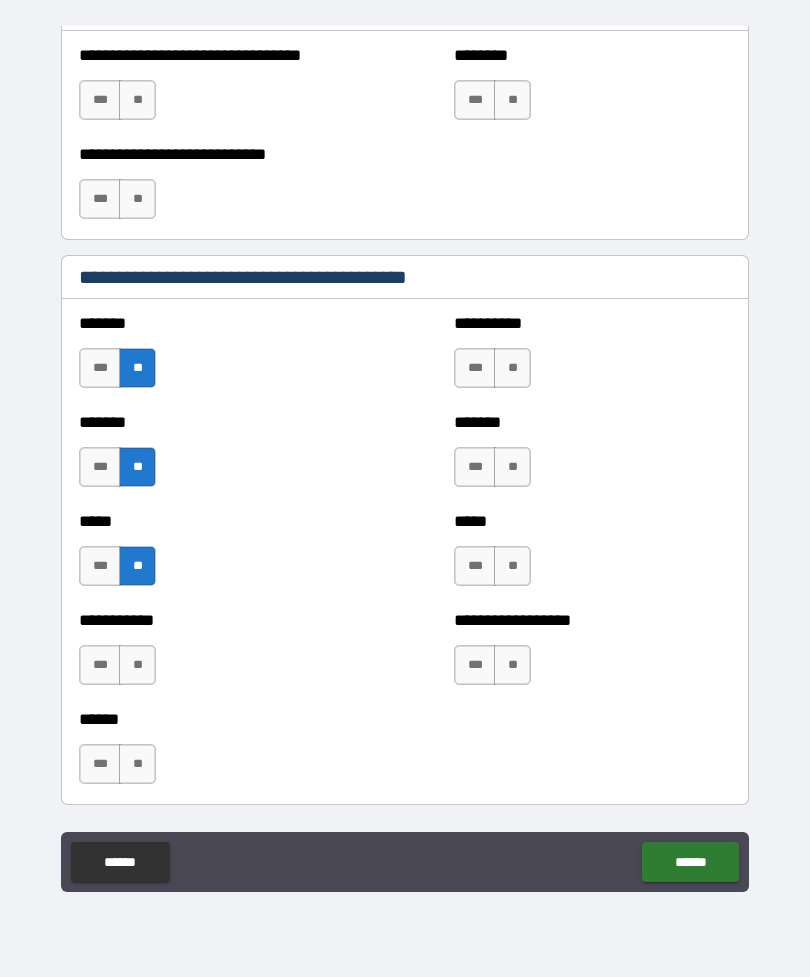 click on "**" at bounding box center (512, 368) 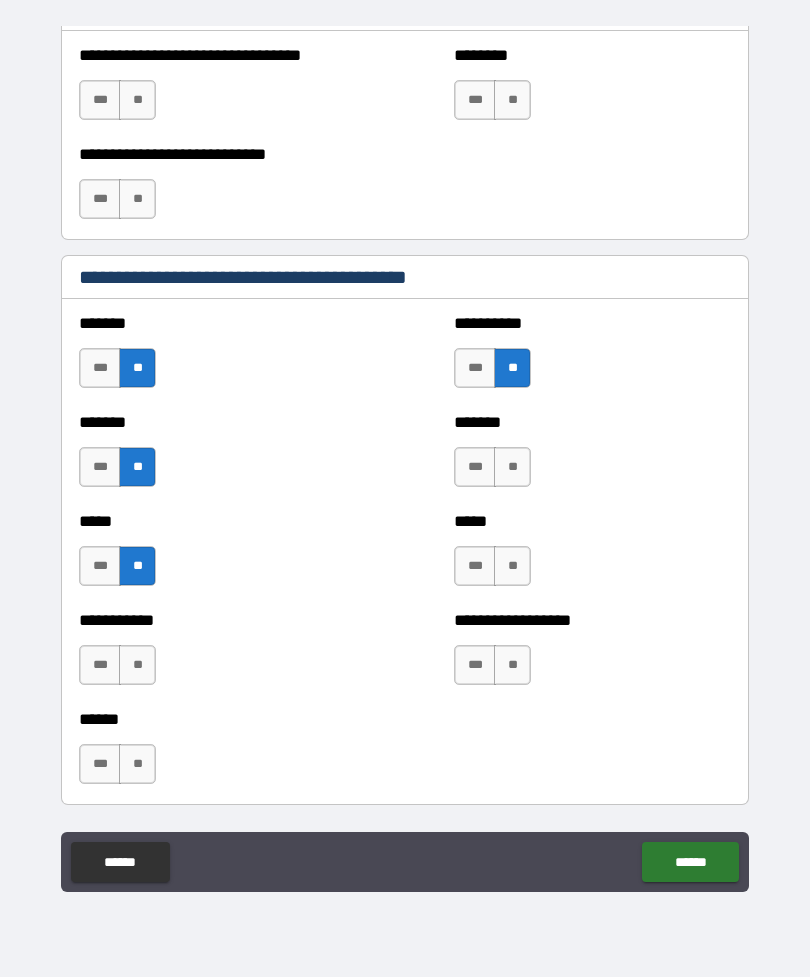 click on "**" at bounding box center [512, 467] 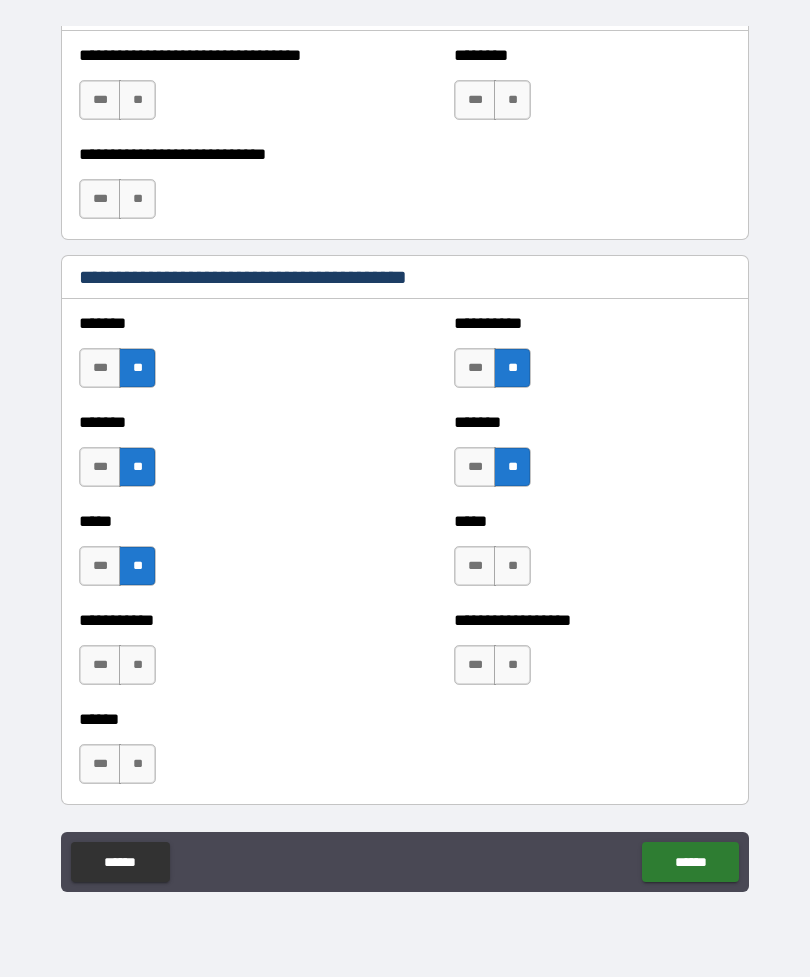 click on "**" at bounding box center [512, 566] 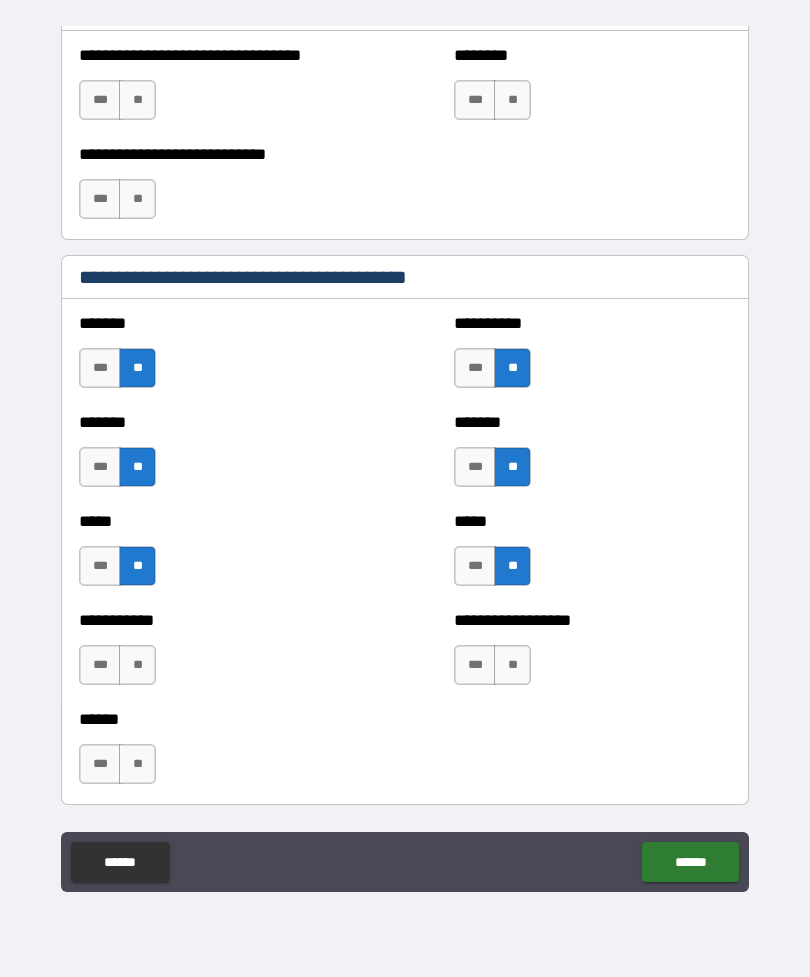click on "**" at bounding box center [512, 665] 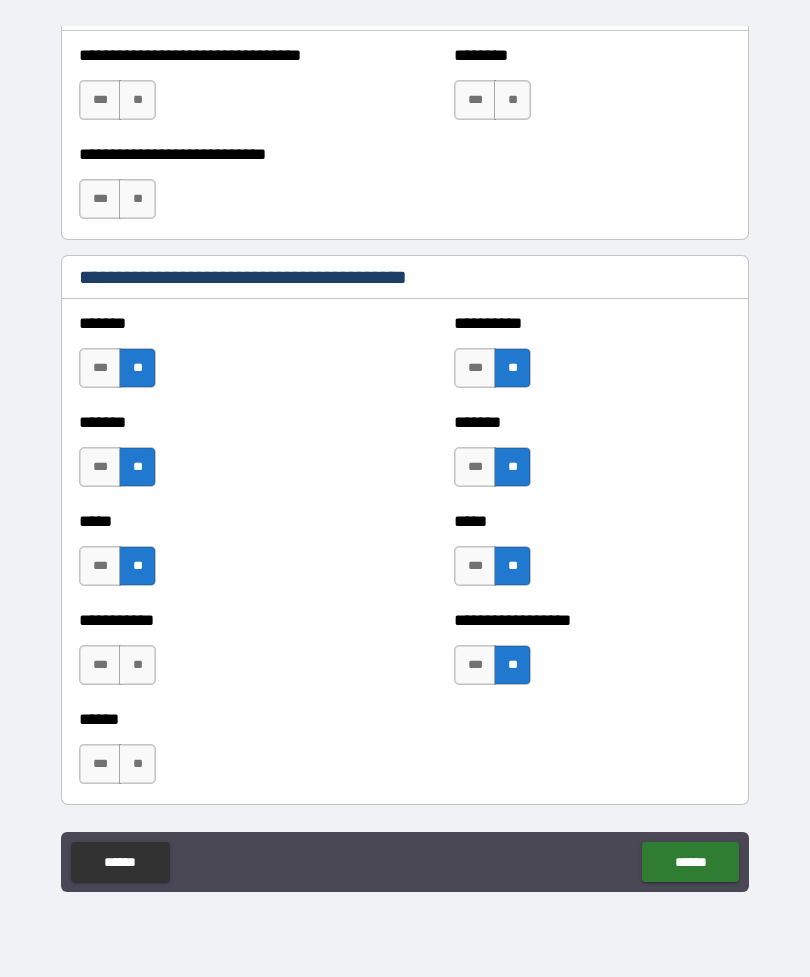 scroll, scrollTop: 1633, scrollLeft: 0, axis: vertical 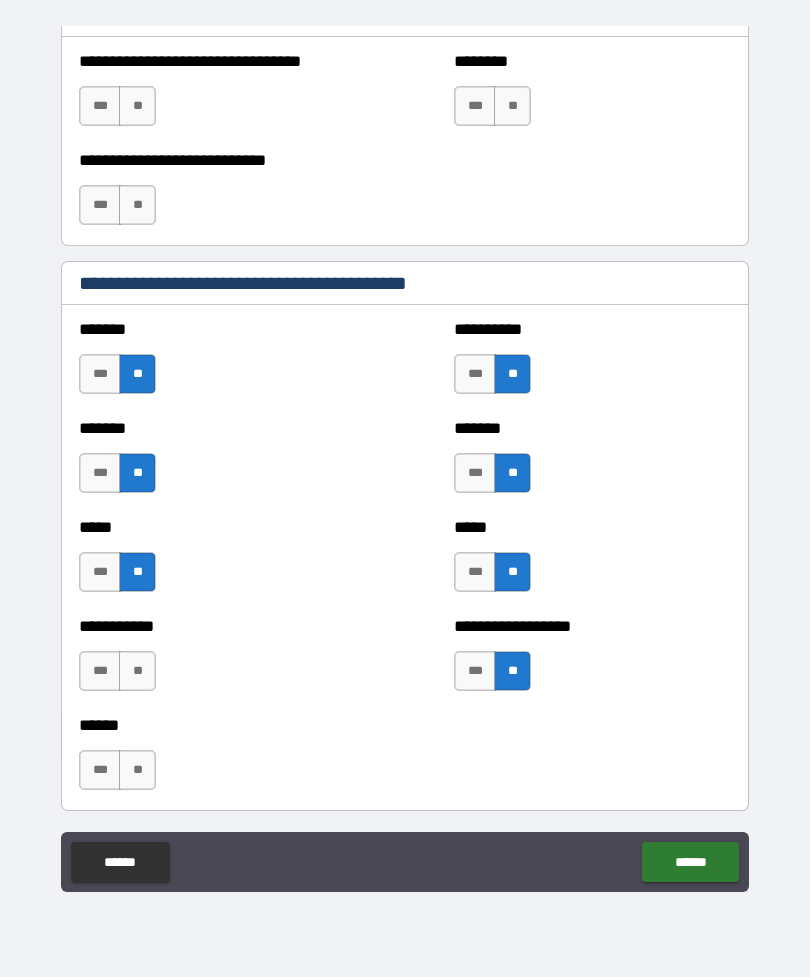 click on "**" at bounding box center (137, 671) 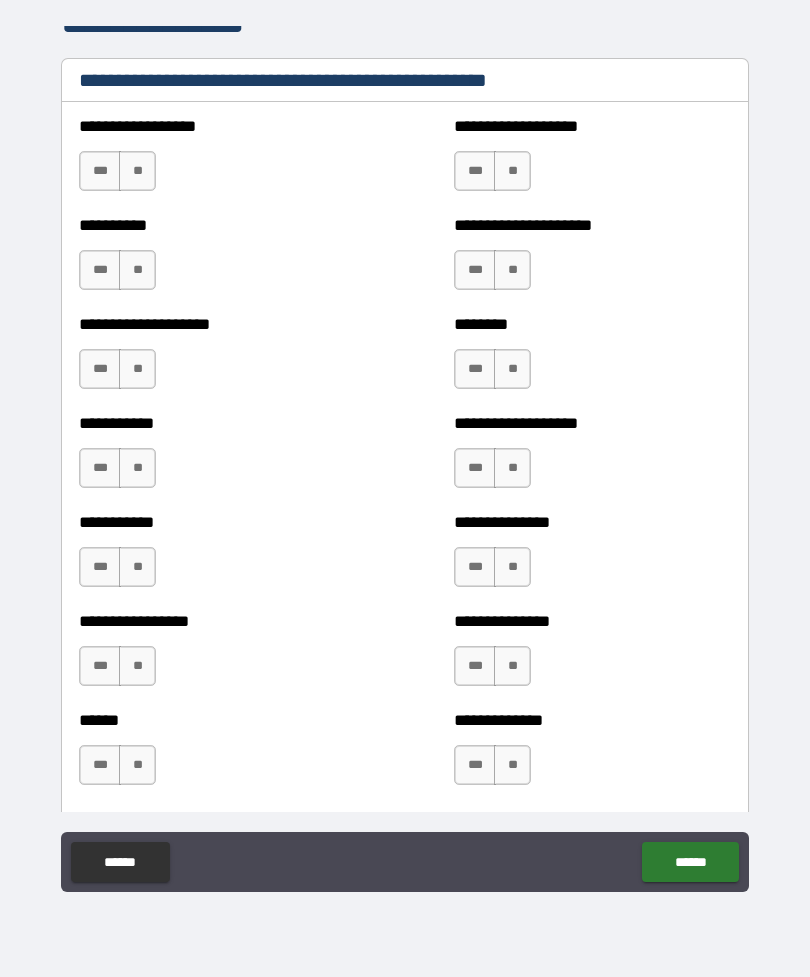 scroll, scrollTop: 2474, scrollLeft: 0, axis: vertical 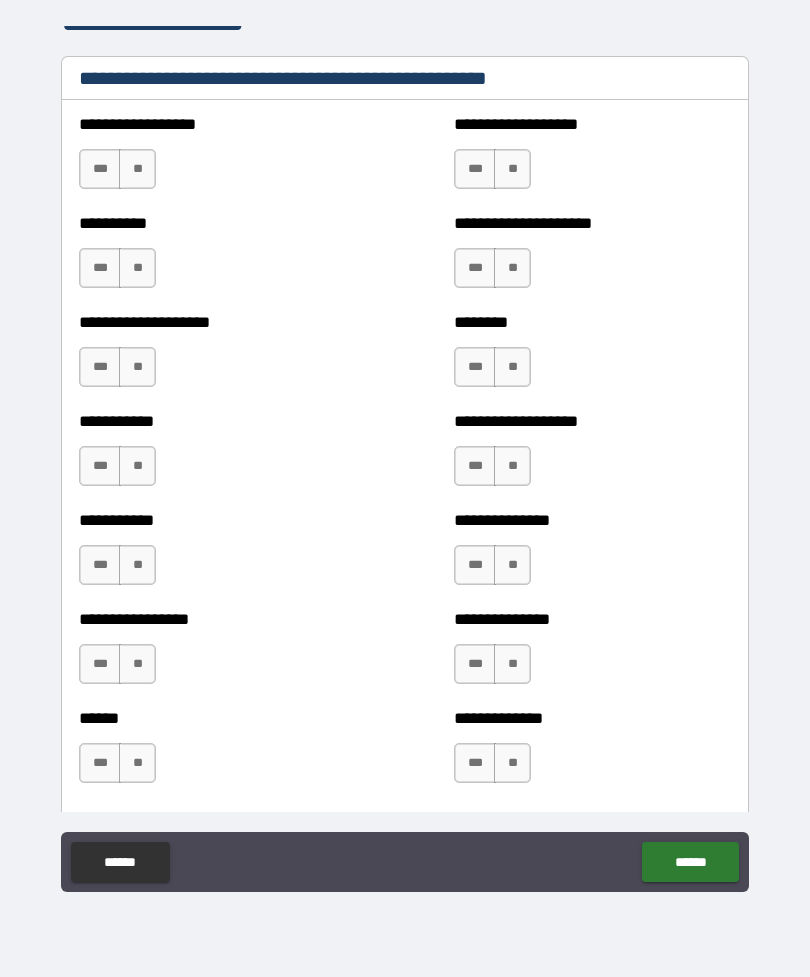 click on "**" at bounding box center (137, 169) 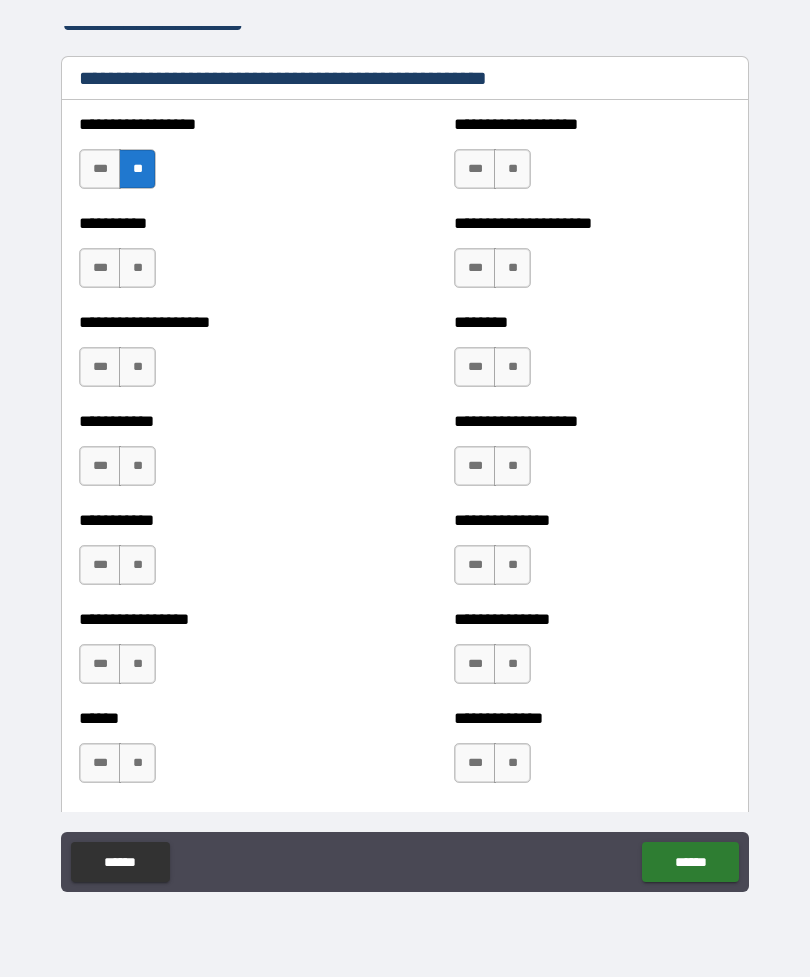 click on "**" at bounding box center (512, 169) 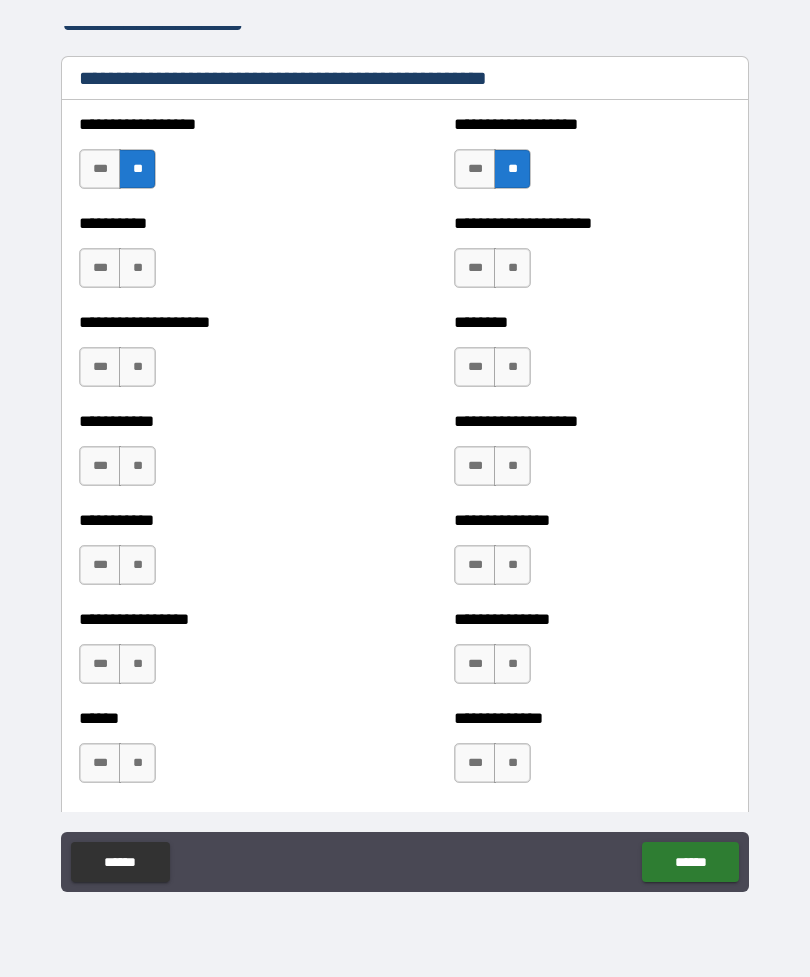 click on "**" at bounding box center (512, 268) 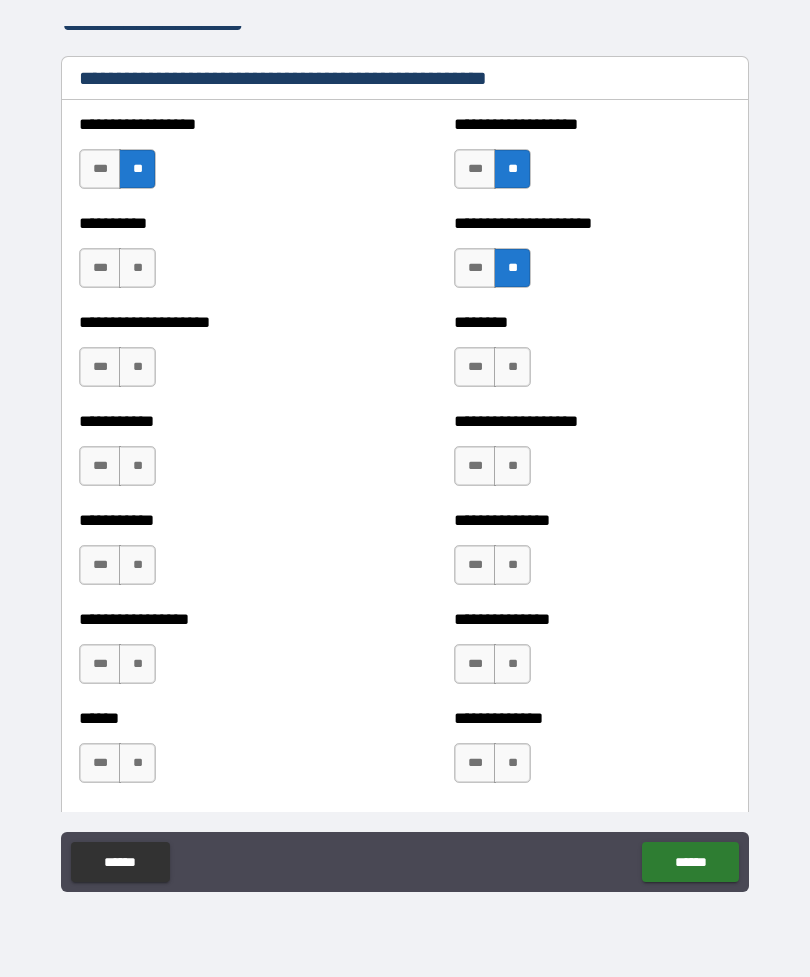 click on "**" at bounding box center [137, 367] 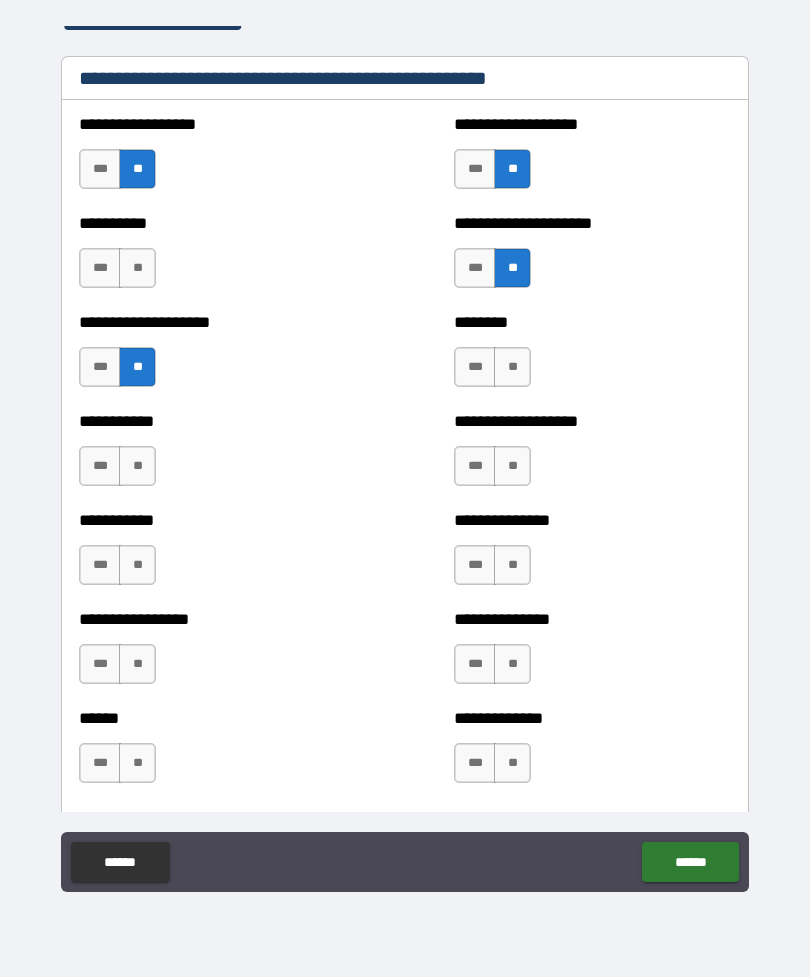 click on "**" at bounding box center [512, 367] 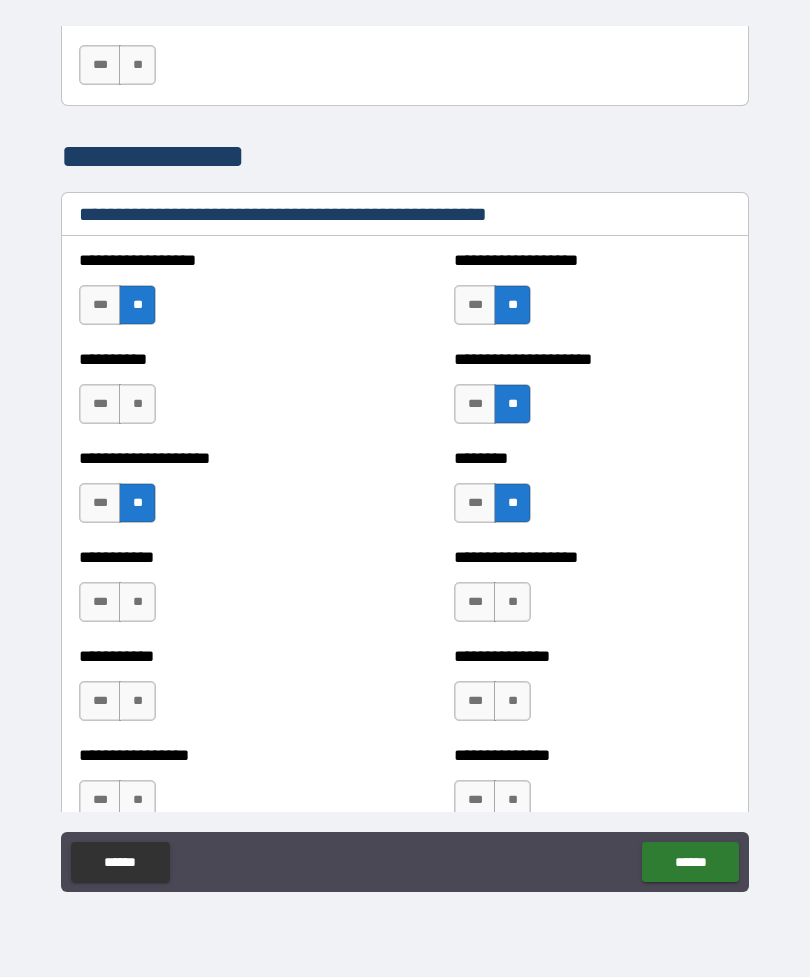 scroll, scrollTop: 2337, scrollLeft: 0, axis: vertical 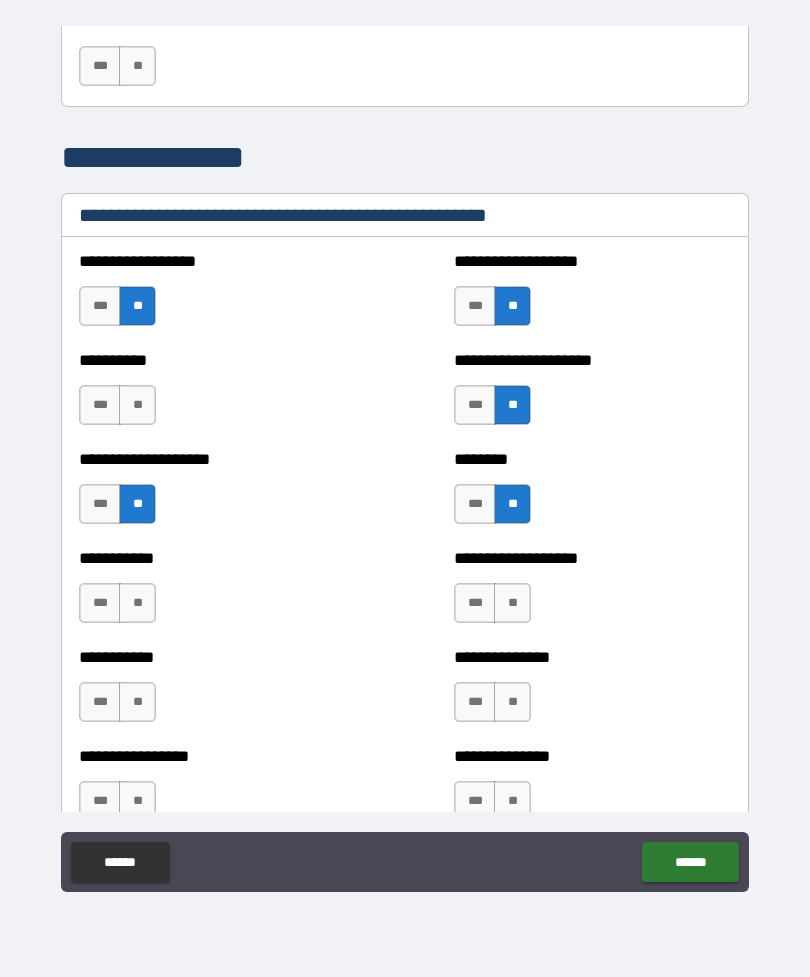 click on "**" at bounding box center (137, 603) 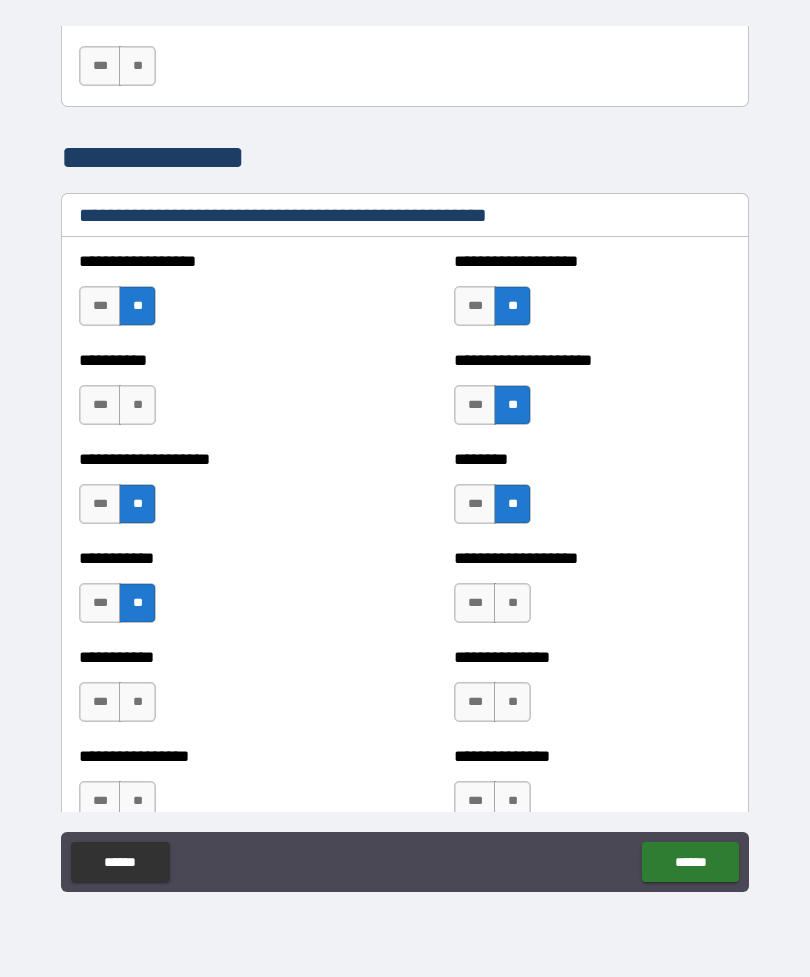 click on "**" at bounding box center [512, 603] 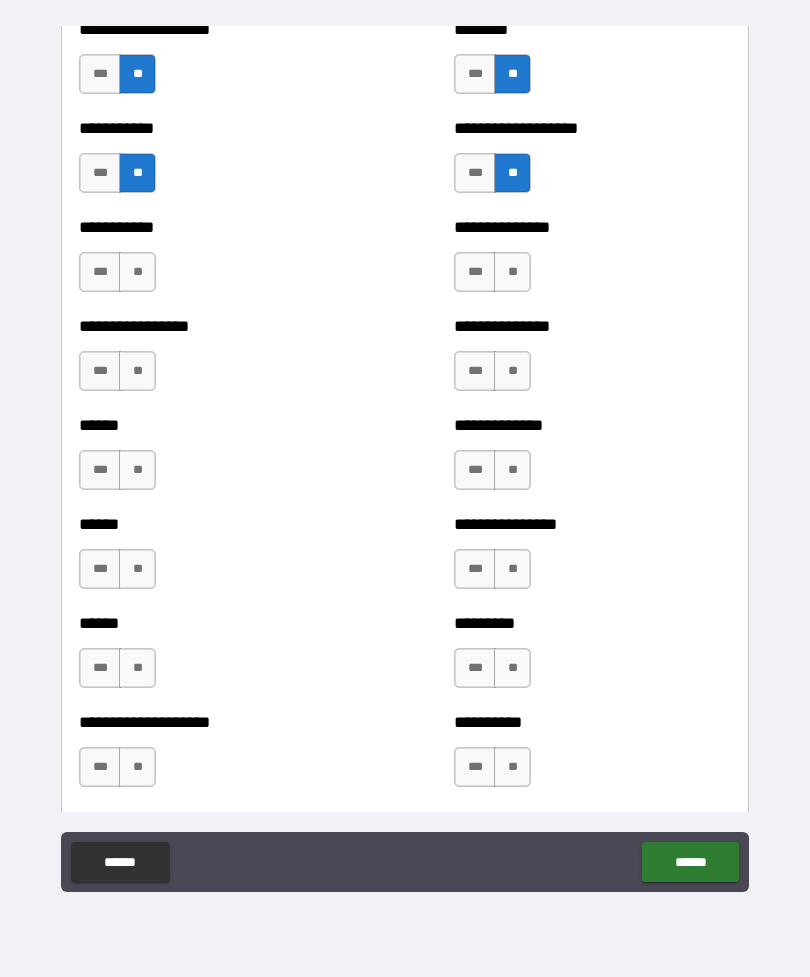 scroll, scrollTop: 2771, scrollLeft: 0, axis: vertical 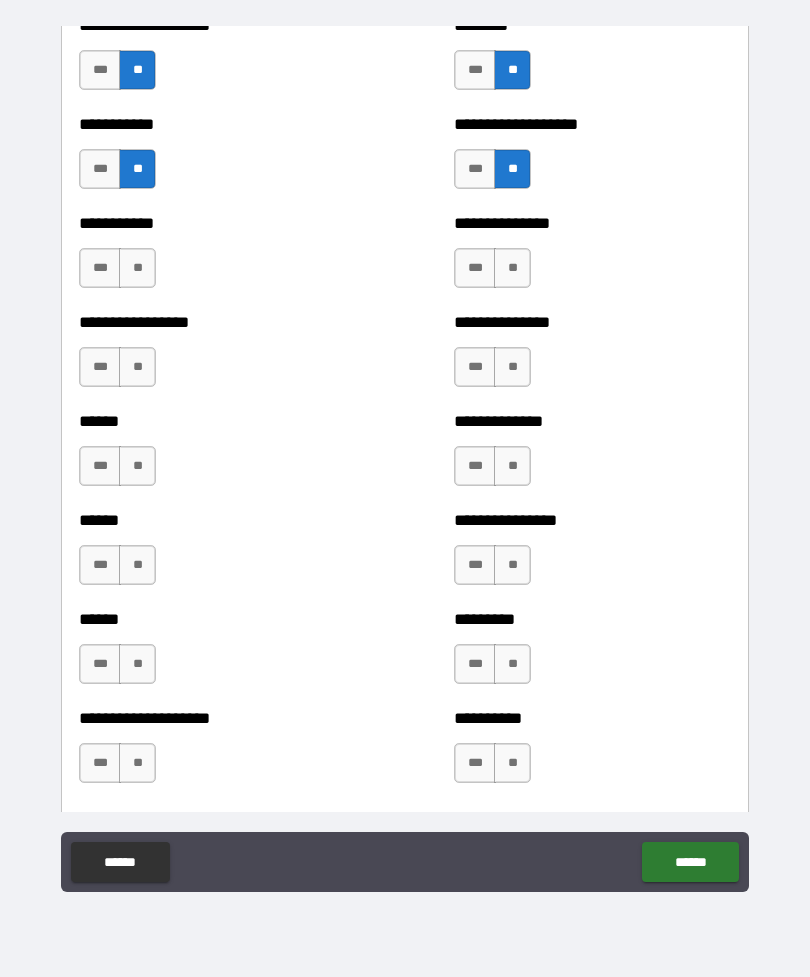 click on "**" at bounding box center [137, 268] 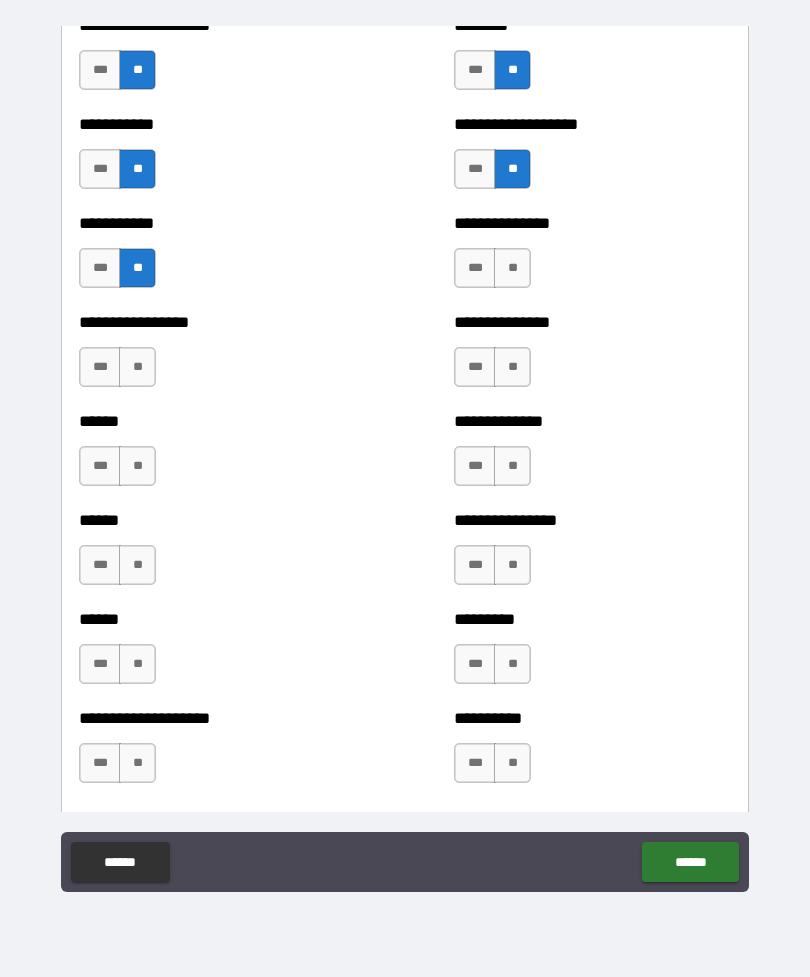 click on "**" at bounding box center (512, 268) 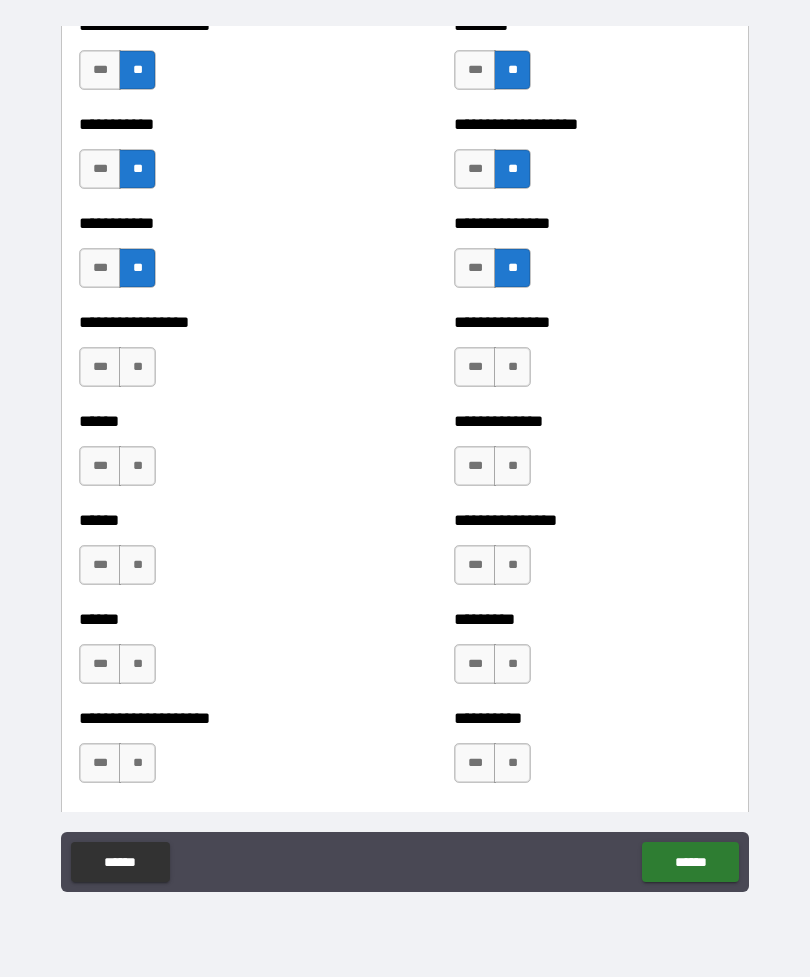 click on "**" at bounding box center (137, 367) 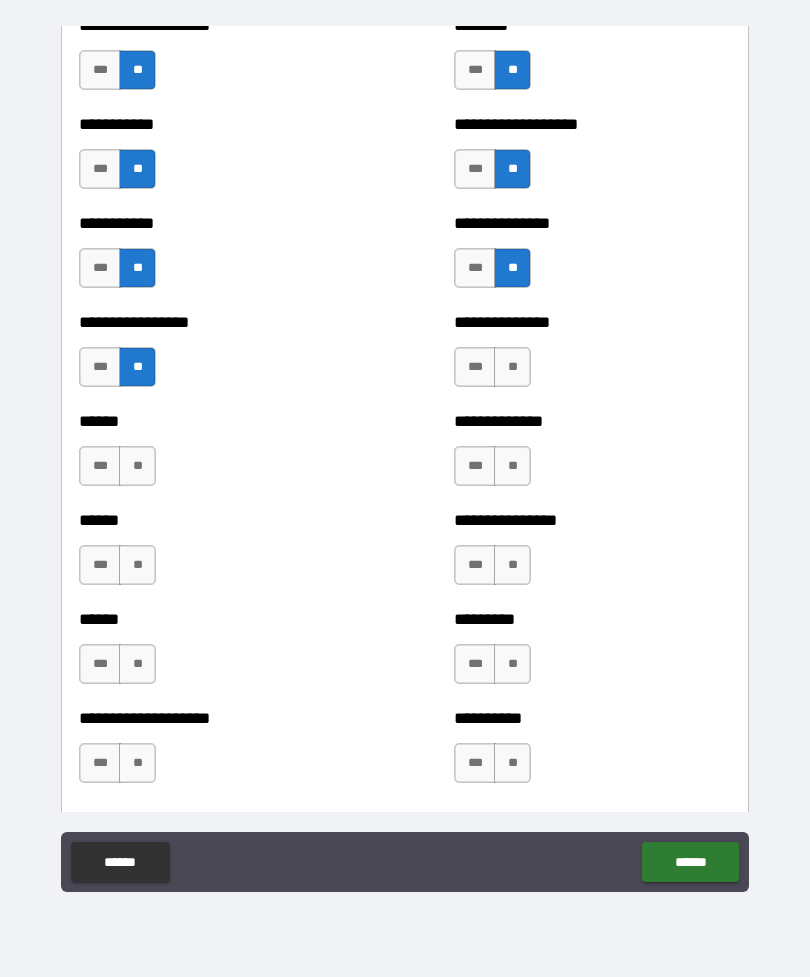 click on "**" at bounding box center [512, 367] 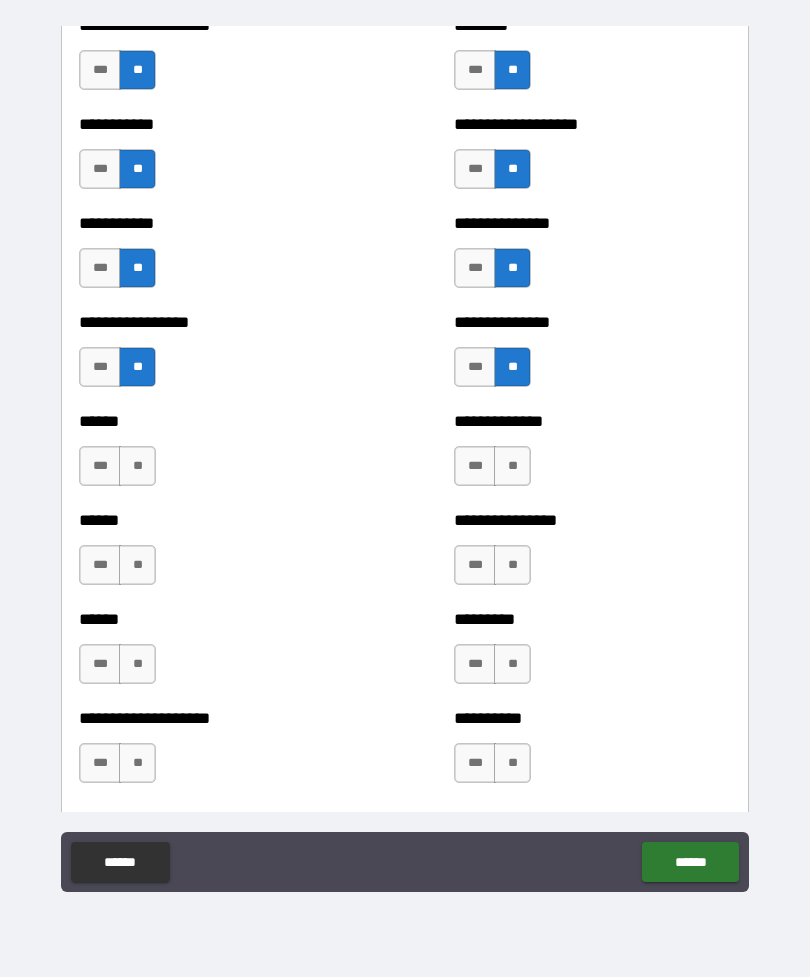click on "**" at bounding box center [137, 466] 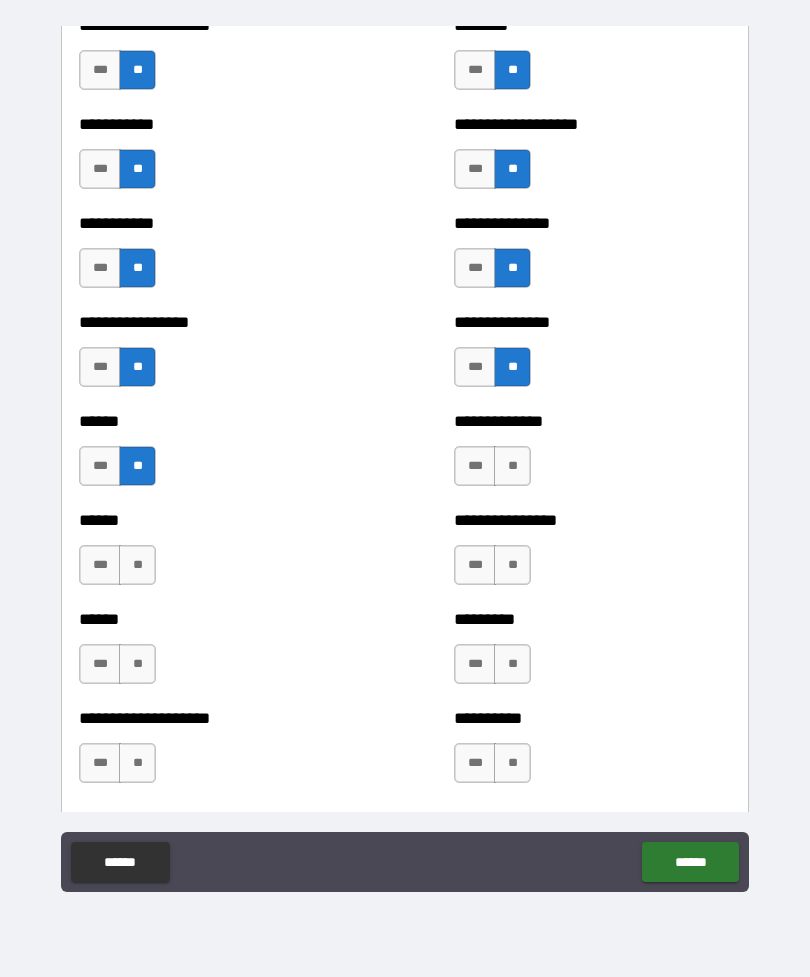 click on "**" at bounding box center (137, 565) 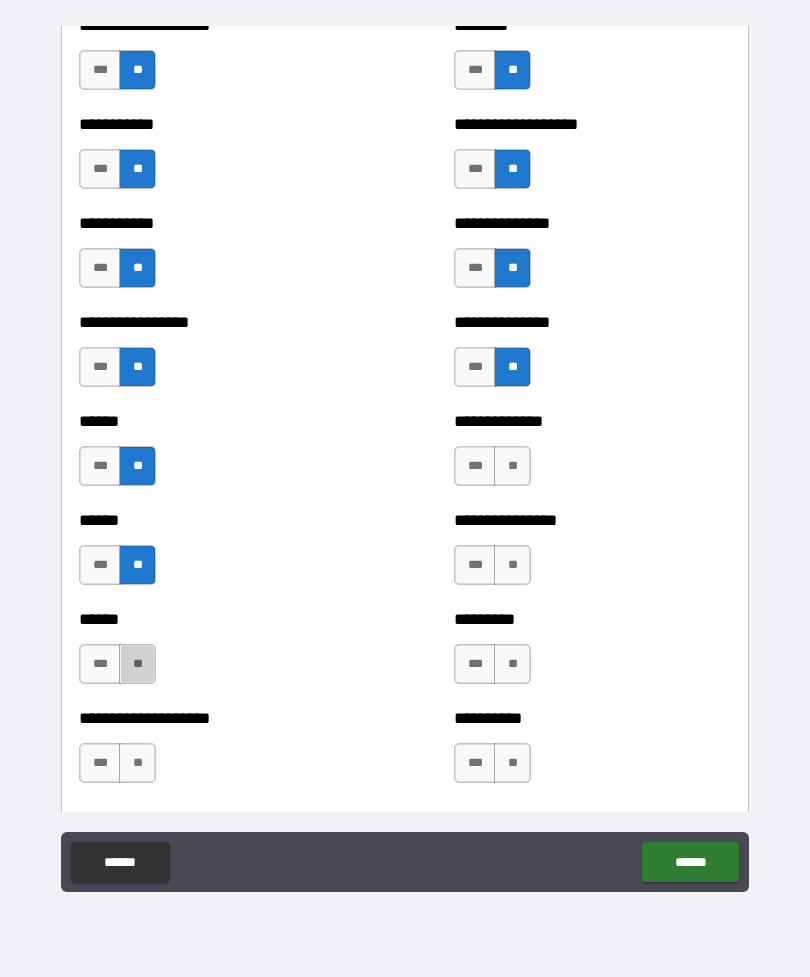 click on "**" at bounding box center [137, 664] 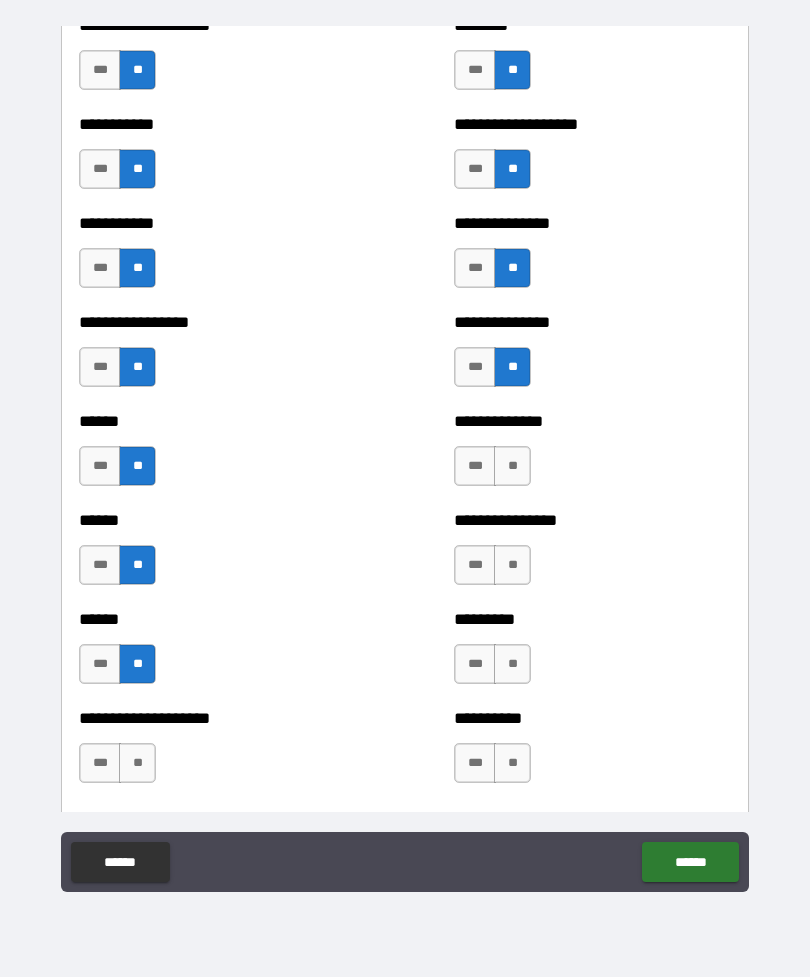 click on "**********" at bounding box center [405, 753] 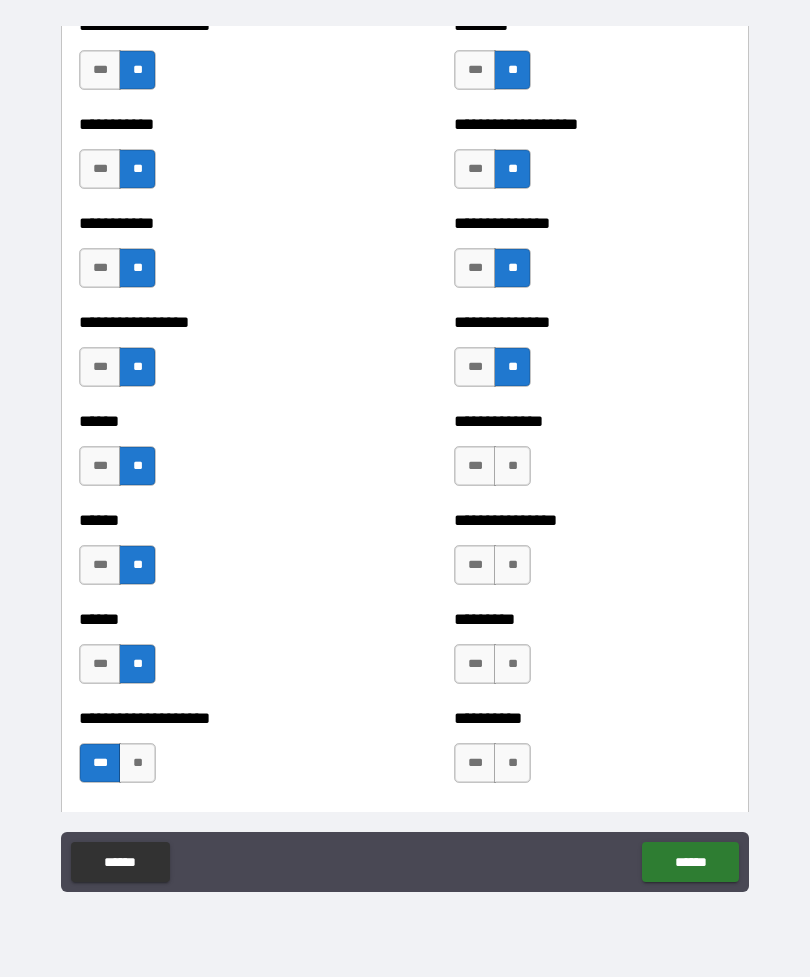 click on "**" at bounding box center [512, 466] 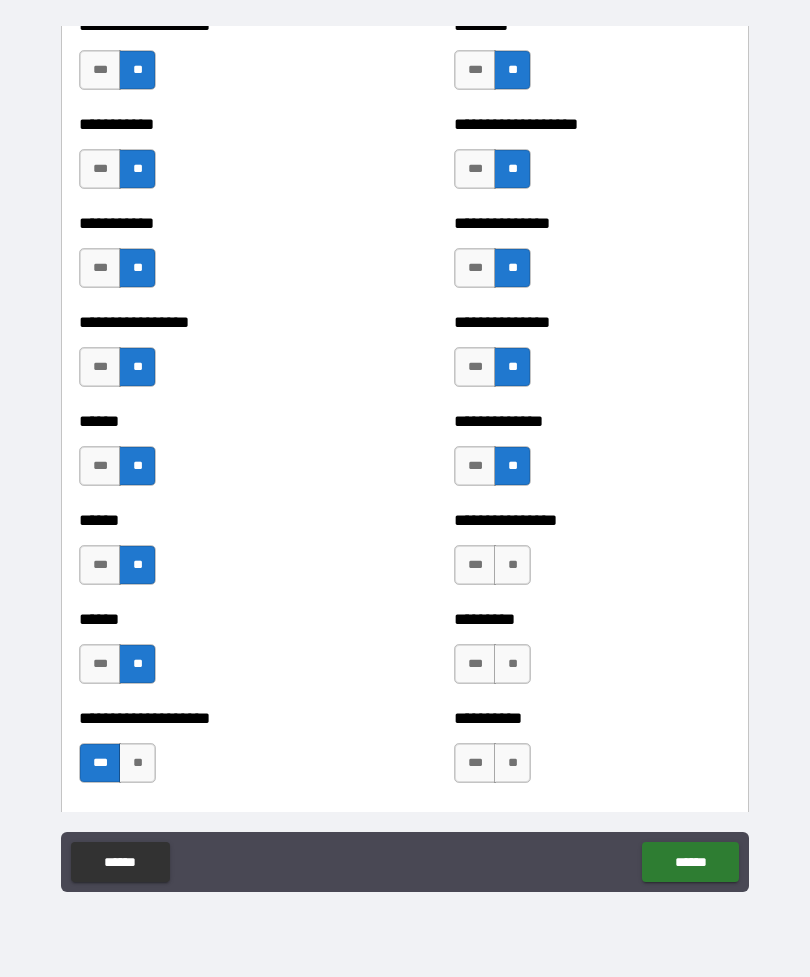 click on "**" at bounding box center (512, 565) 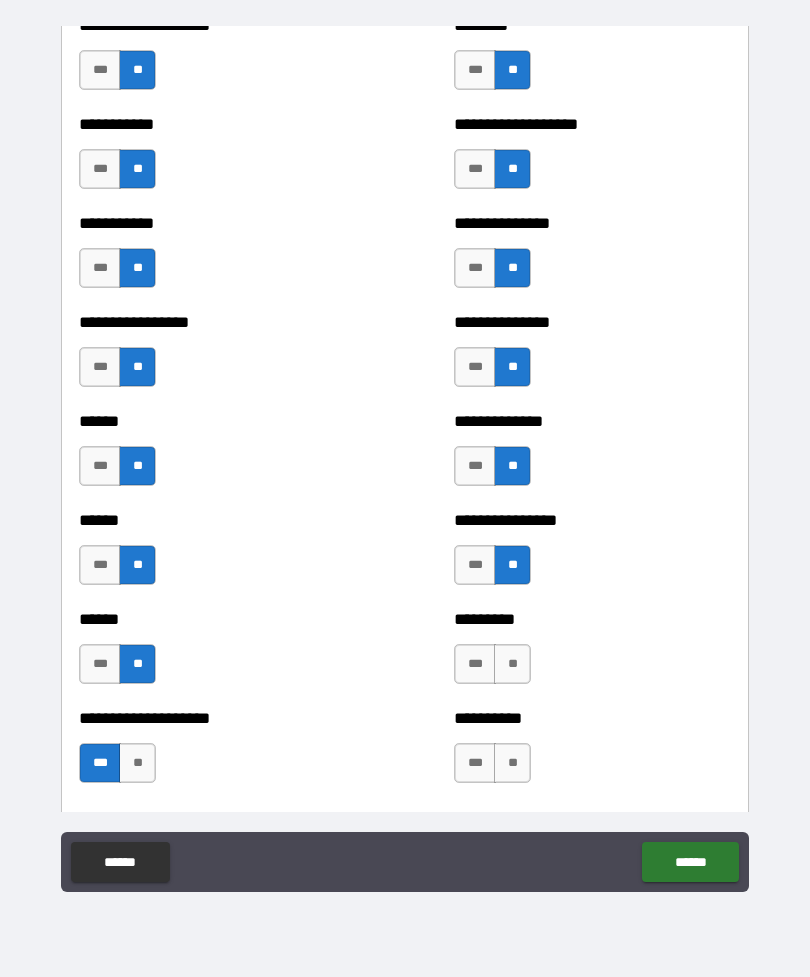 click on "**" at bounding box center (512, 664) 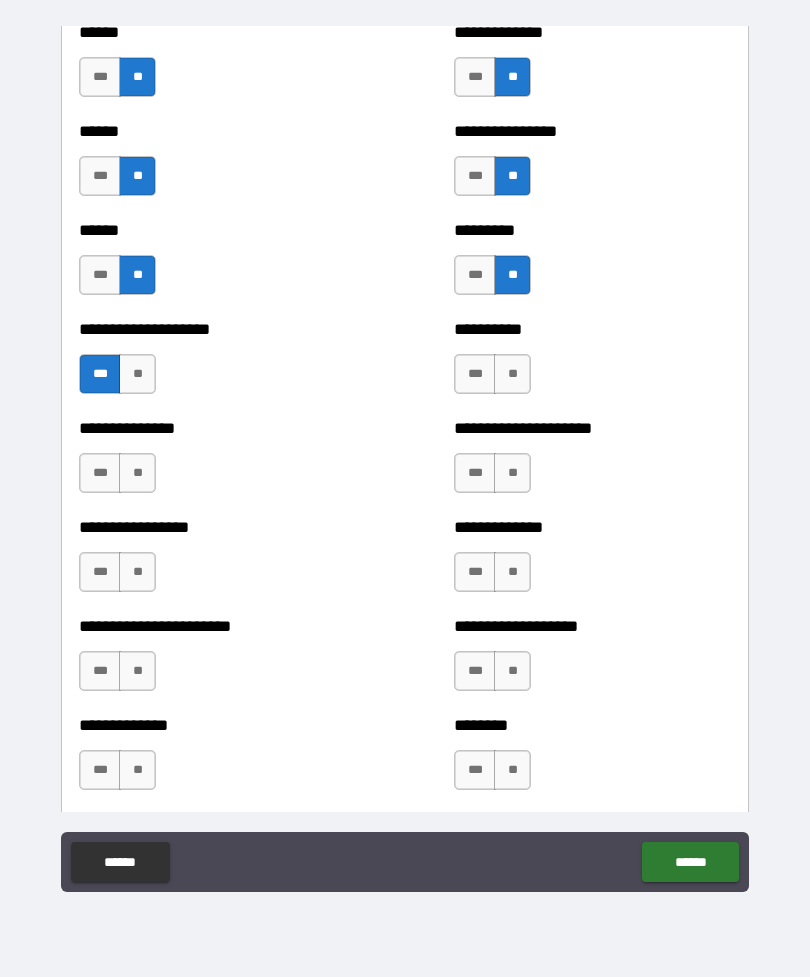 scroll, scrollTop: 3161, scrollLeft: 0, axis: vertical 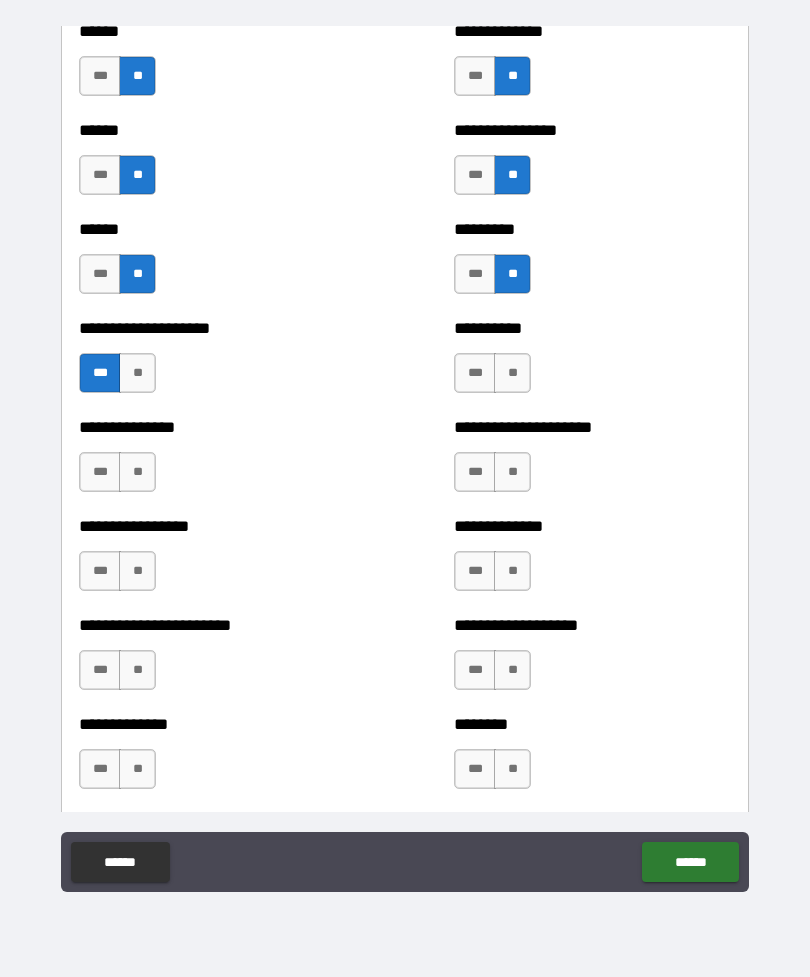 click on "**" at bounding box center (512, 373) 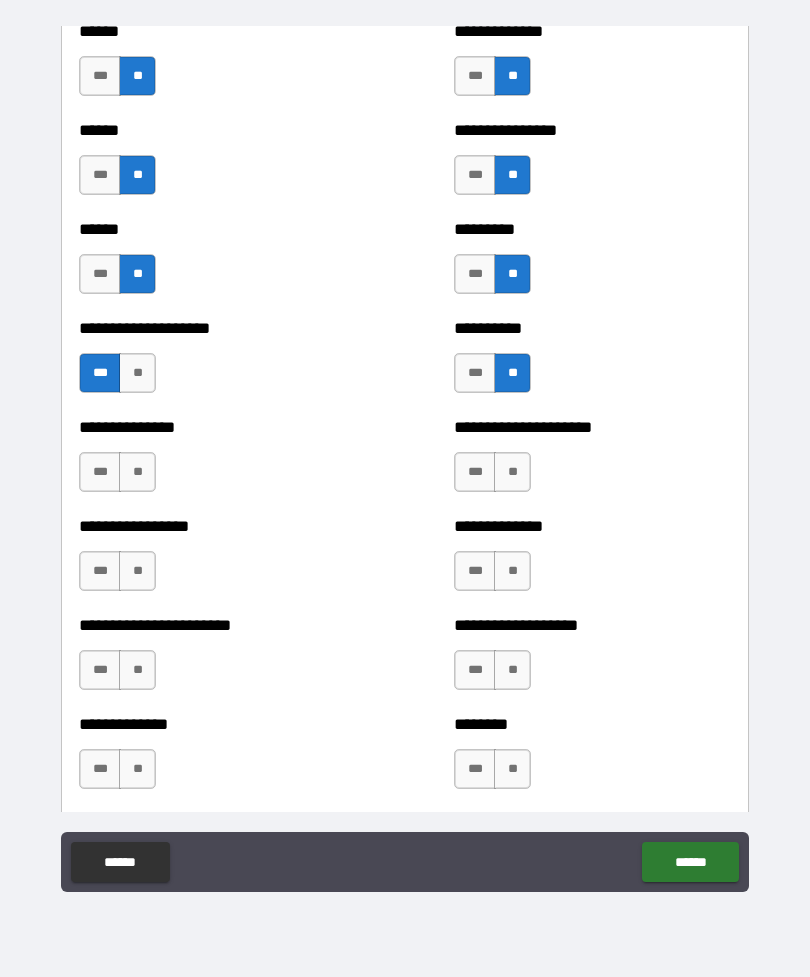 click on "**" at bounding box center [512, 472] 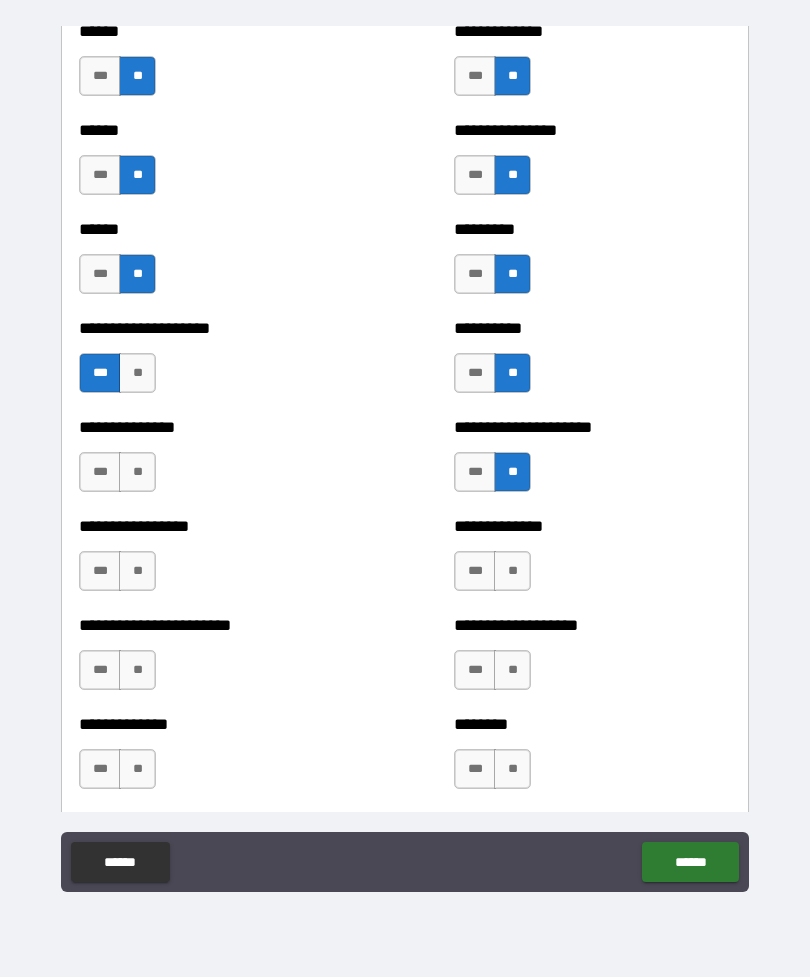 click on "**" at bounding box center [137, 472] 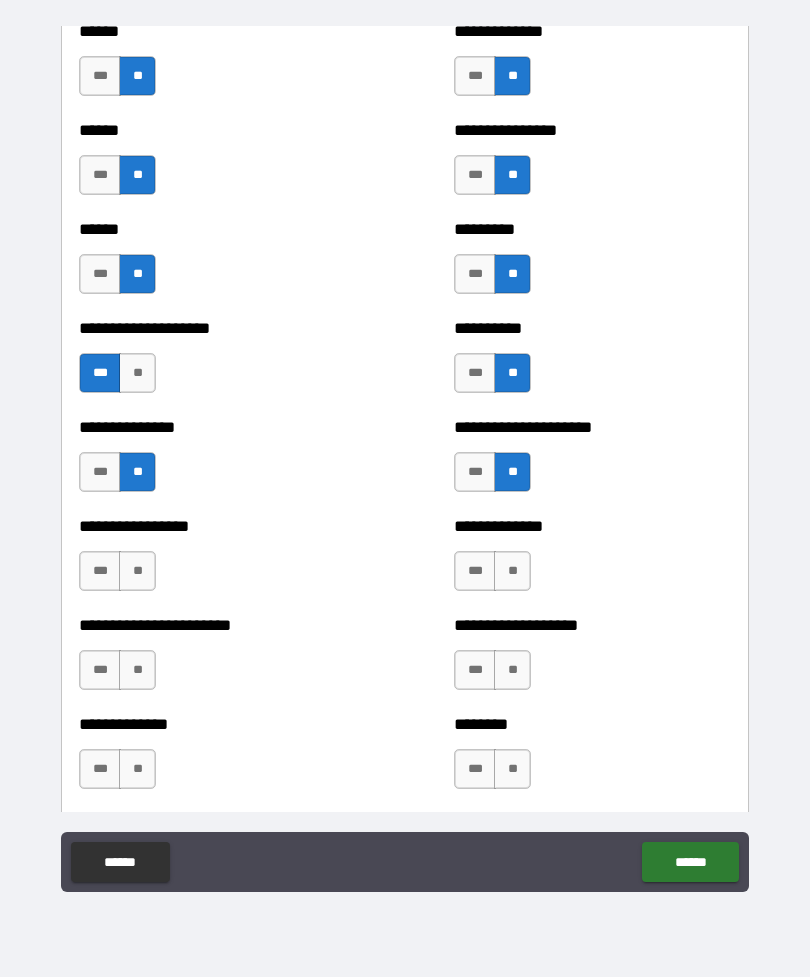 click on "**" at bounding box center (137, 571) 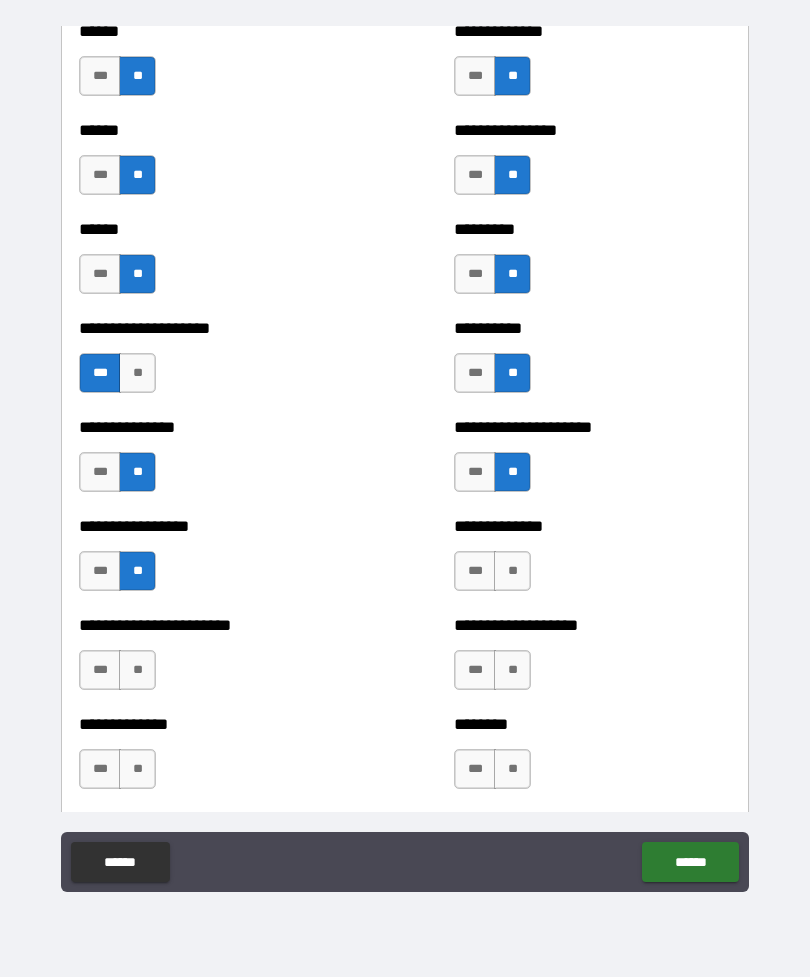 click on "**" at bounding box center (512, 571) 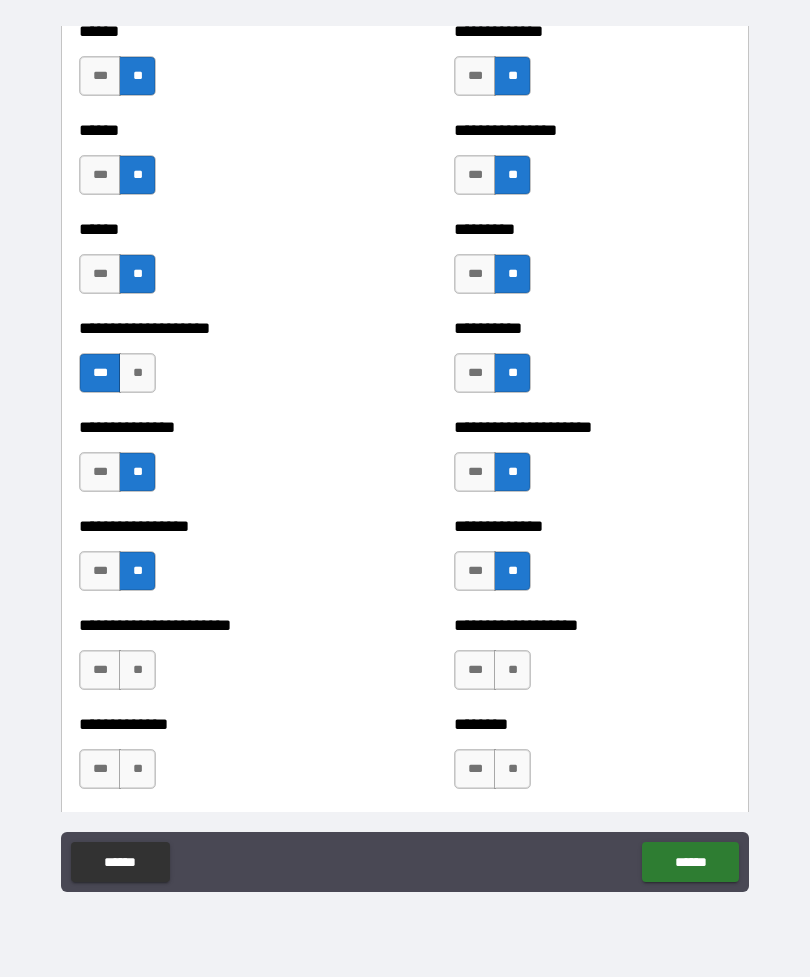 click on "**" at bounding box center (137, 670) 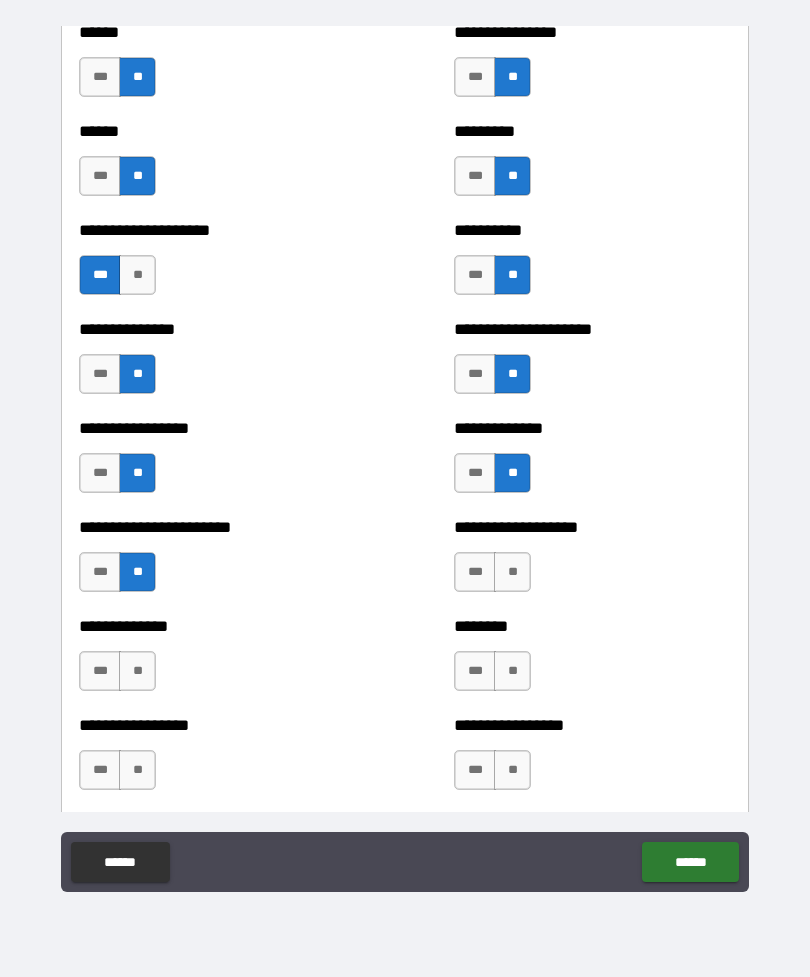 scroll, scrollTop: 3277, scrollLeft: 0, axis: vertical 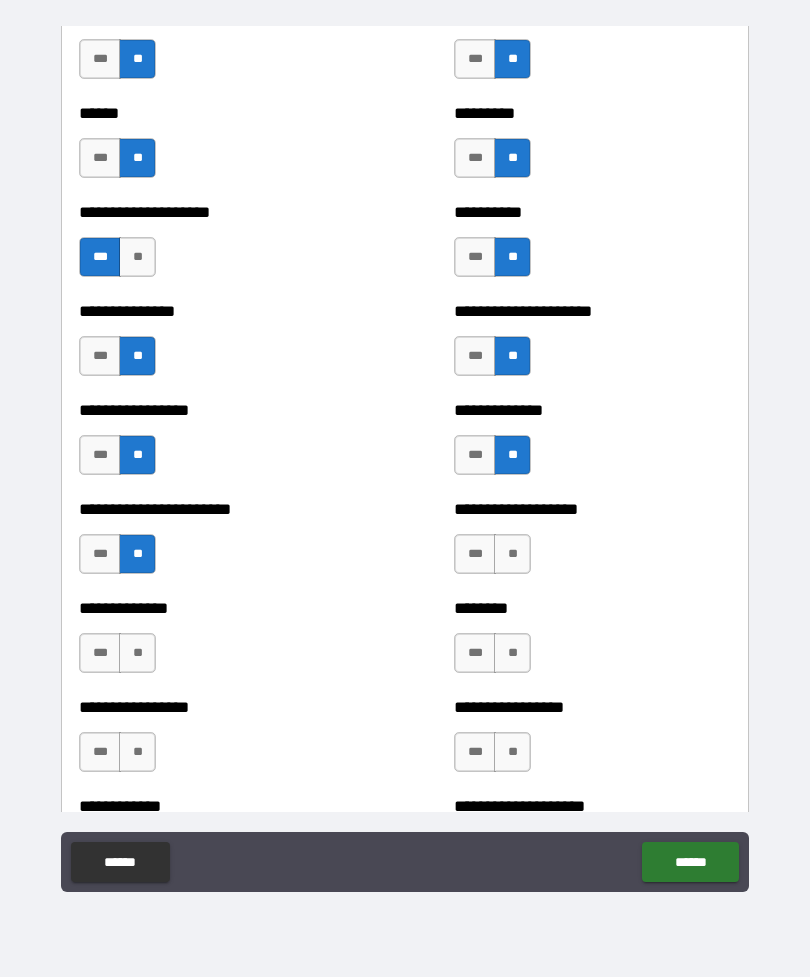 click on "**" at bounding box center [512, 554] 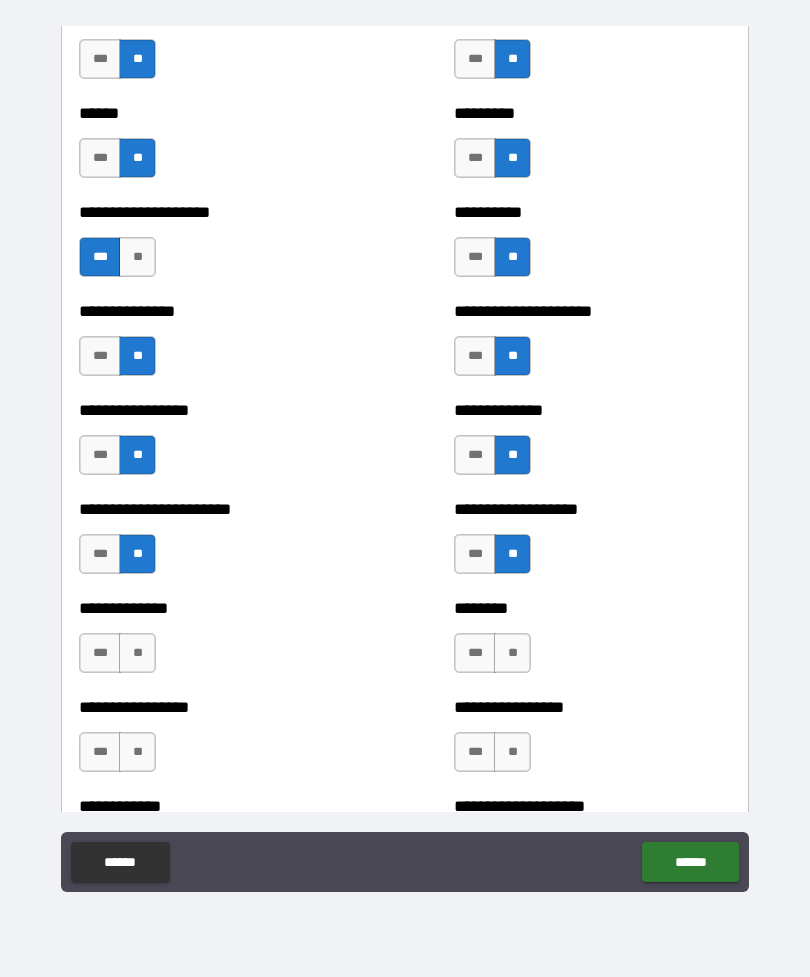 click on "**" at bounding box center [137, 653] 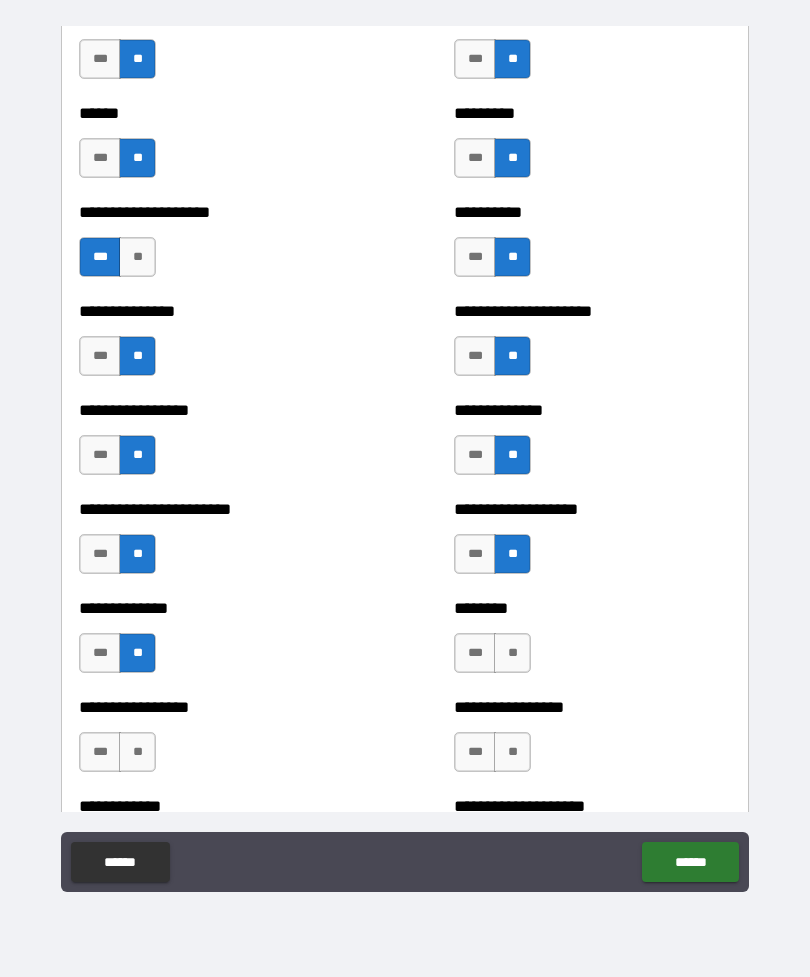 click on "**" at bounding box center (512, 653) 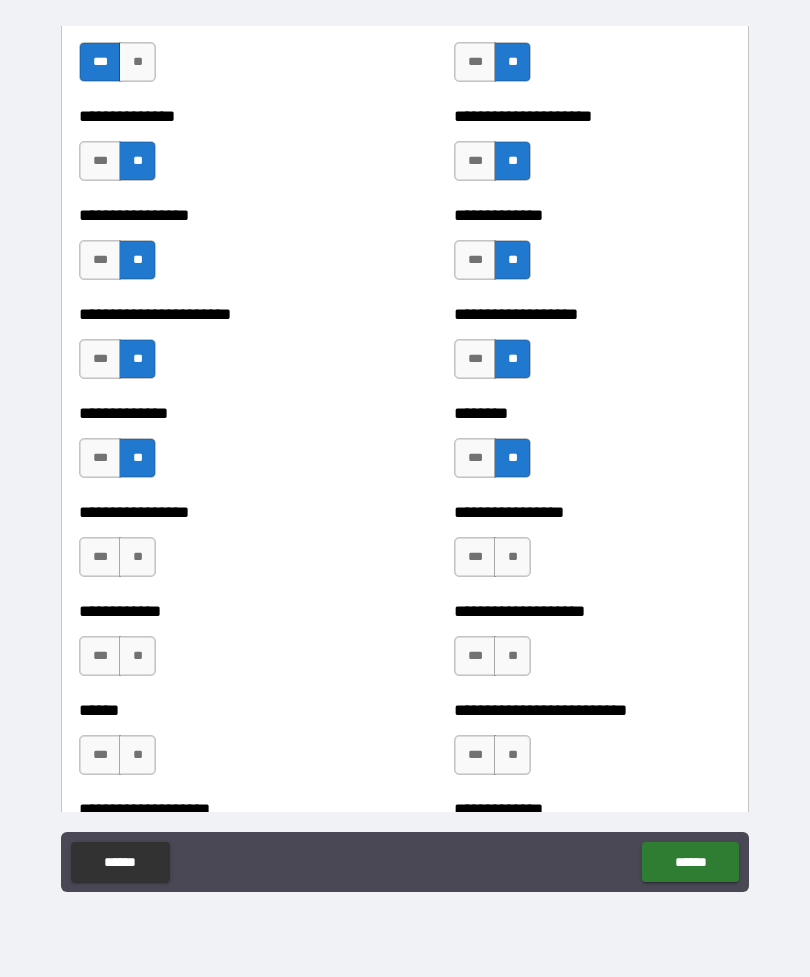 scroll, scrollTop: 3479, scrollLeft: 0, axis: vertical 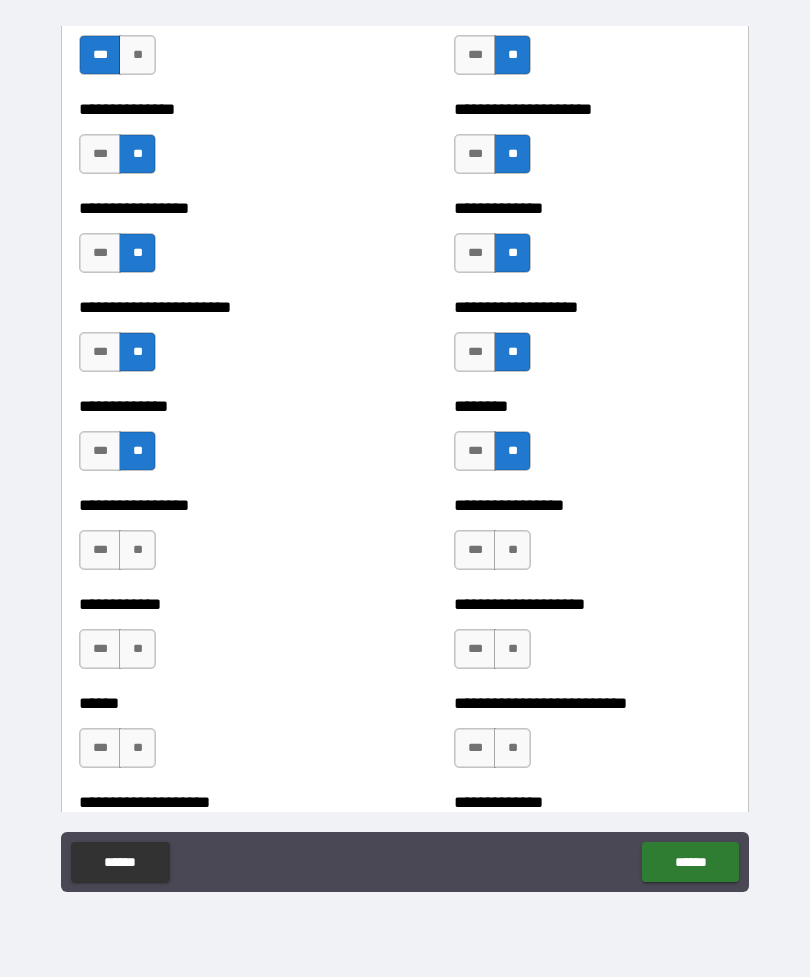 click on "**********" at bounding box center (405, 459) 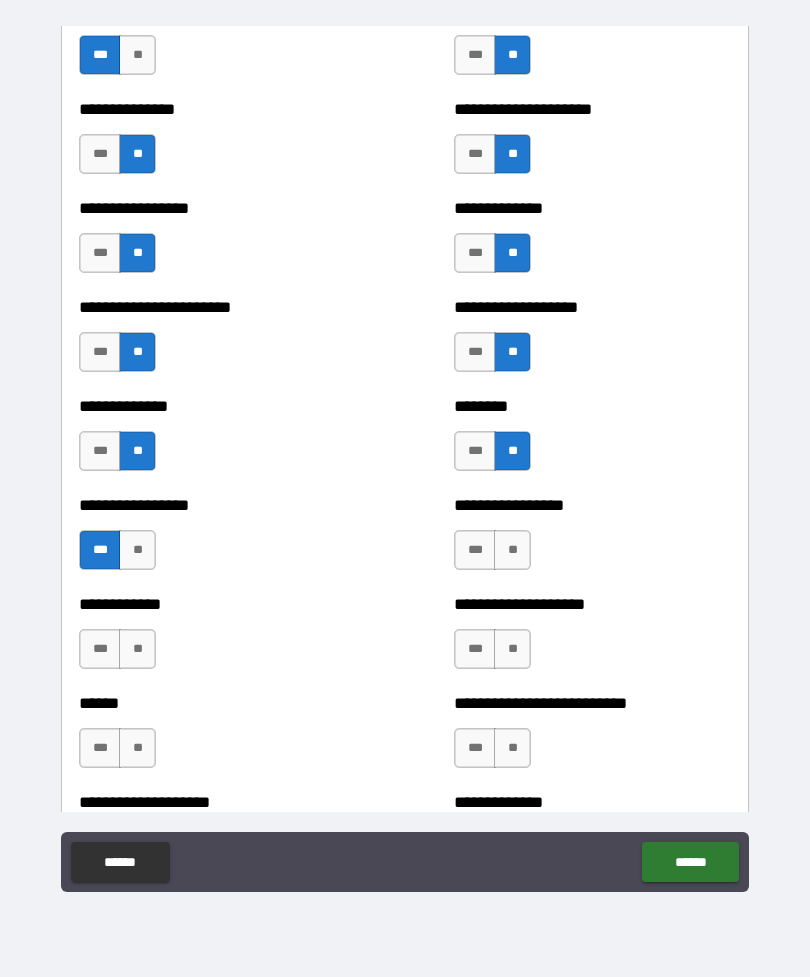 click on "**" at bounding box center (512, 550) 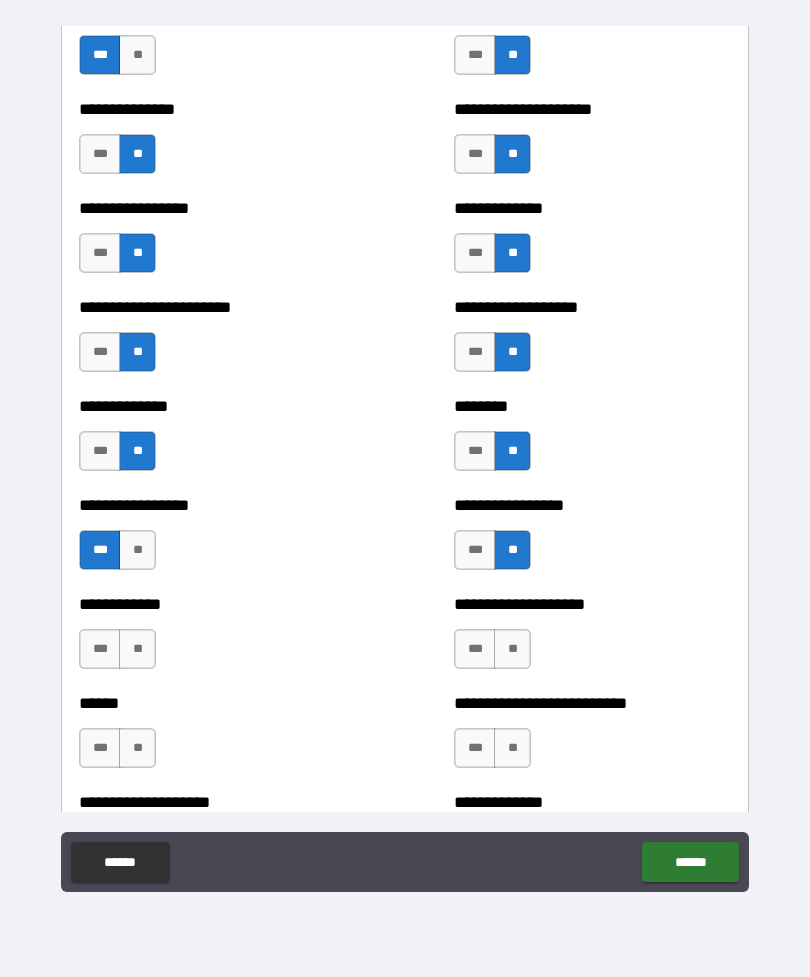 click on "**" at bounding box center (137, 649) 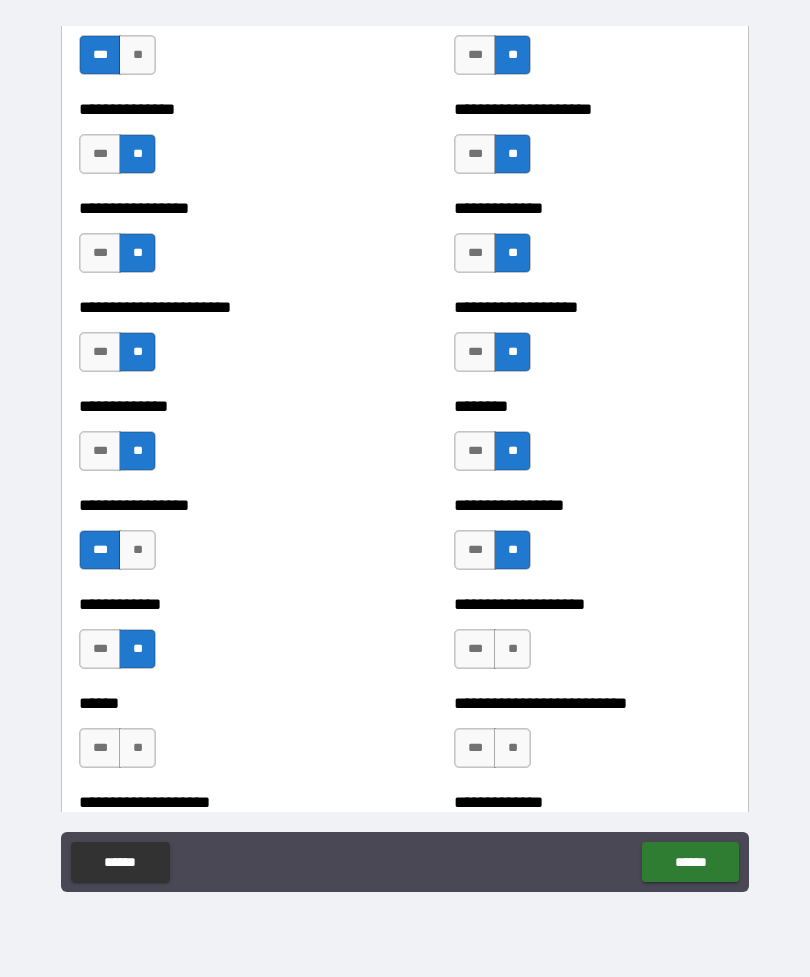 click on "**" at bounding box center [512, 649] 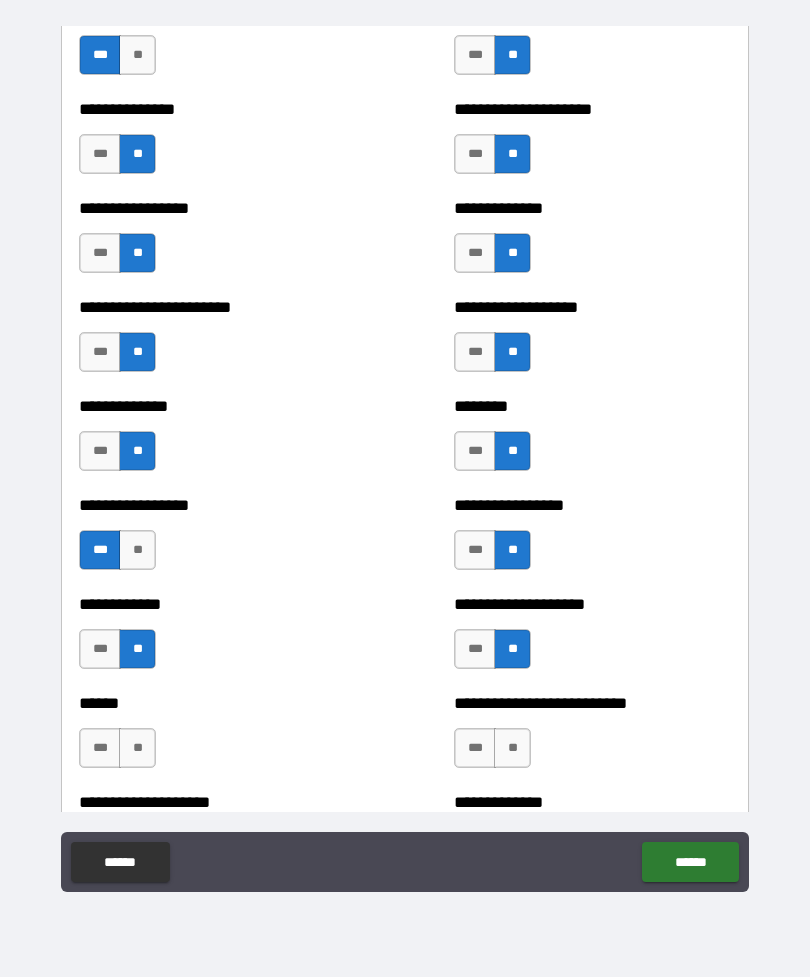 click on "**" at bounding box center [137, 748] 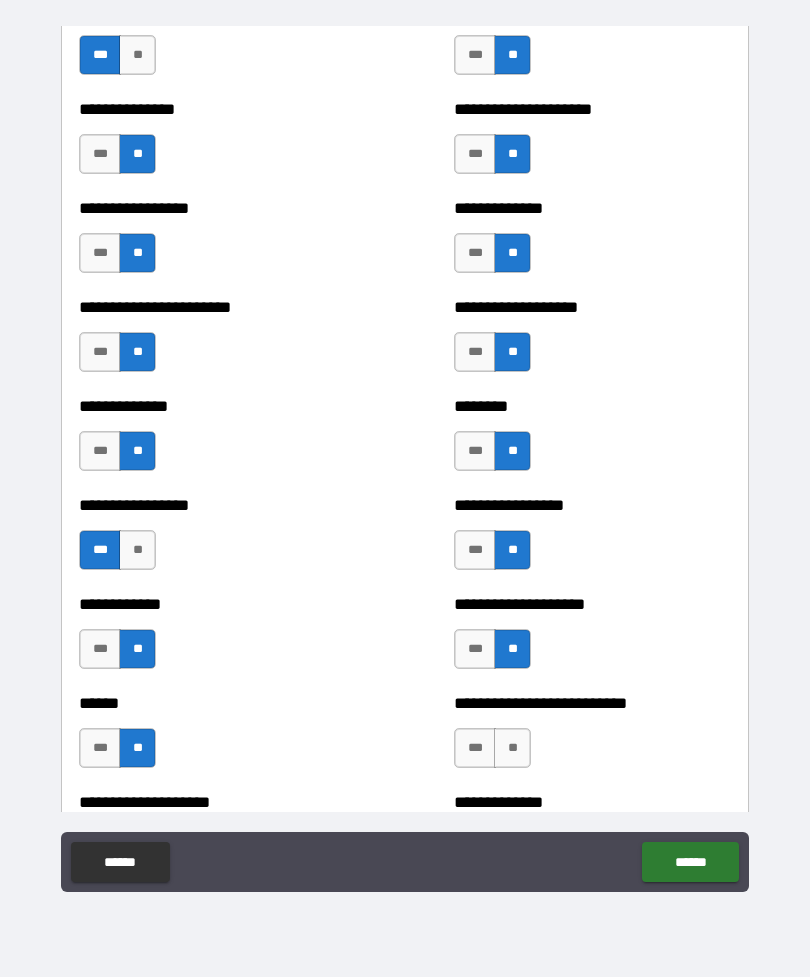 click on "**" at bounding box center [512, 748] 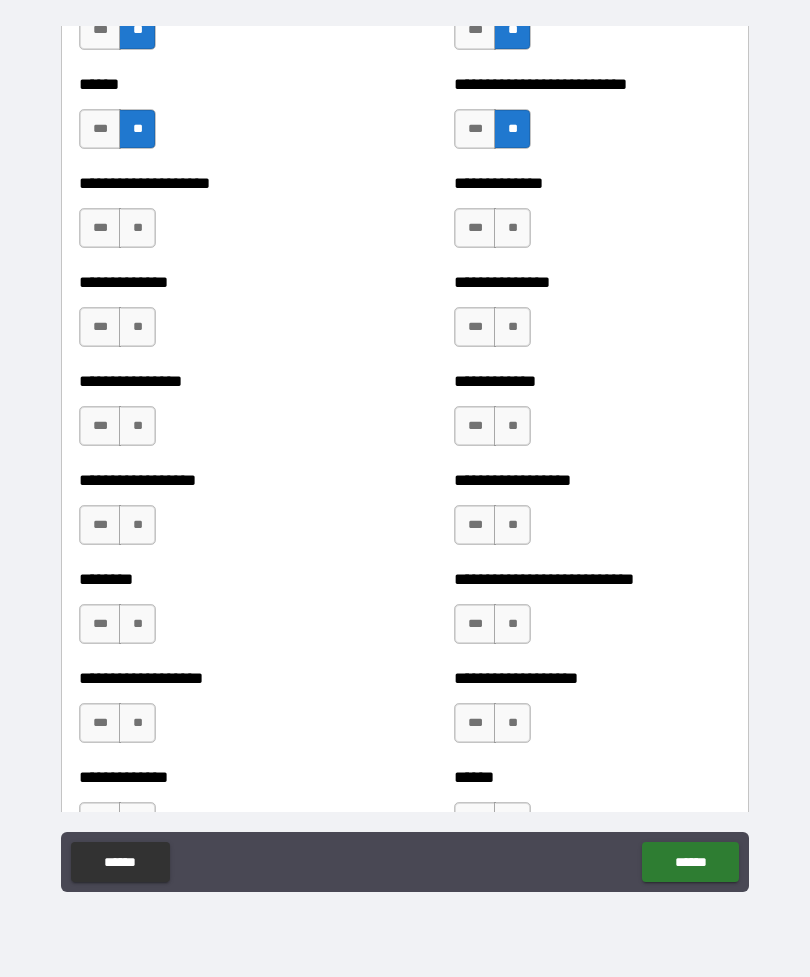 scroll, scrollTop: 4099, scrollLeft: 0, axis: vertical 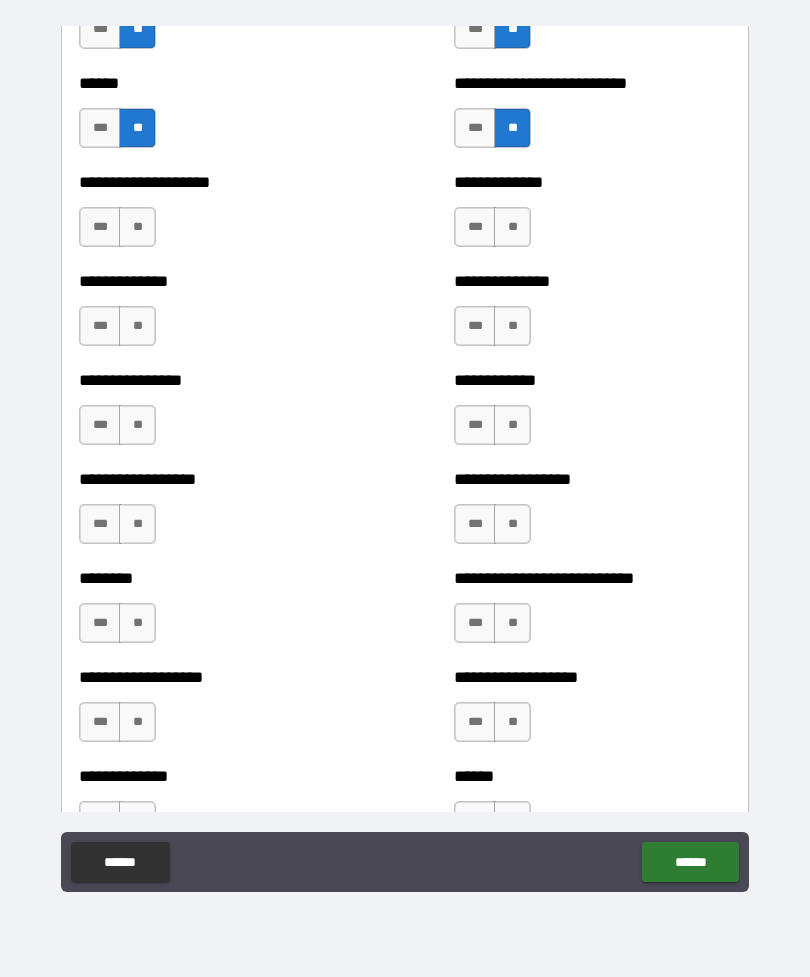 click on "**********" at bounding box center (405, 459) 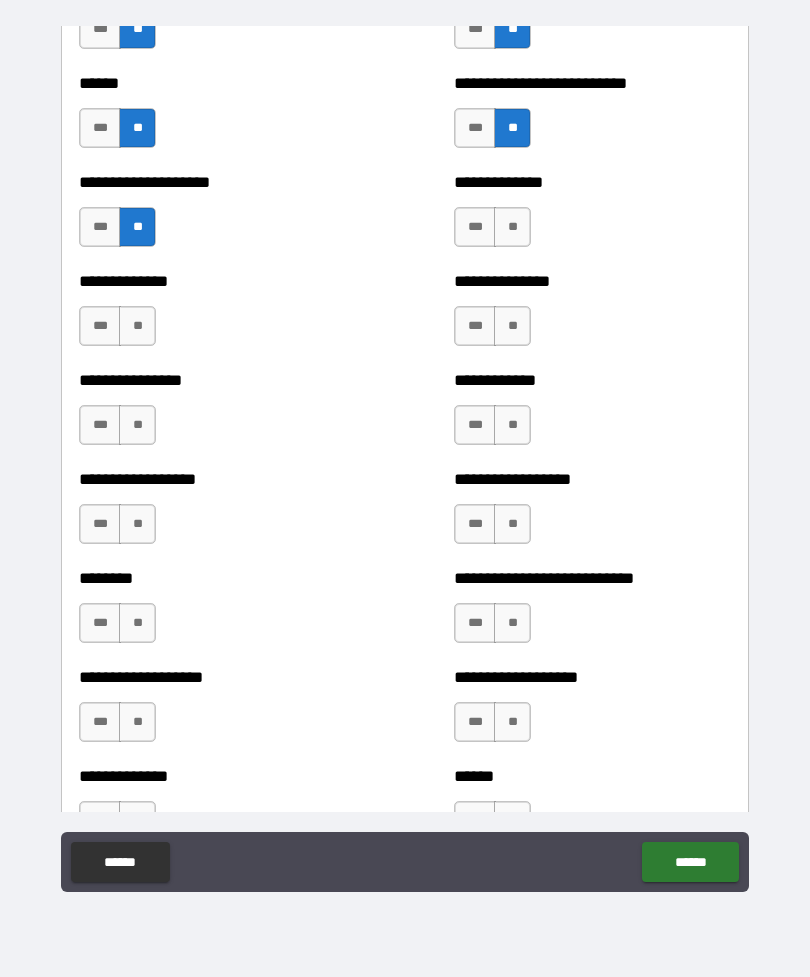 click on "***" at bounding box center (475, 227) 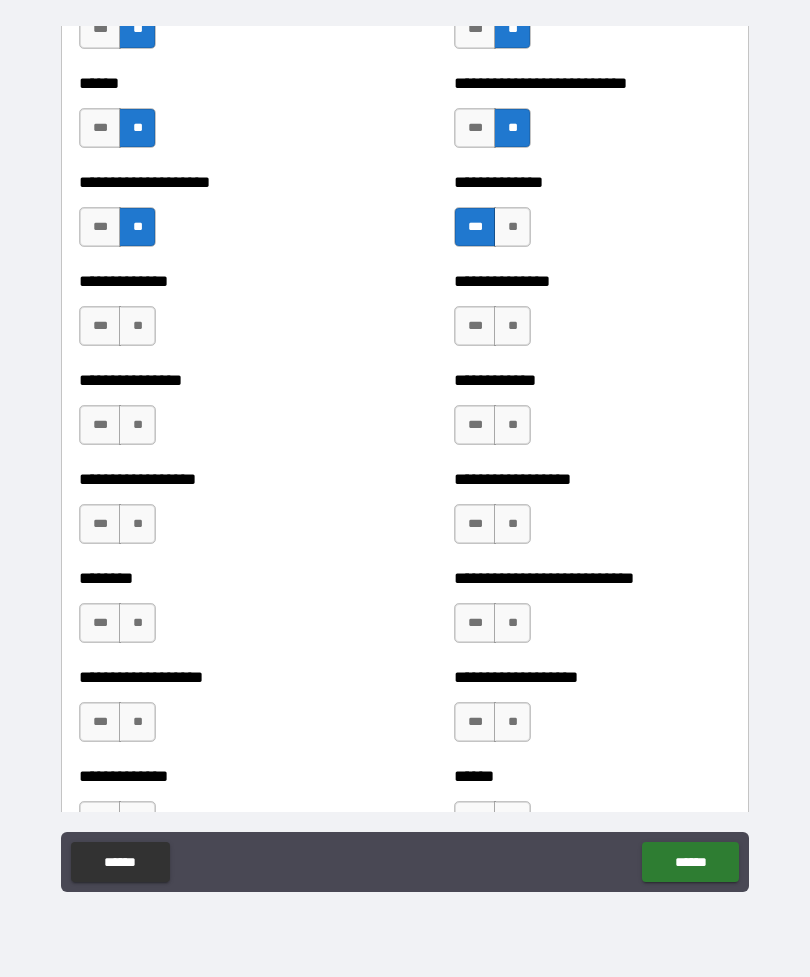 click on "**" at bounding box center [137, 326] 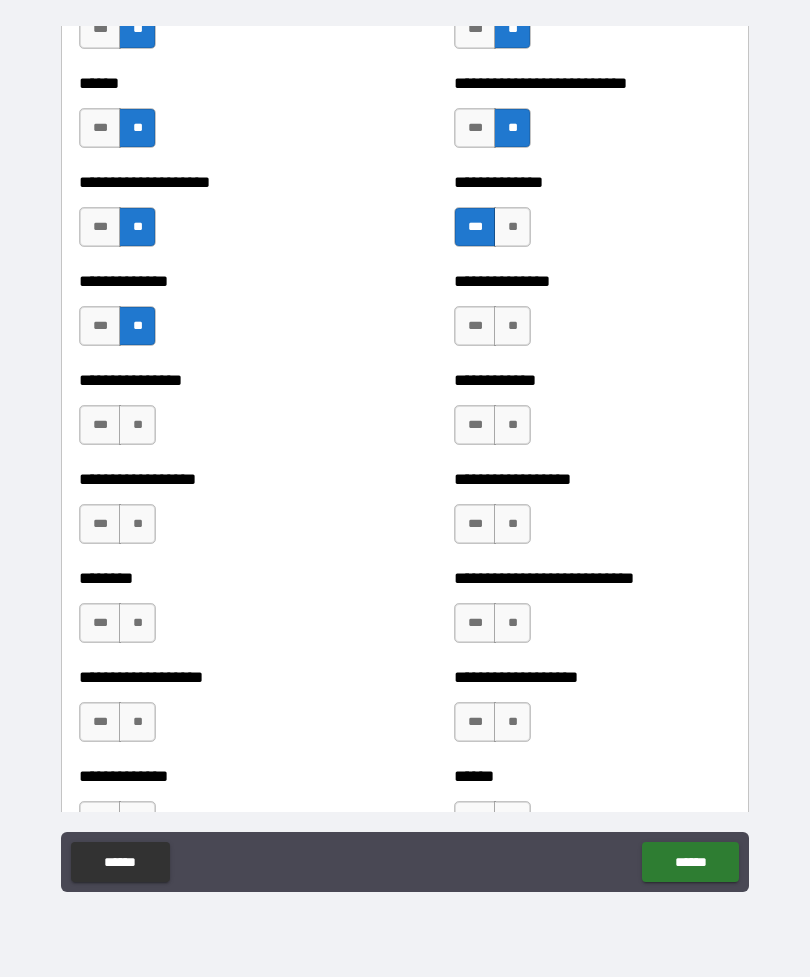 click on "**" at bounding box center [512, 326] 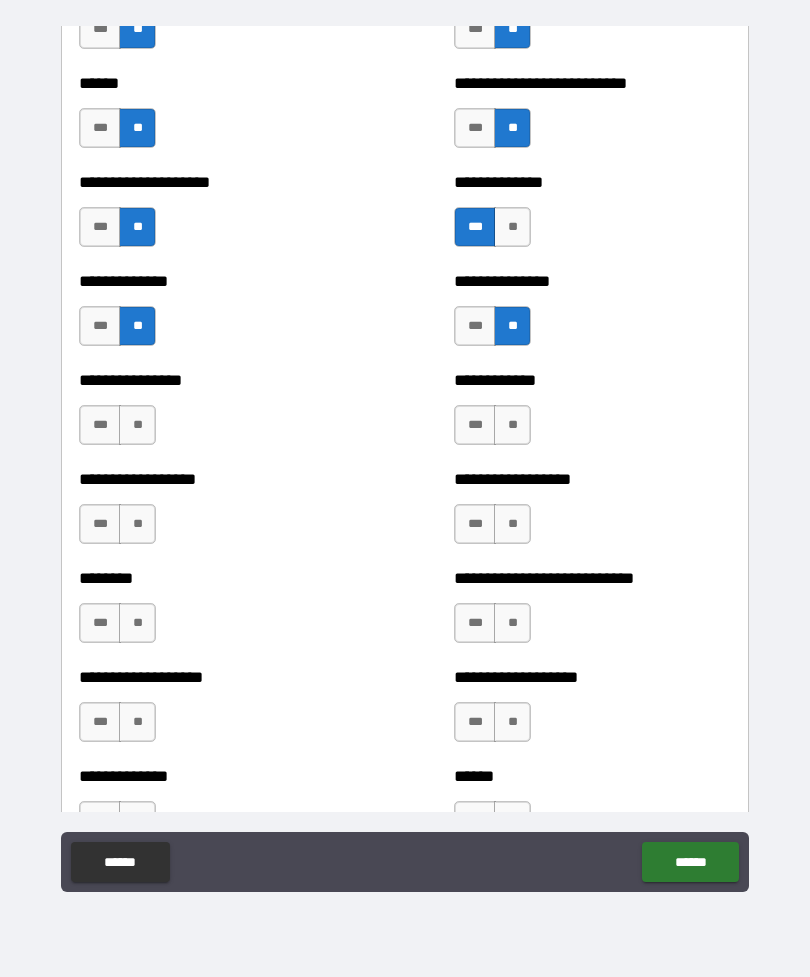 click on "**" at bounding box center (137, 425) 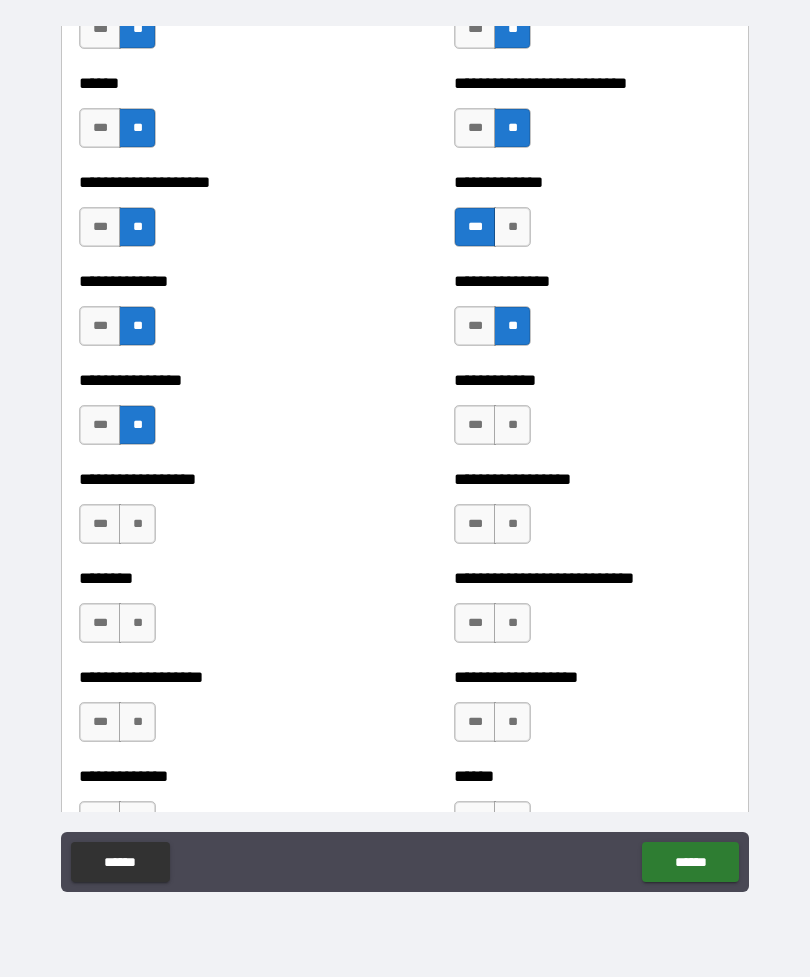 click on "**" at bounding box center [512, 425] 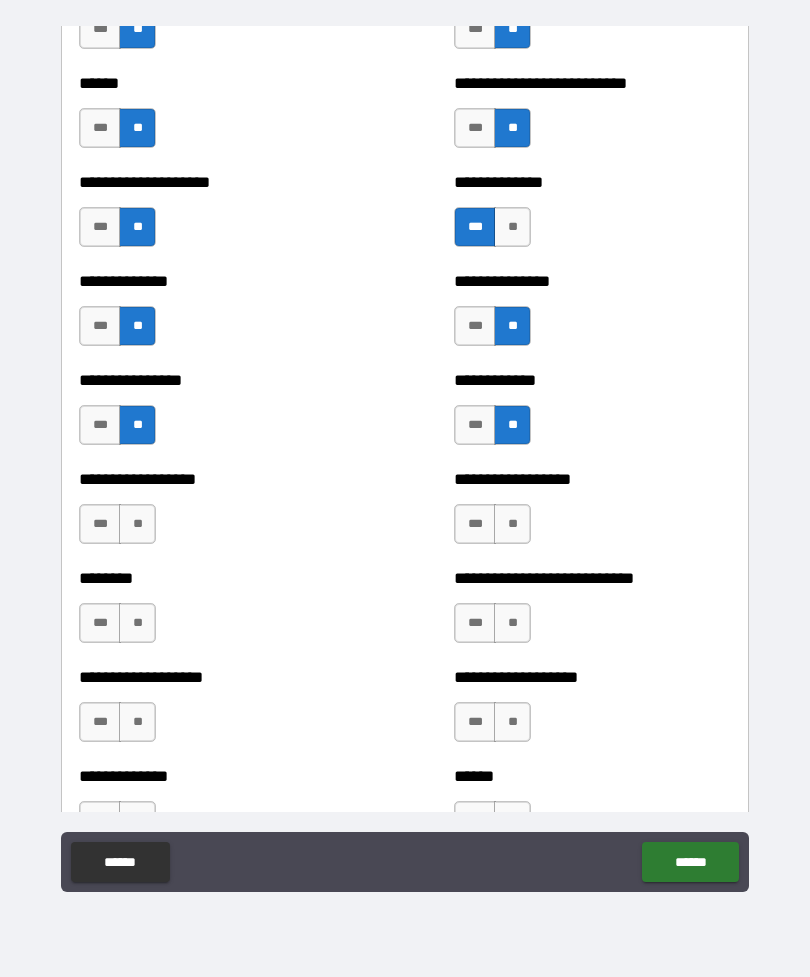 click on "**" at bounding box center [137, 524] 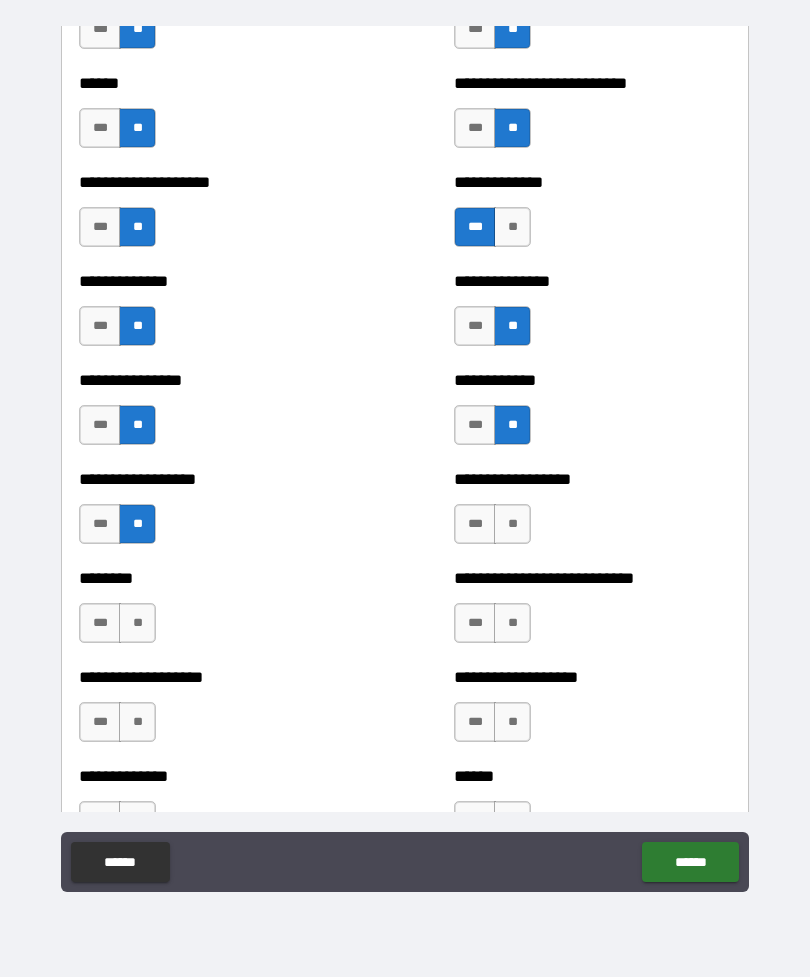 click on "**" at bounding box center [512, 524] 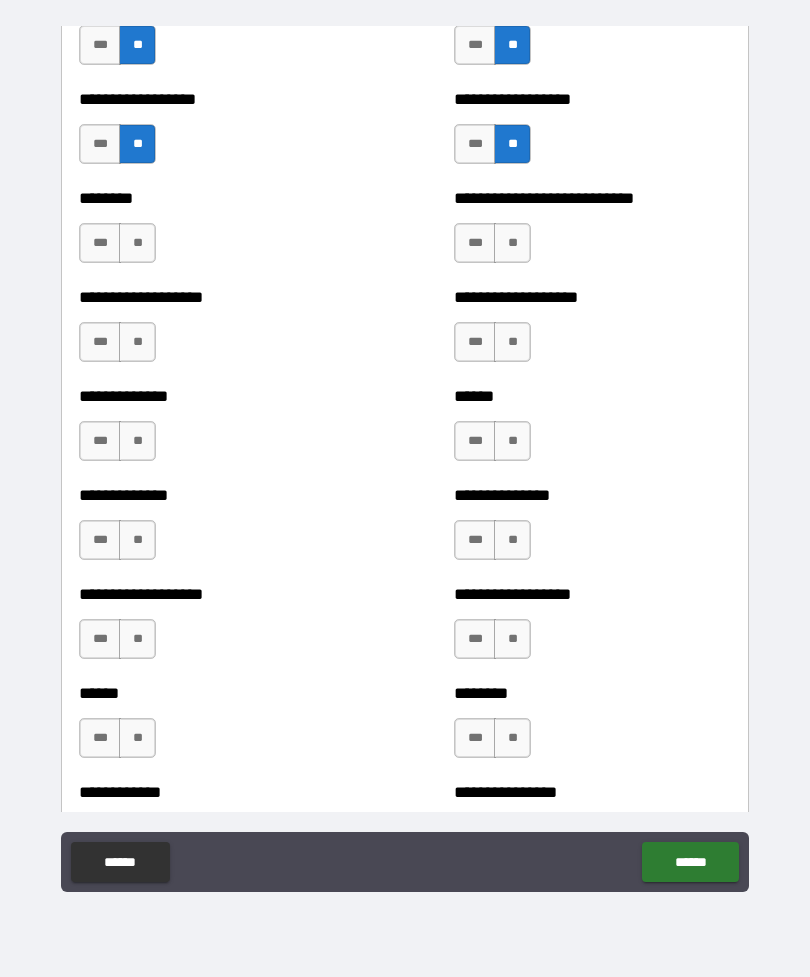 scroll, scrollTop: 4479, scrollLeft: 0, axis: vertical 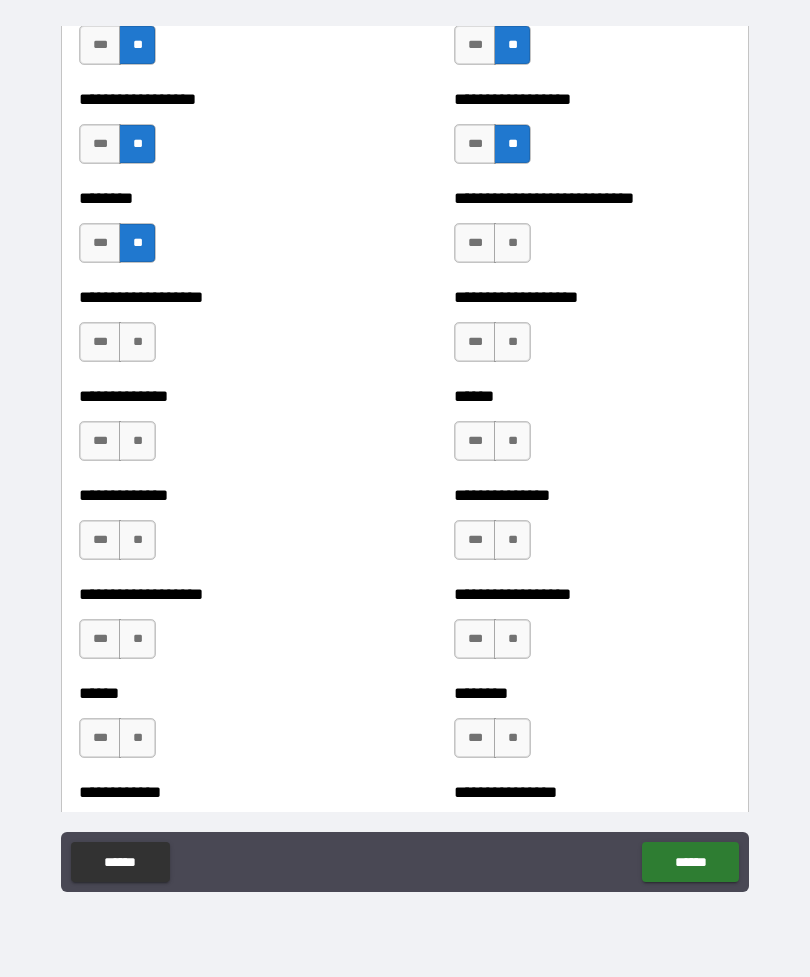 click on "**" at bounding box center [512, 243] 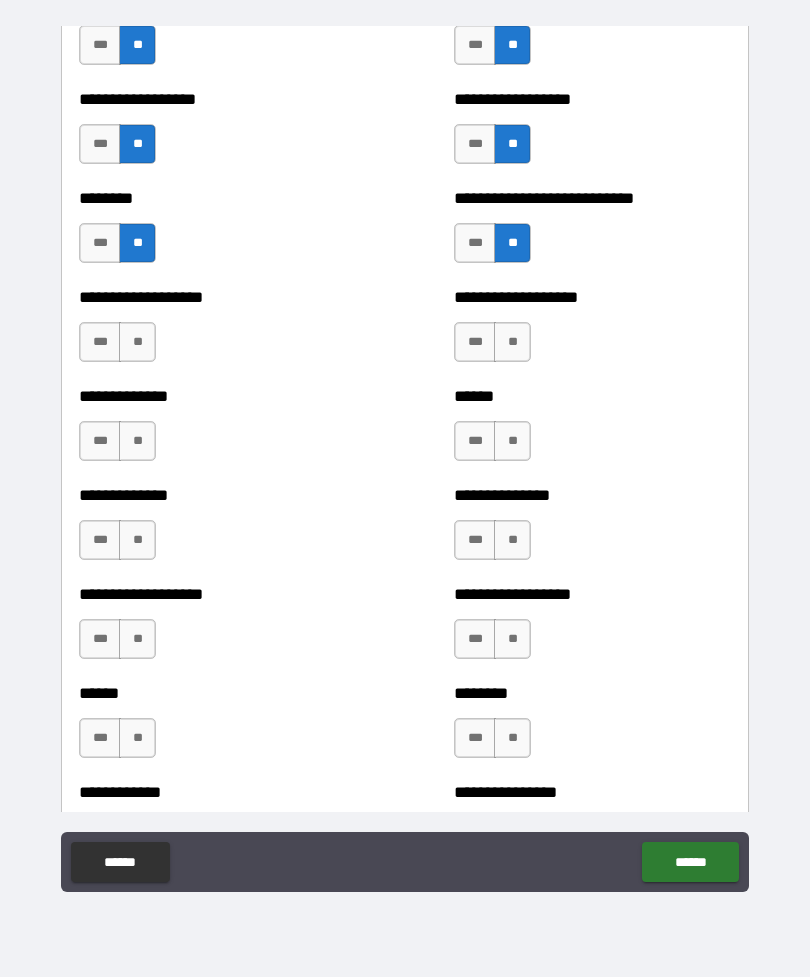 click on "**" at bounding box center [137, 342] 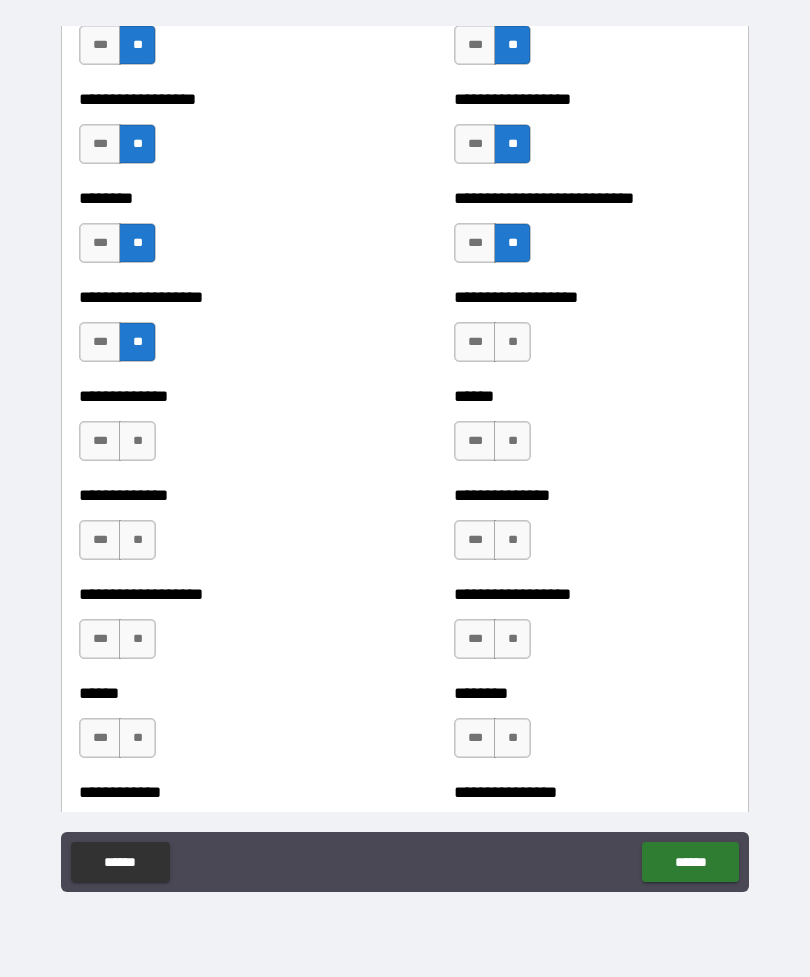 click on "**" at bounding box center [512, 342] 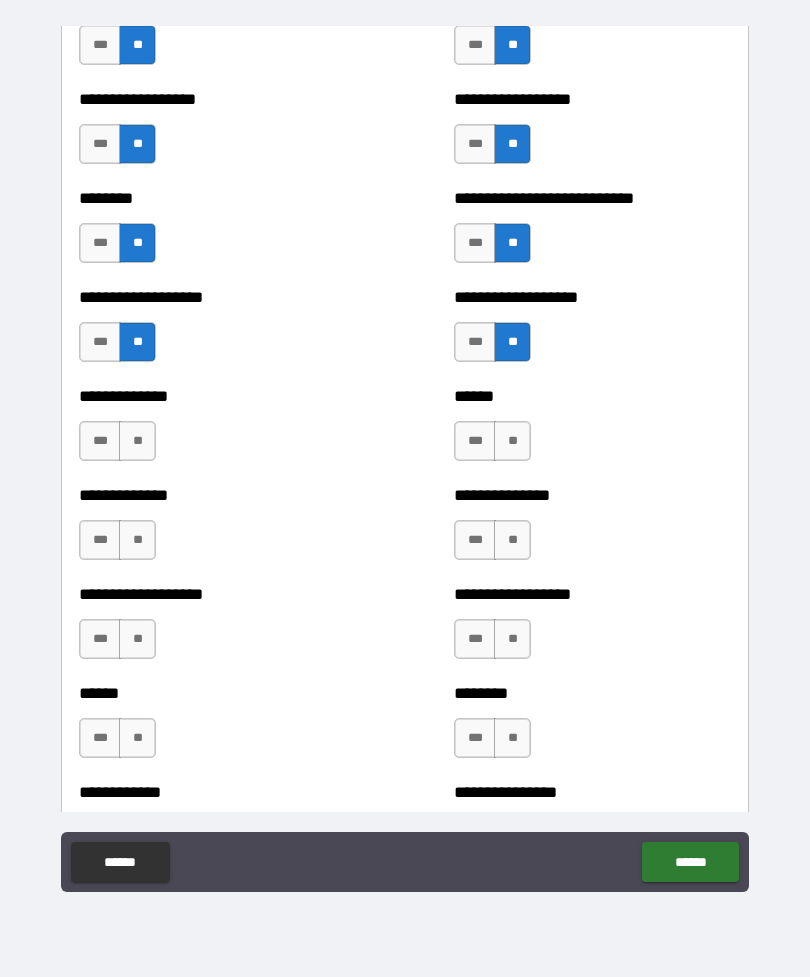 click on "**" at bounding box center (137, 441) 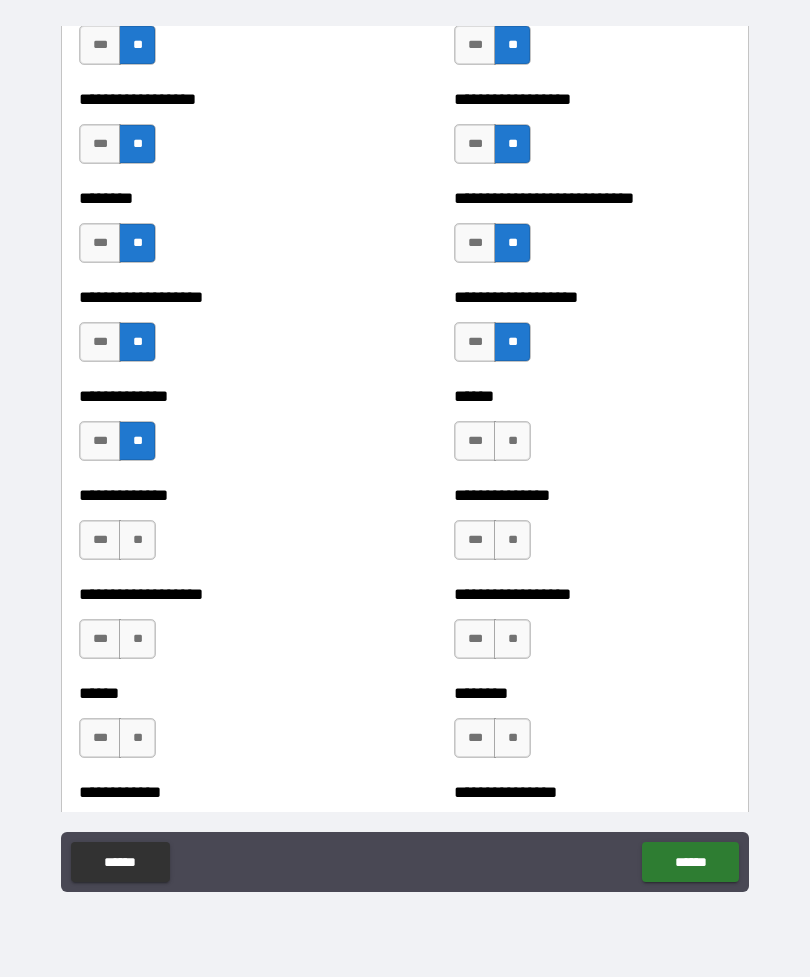 click on "**" at bounding box center (512, 441) 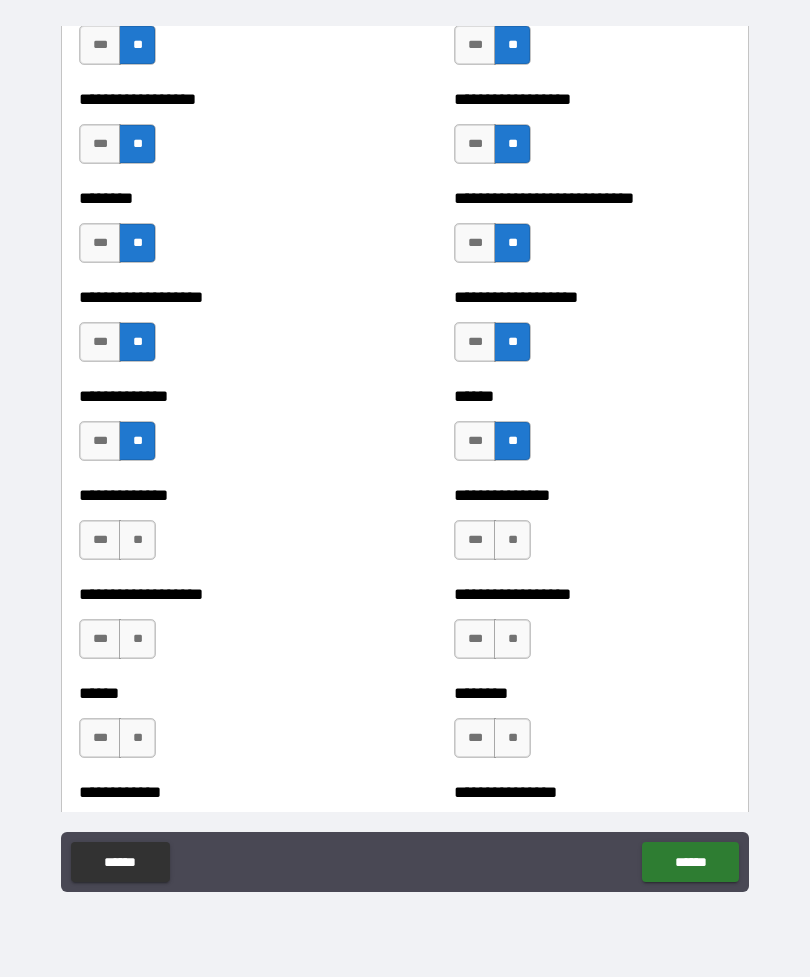 click on "**" at bounding box center (137, 540) 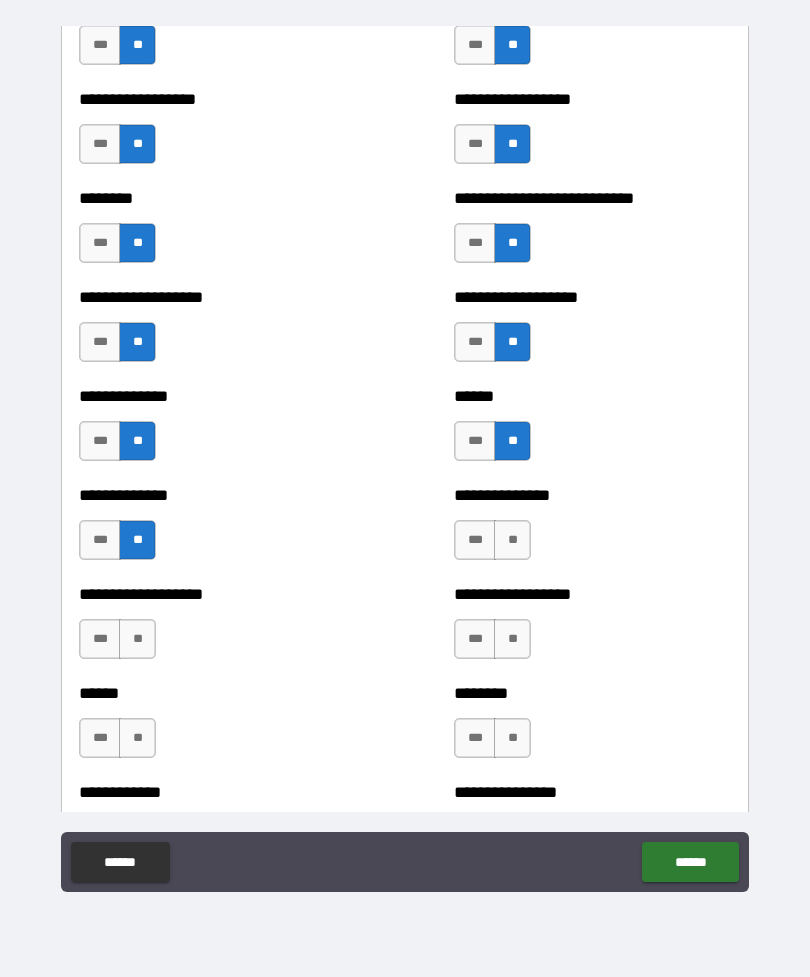 click on "**" at bounding box center (512, 540) 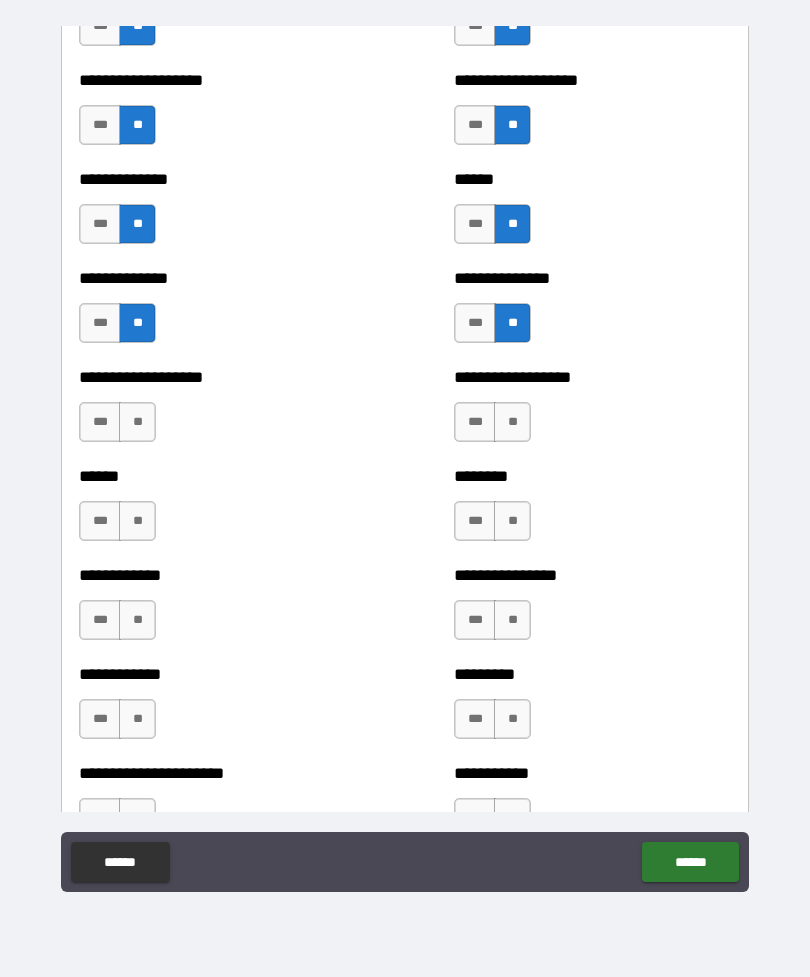 scroll, scrollTop: 4702, scrollLeft: 0, axis: vertical 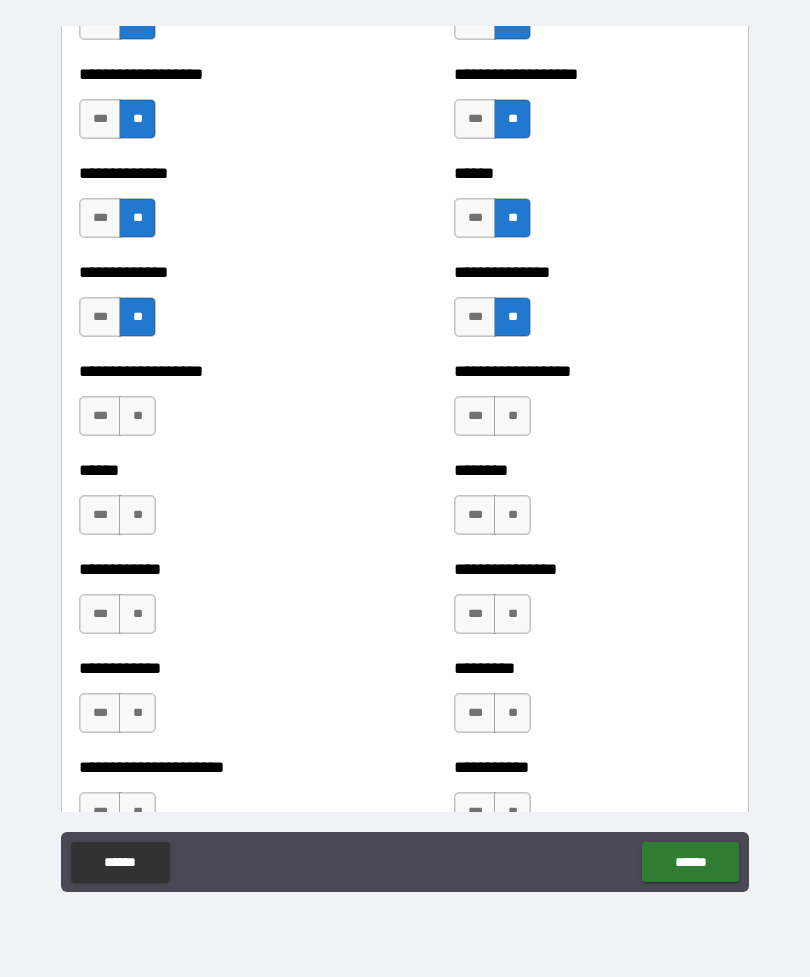 click on "**" at bounding box center [137, 416] 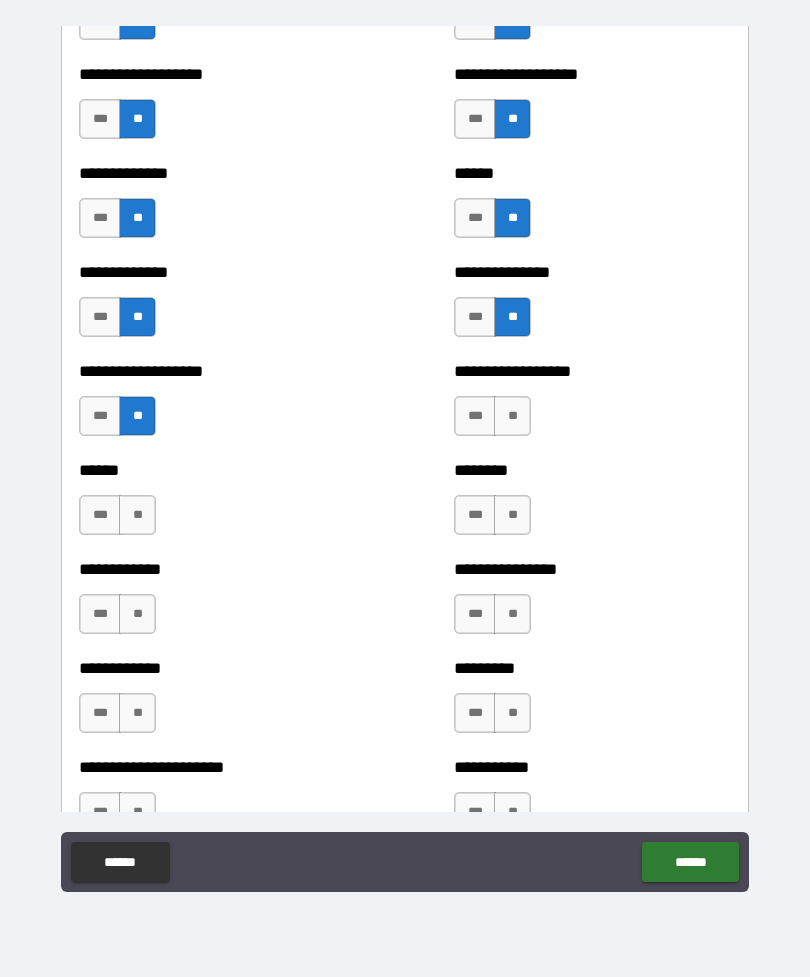 click on "**" at bounding box center (512, 416) 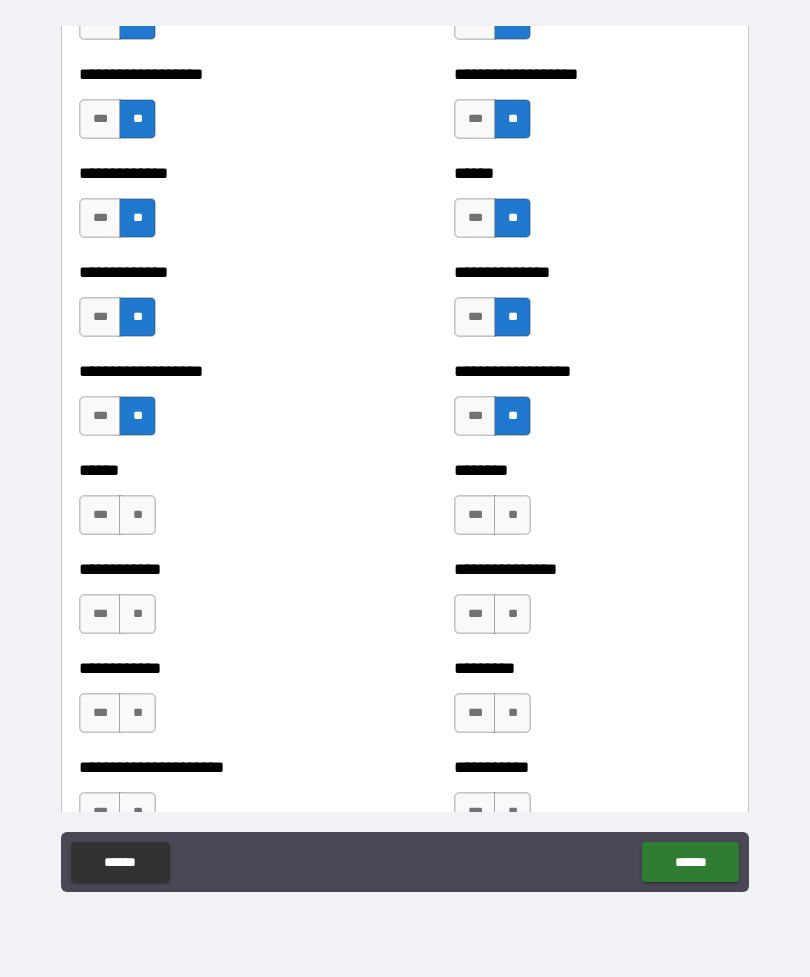 click on "**" at bounding box center (137, 515) 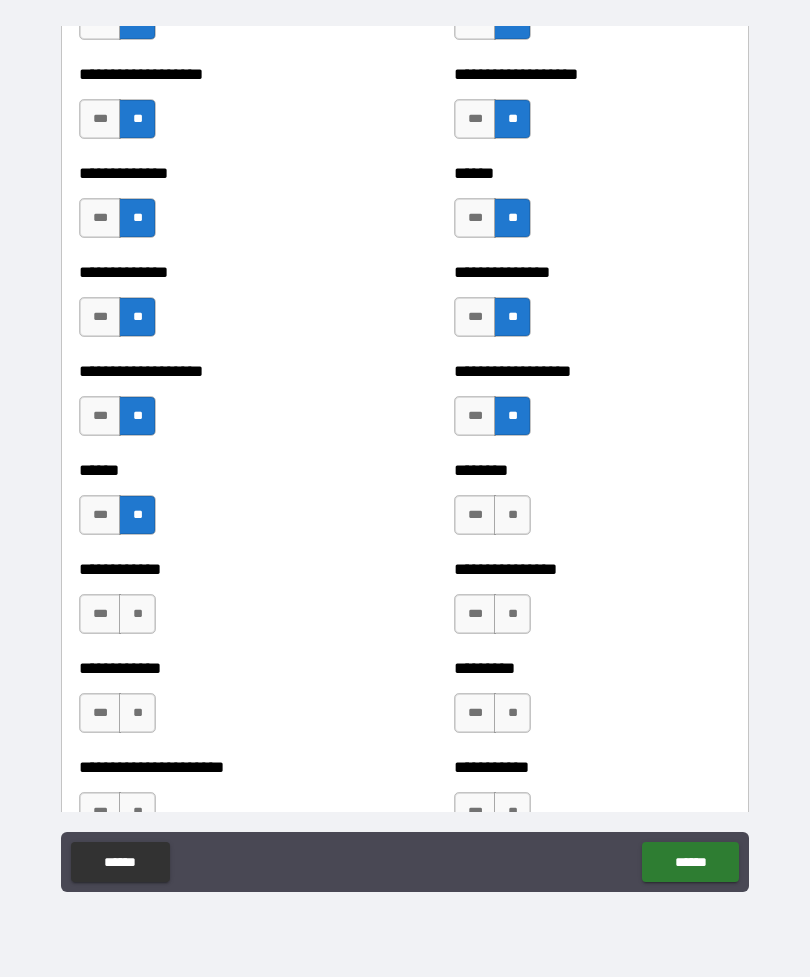 click on "**" at bounding box center (512, 515) 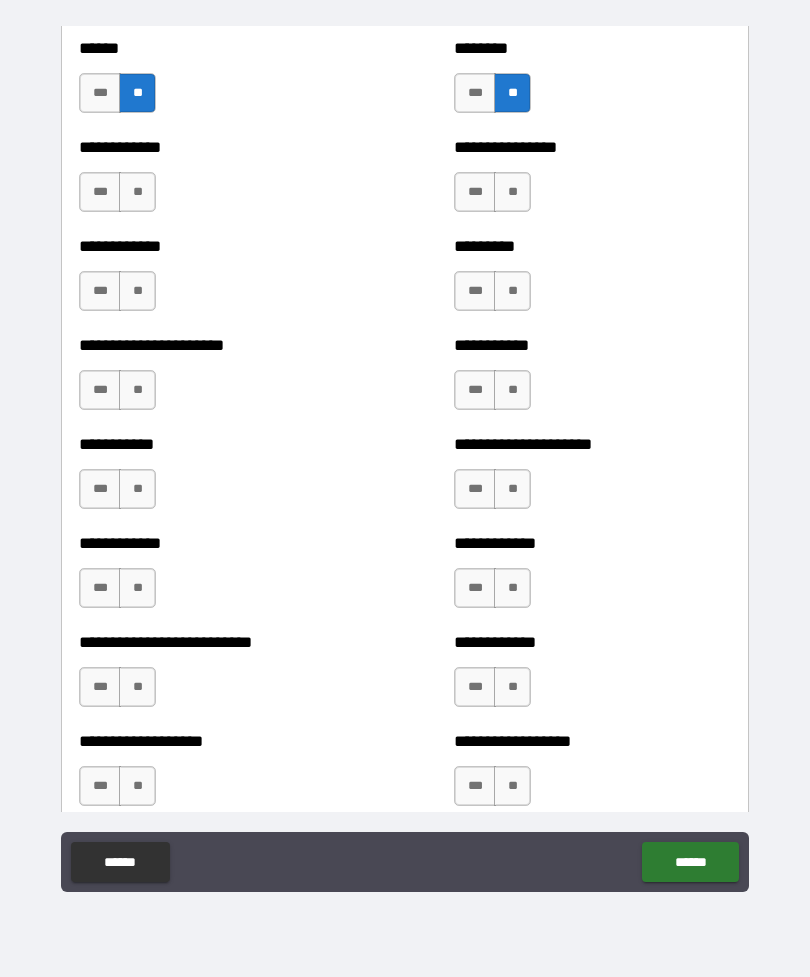 scroll, scrollTop: 5124, scrollLeft: 0, axis: vertical 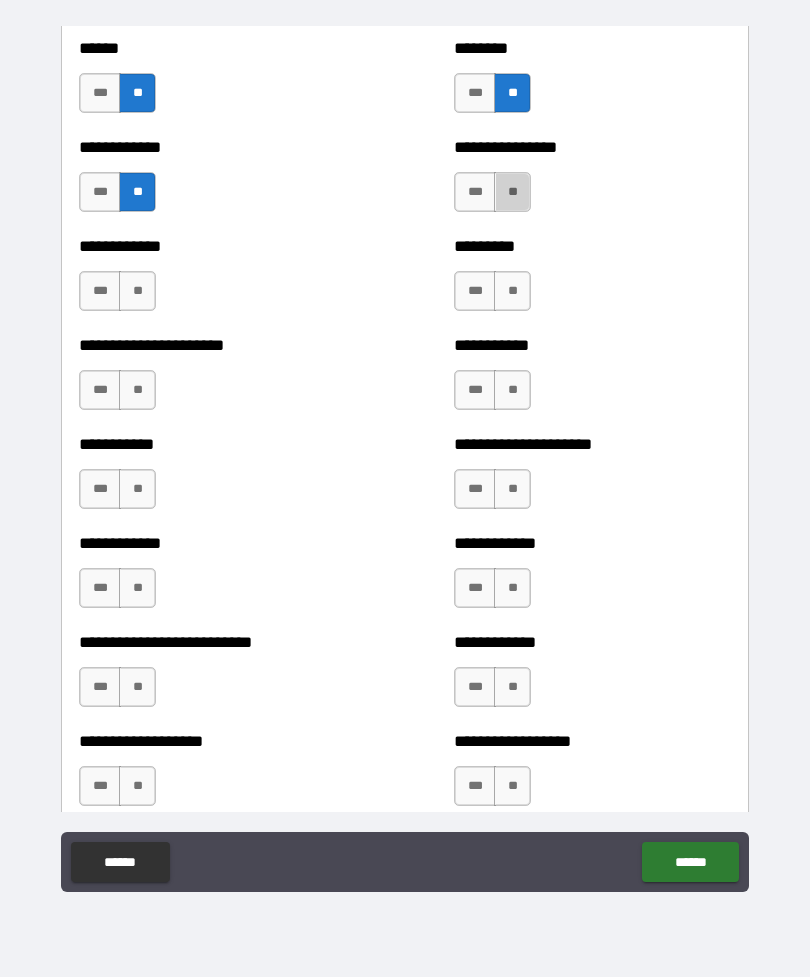 click on "**" at bounding box center [512, 192] 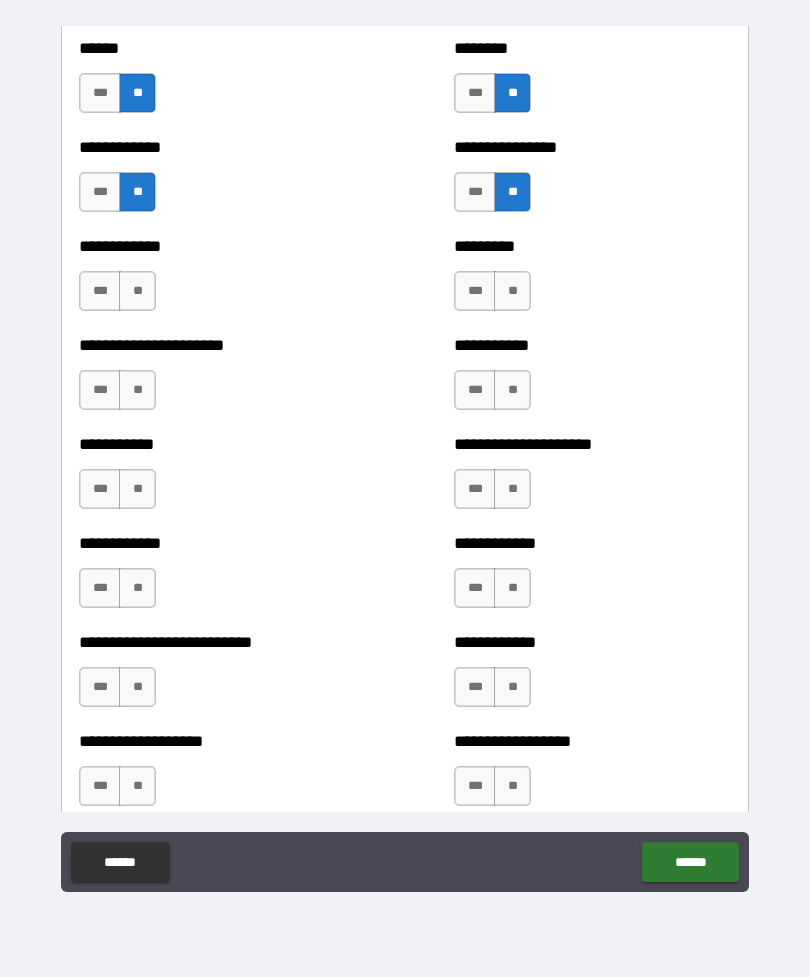 click on "**" at bounding box center [137, 291] 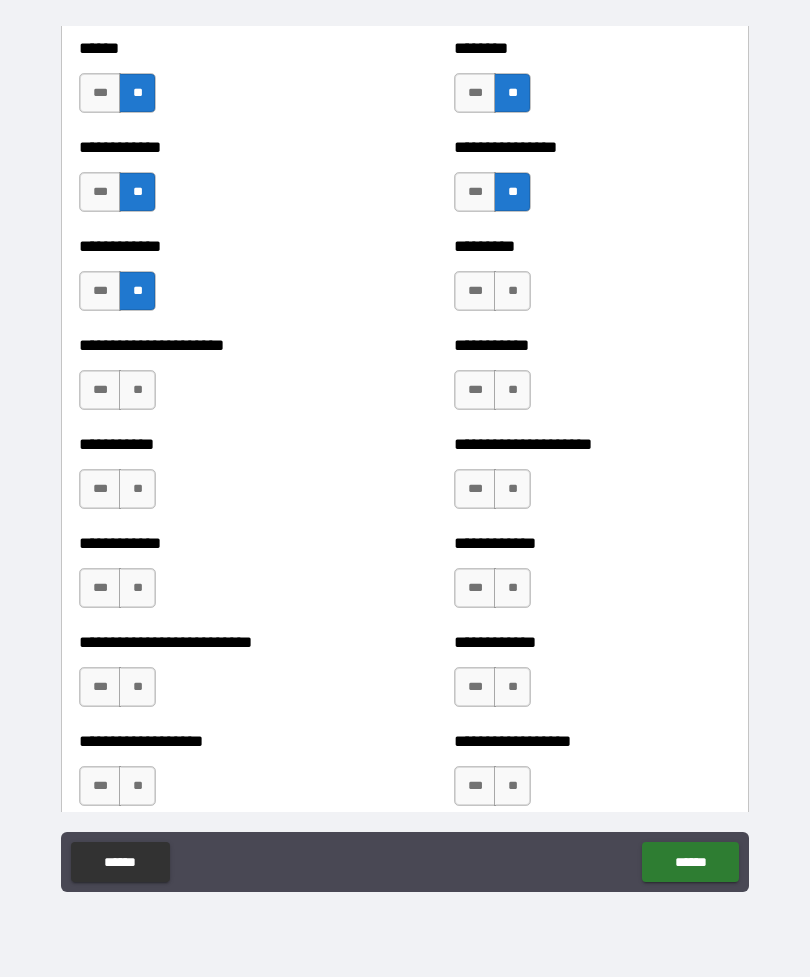 click on "**" at bounding box center (512, 291) 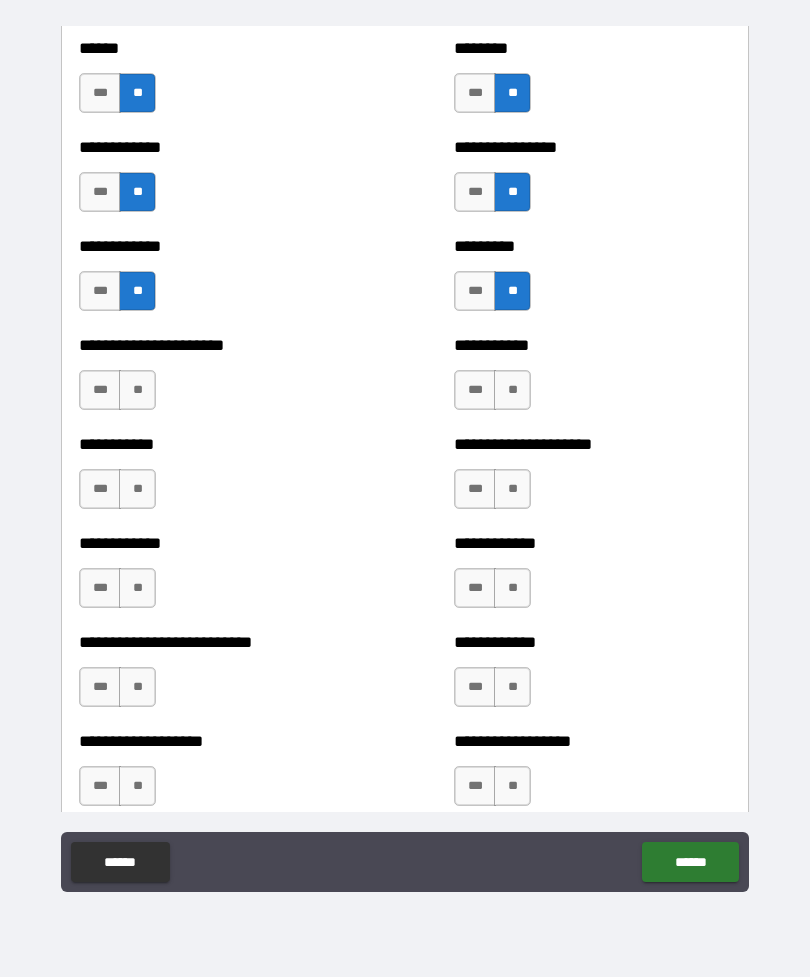 click on "**" at bounding box center (137, 390) 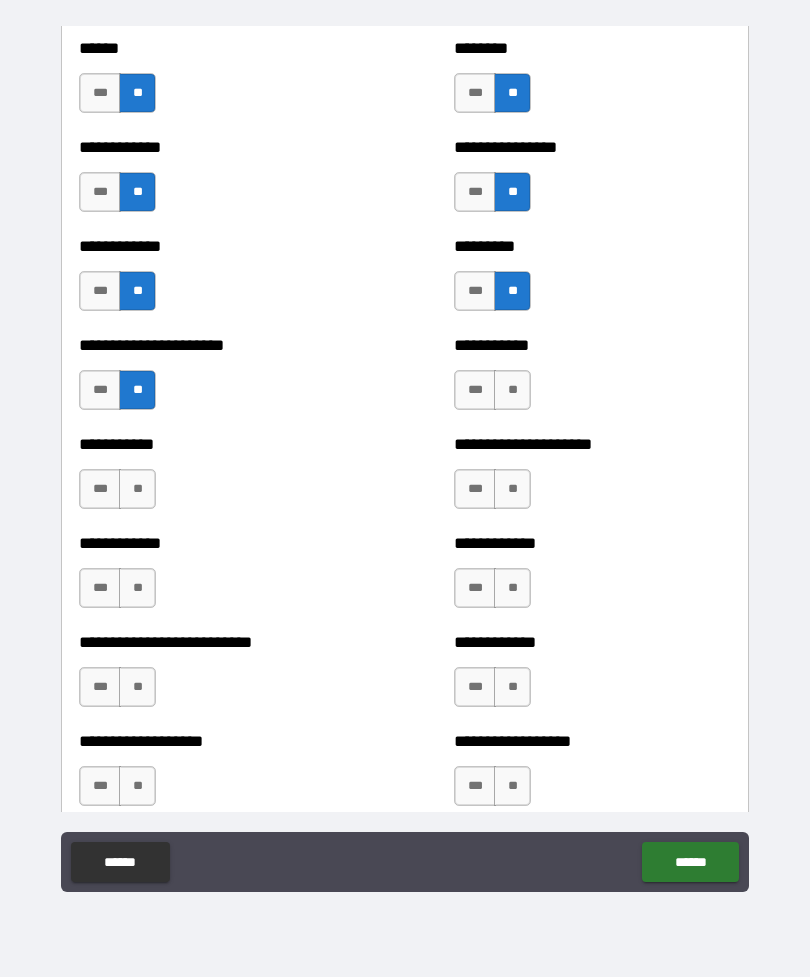 click on "**" at bounding box center (512, 390) 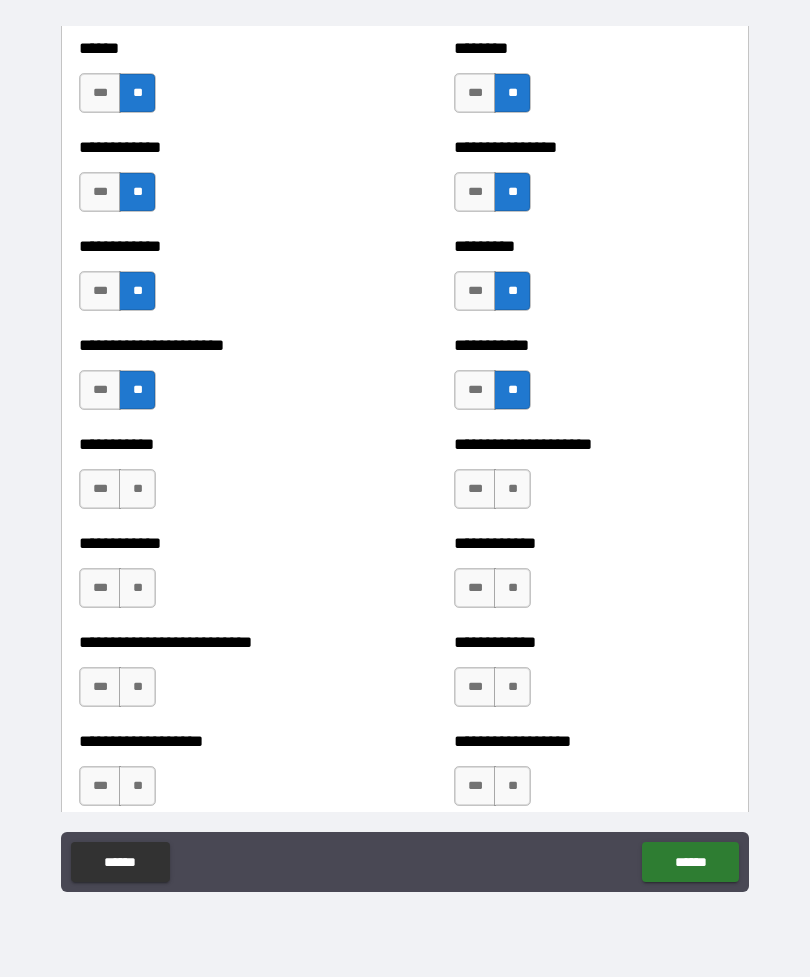 click on "**" at bounding box center (137, 489) 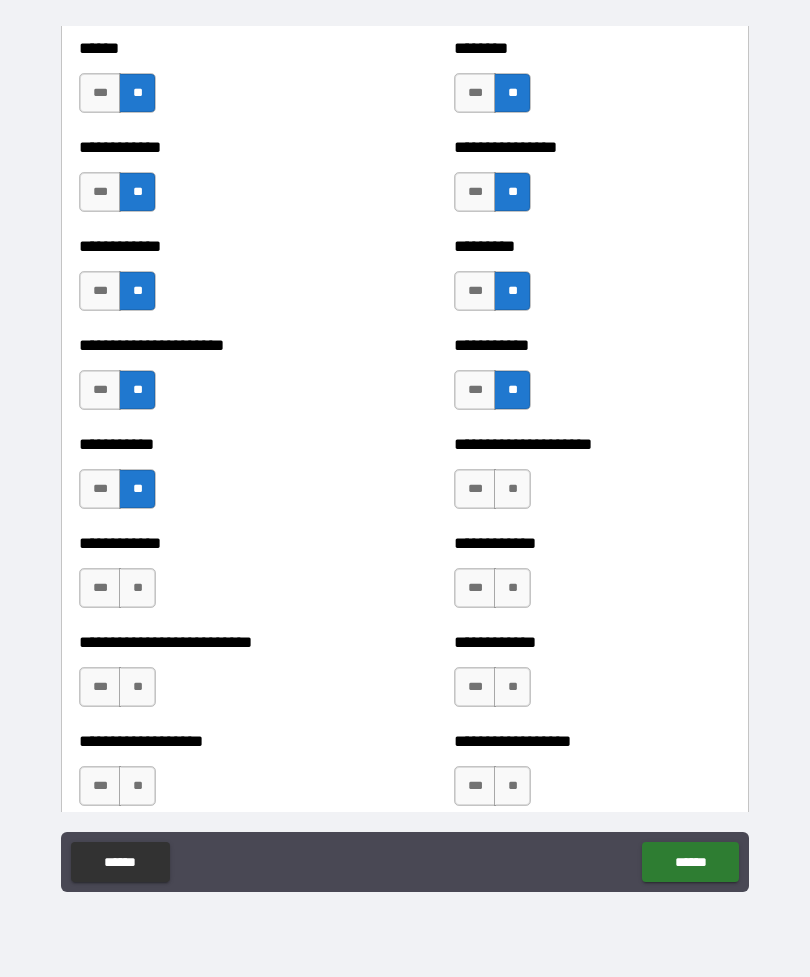 click on "**" at bounding box center [512, 489] 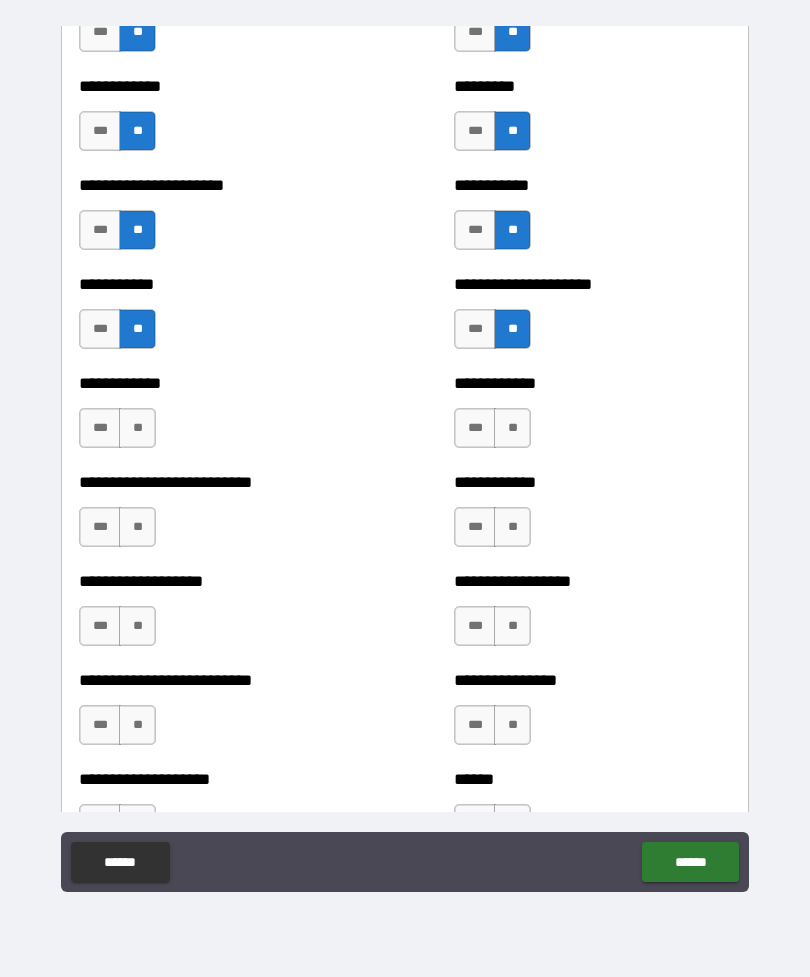 scroll, scrollTop: 5338, scrollLeft: 0, axis: vertical 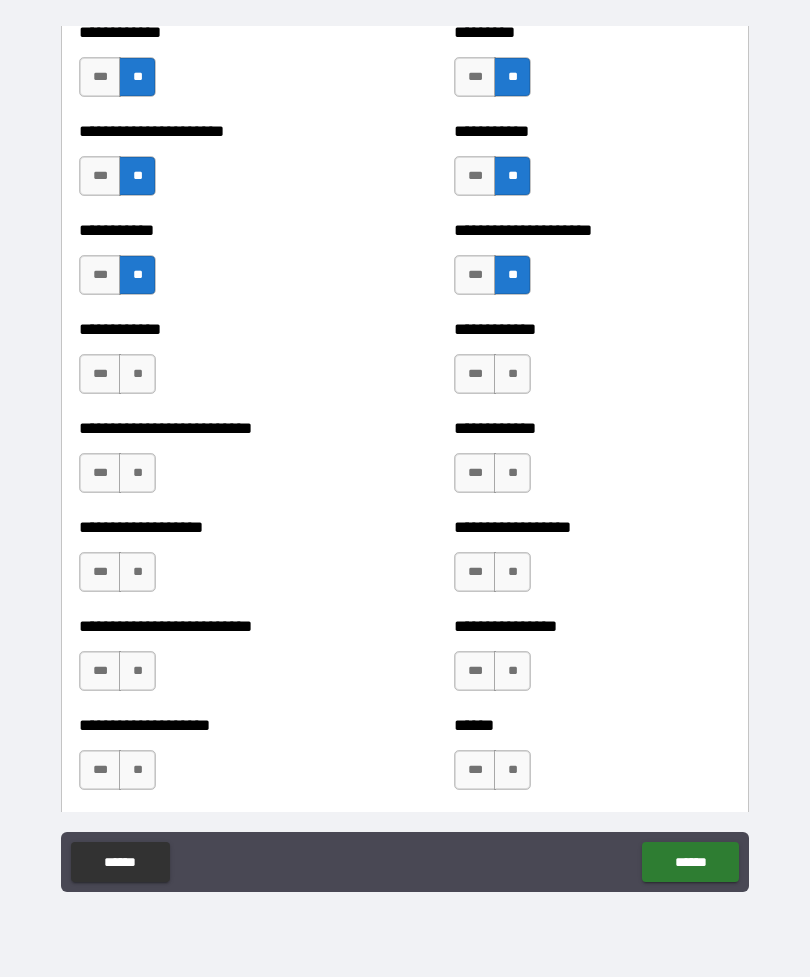 click on "**" at bounding box center [137, 374] 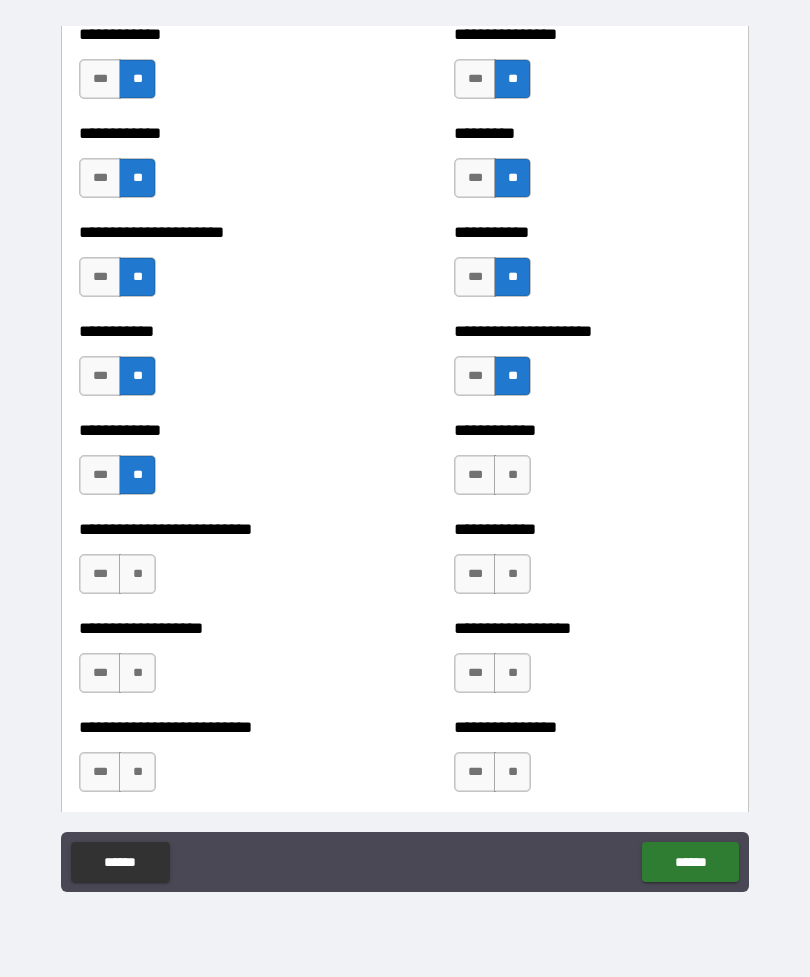 scroll, scrollTop: 5237, scrollLeft: 0, axis: vertical 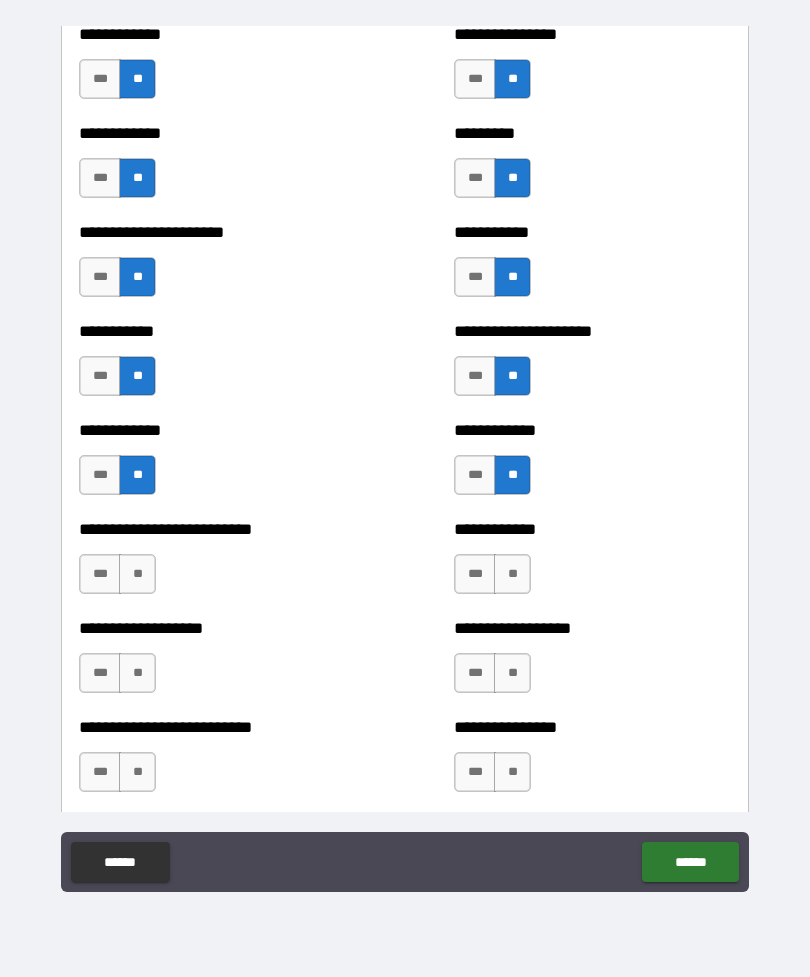 click on "**" at bounding box center (137, 574) 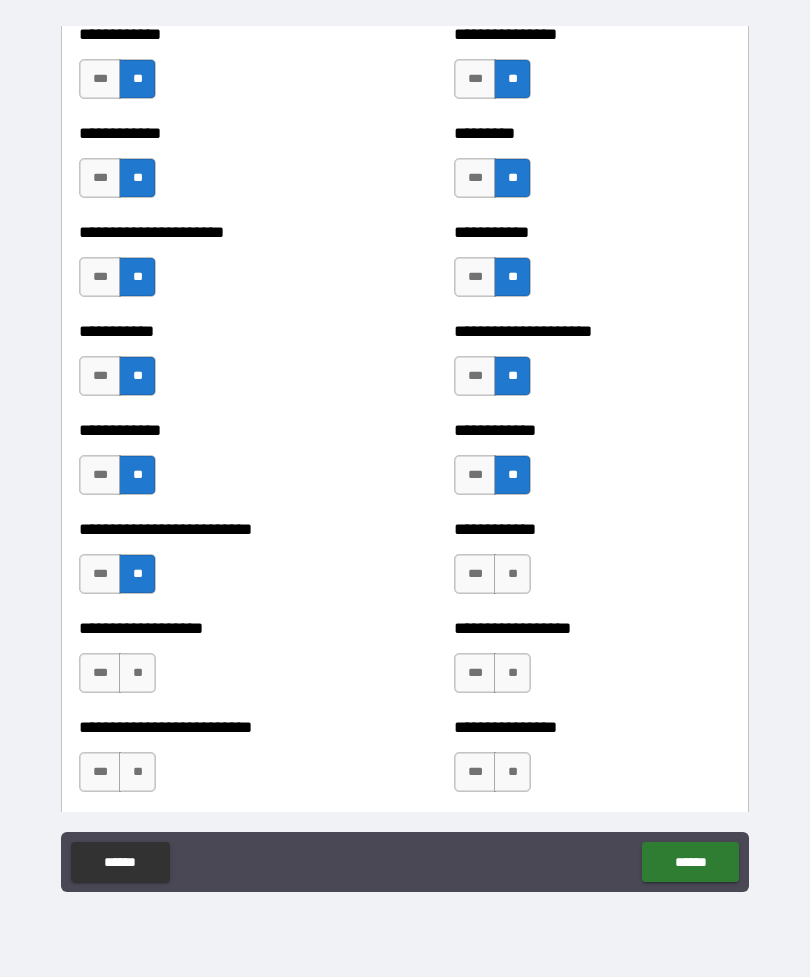 click on "**" at bounding box center (512, 574) 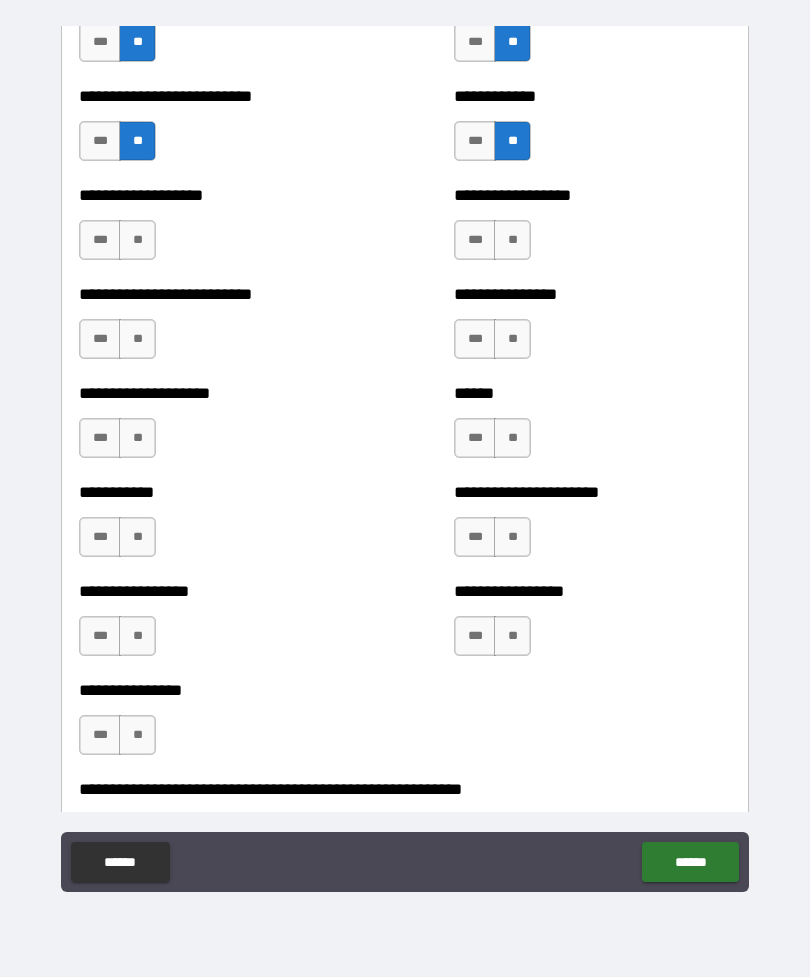 scroll, scrollTop: 5670, scrollLeft: 0, axis: vertical 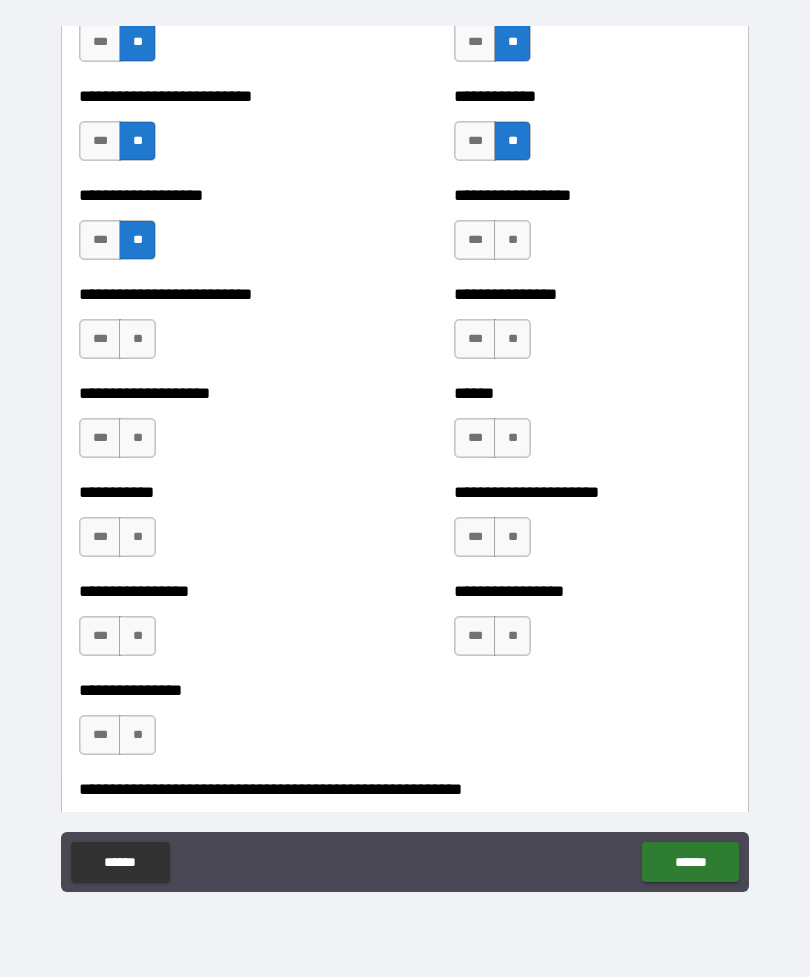 click on "**" at bounding box center [512, 240] 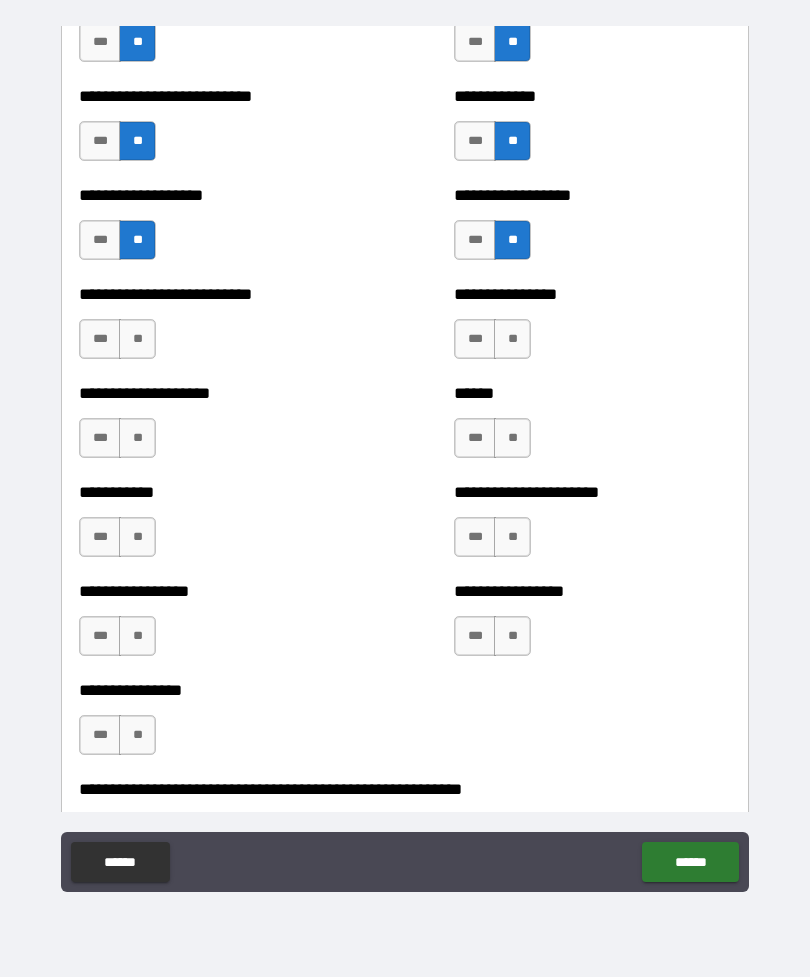 click on "**" at bounding box center [137, 339] 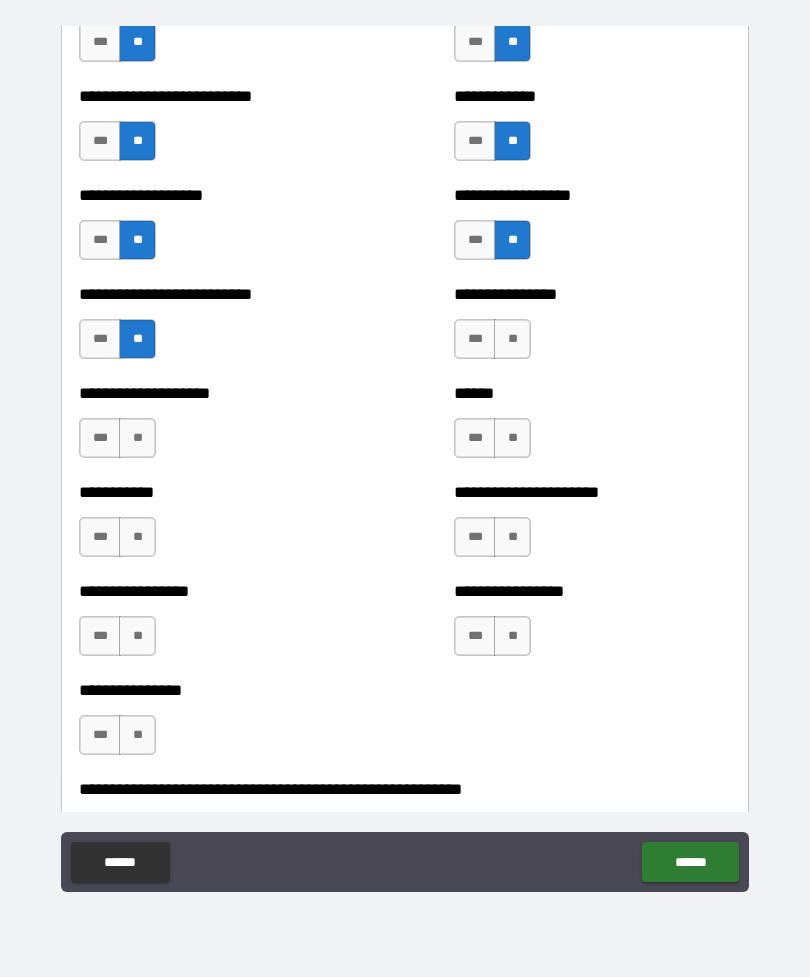 click on "**" at bounding box center [512, 339] 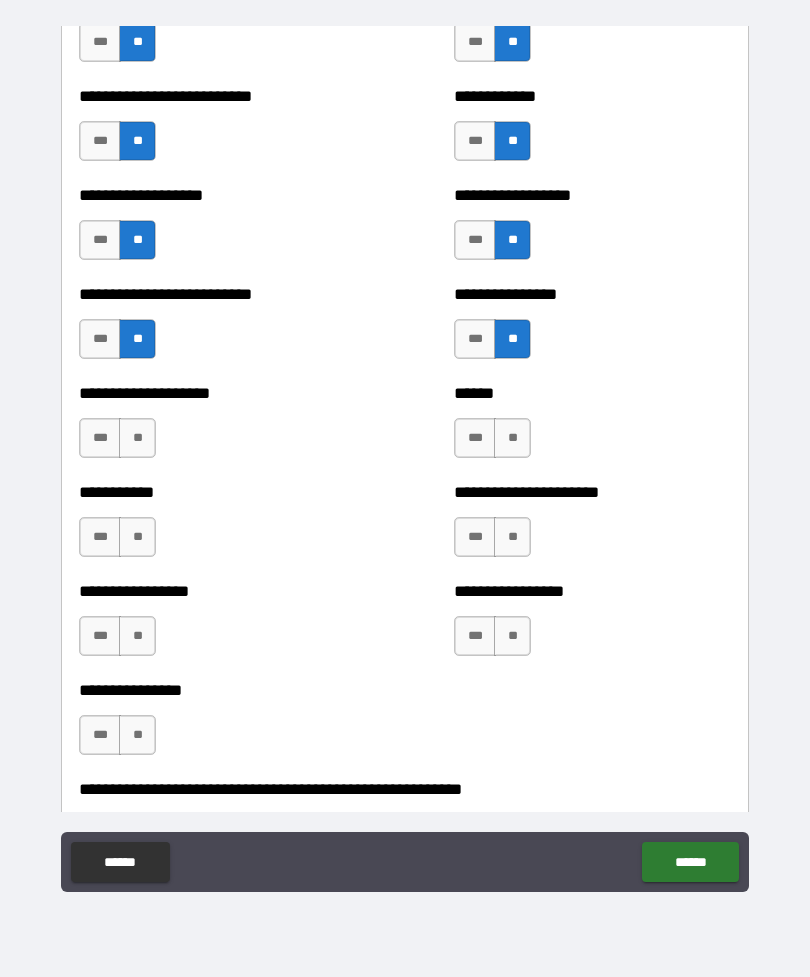 click on "**" at bounding box center (137, 438) 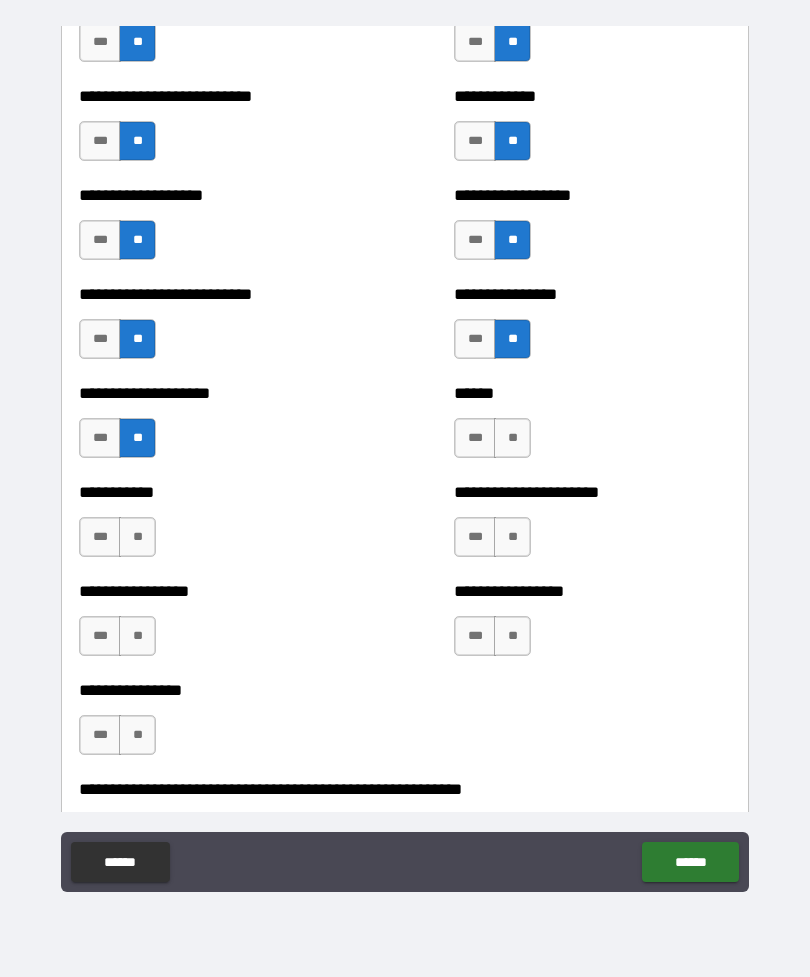 click on "**" at bounding box center [512, 438] 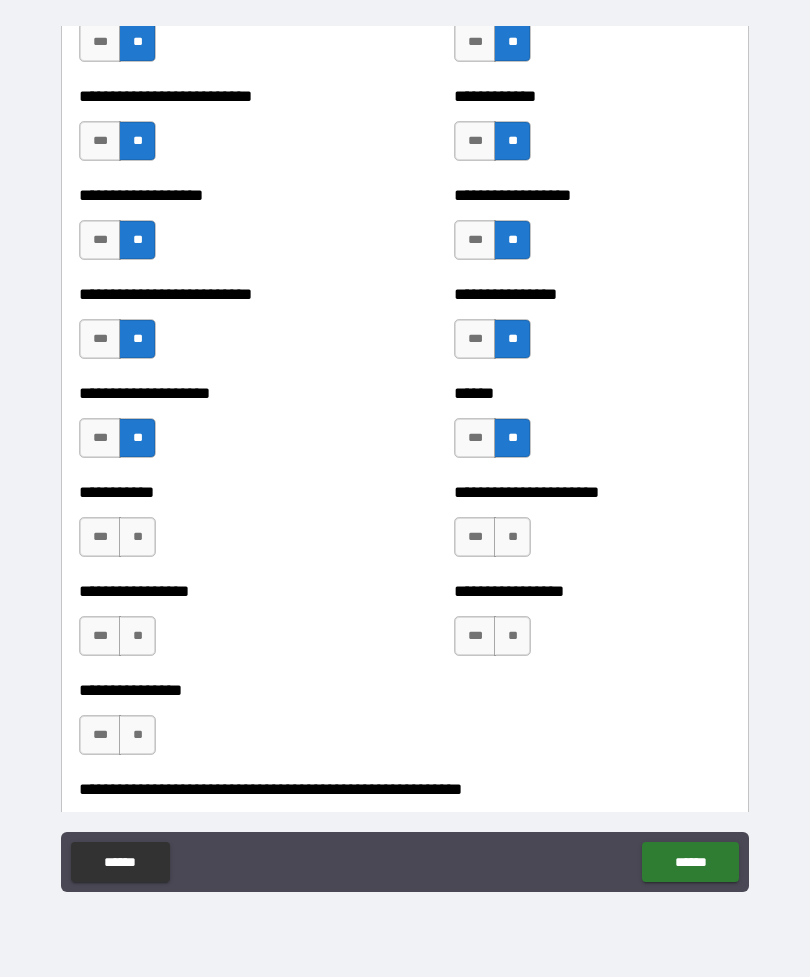 click on "**" at bounding box center (137, 537) 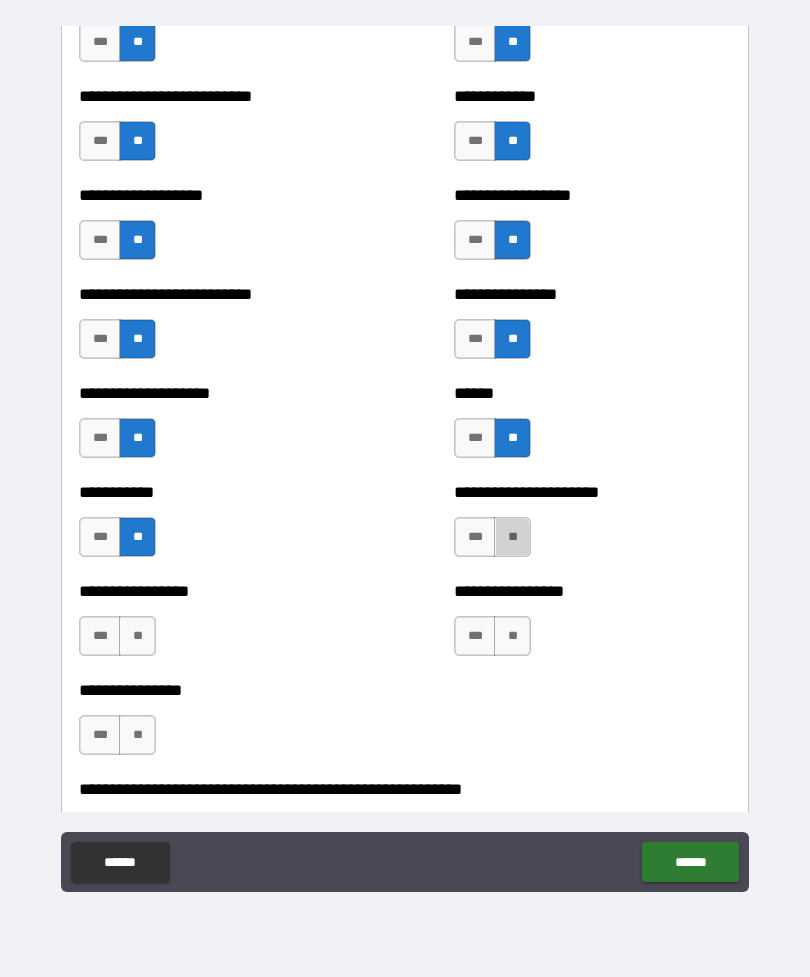 click on "**" at bounding box center [512, 537] 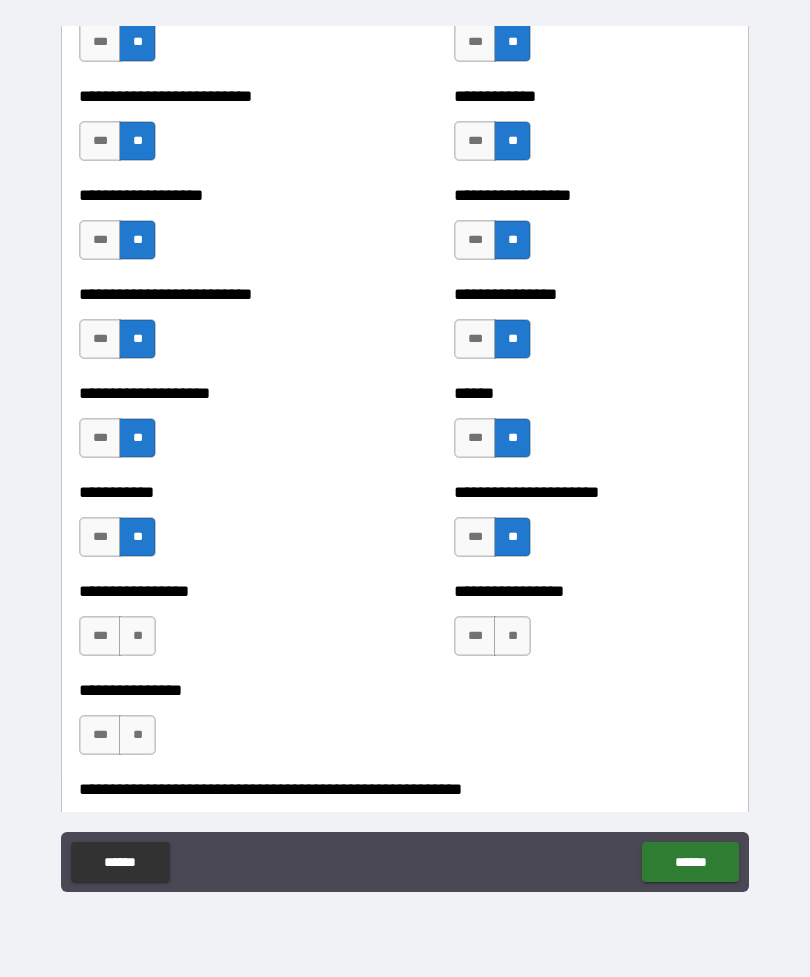 click on "**" at bounding box center [137, 636] 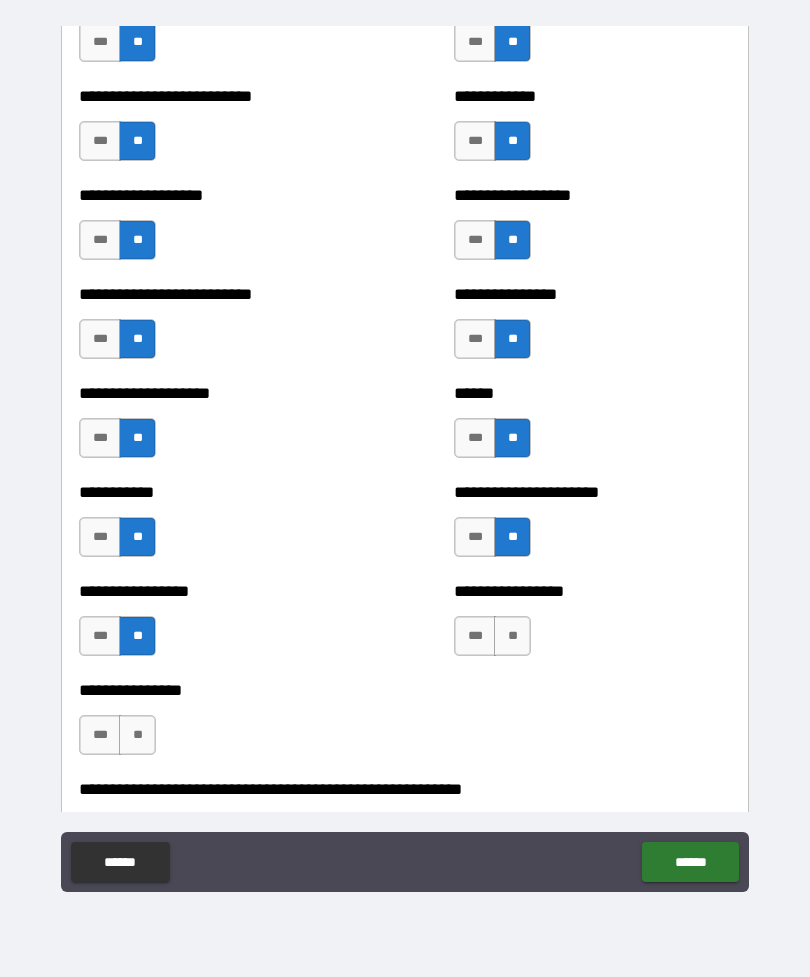 click on "**" at bounding box center [512, 636] 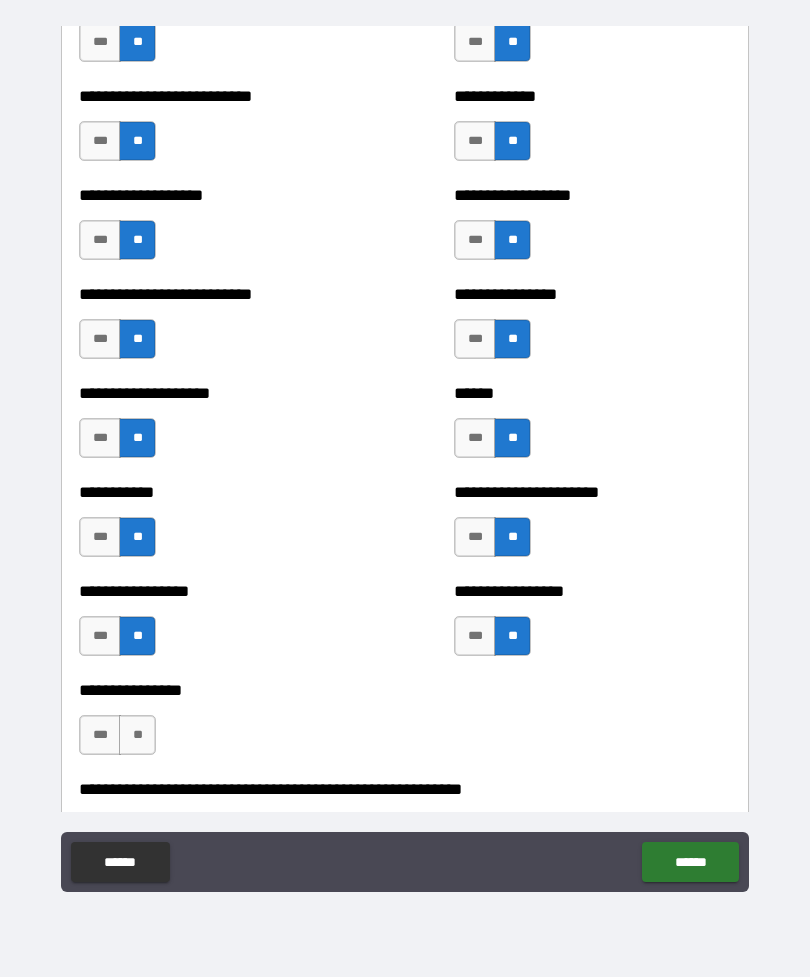 click on "**" at bounding box center [137, 735] 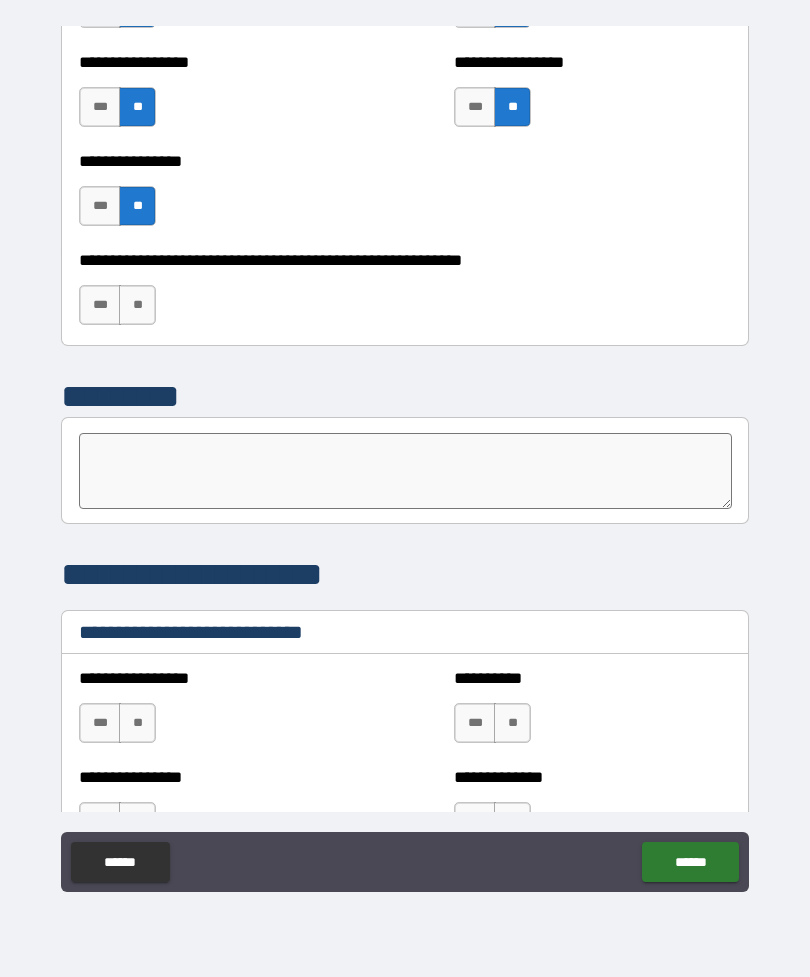 scroll, scrollTop: 6200, scrollLeft: 0, axis: vertical 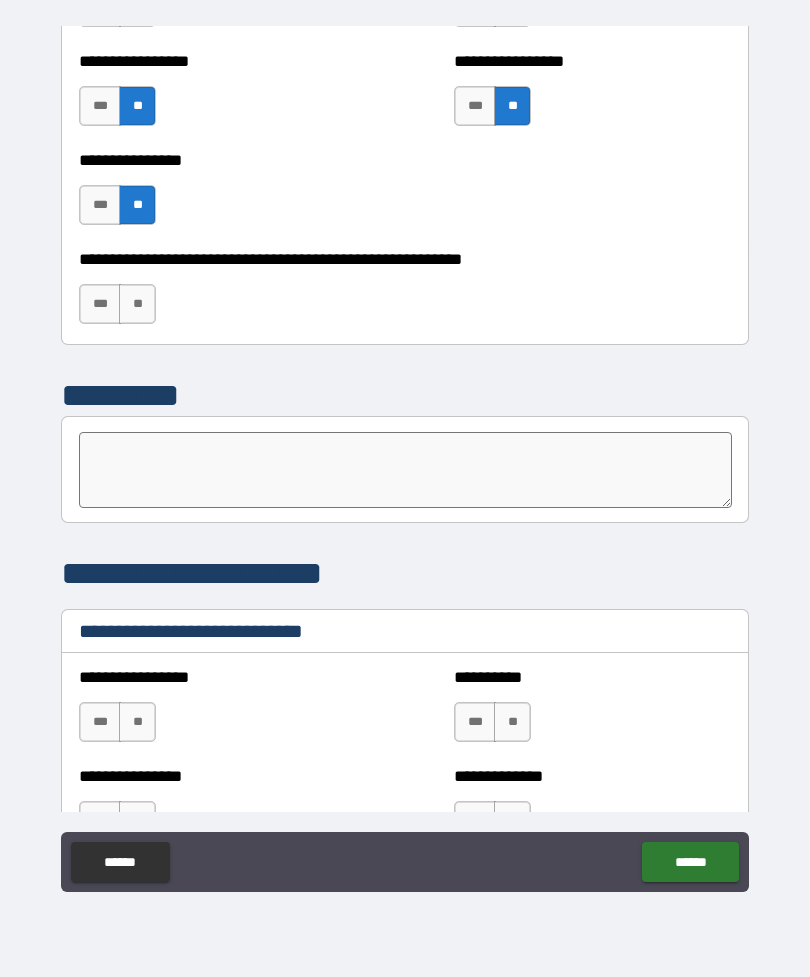 click on "**" at bounding box center [137, 304] 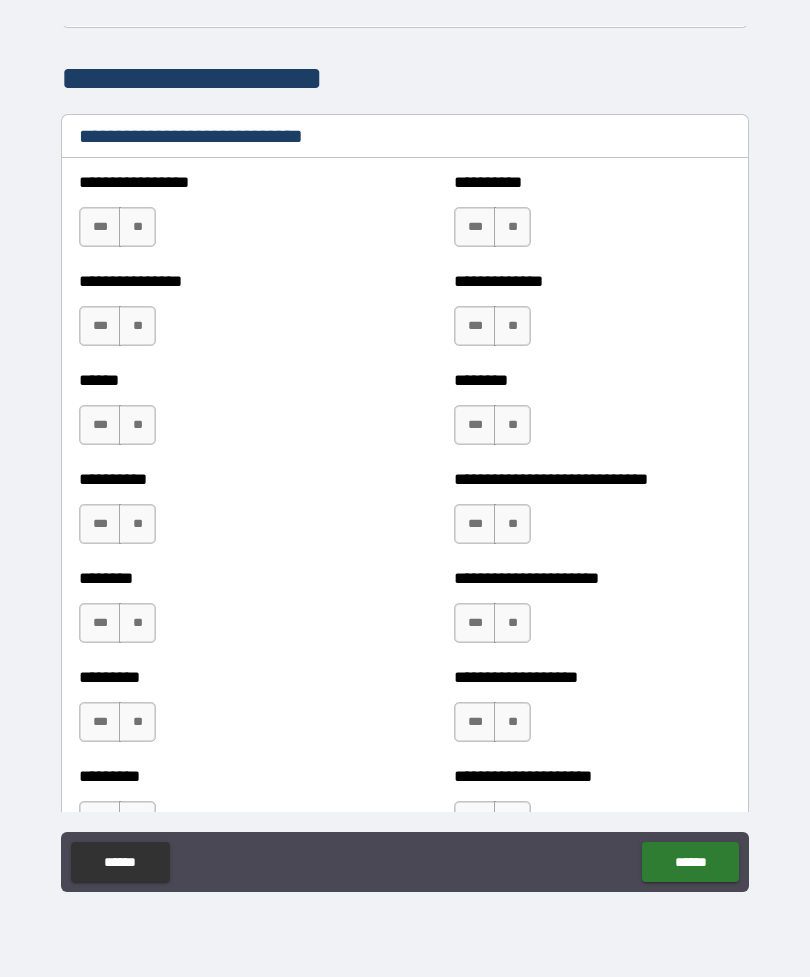 scroll, scrollTop: 6696, scrollLeft: 0, axis: vertical 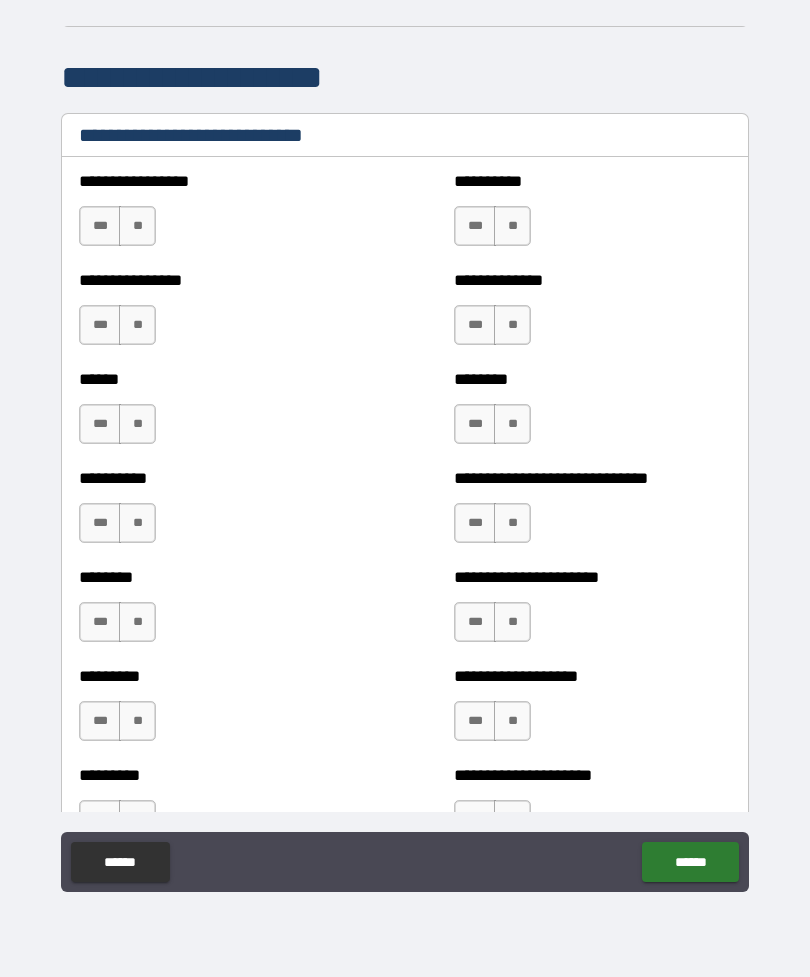 click on "**" at bounding box center [137, 226] 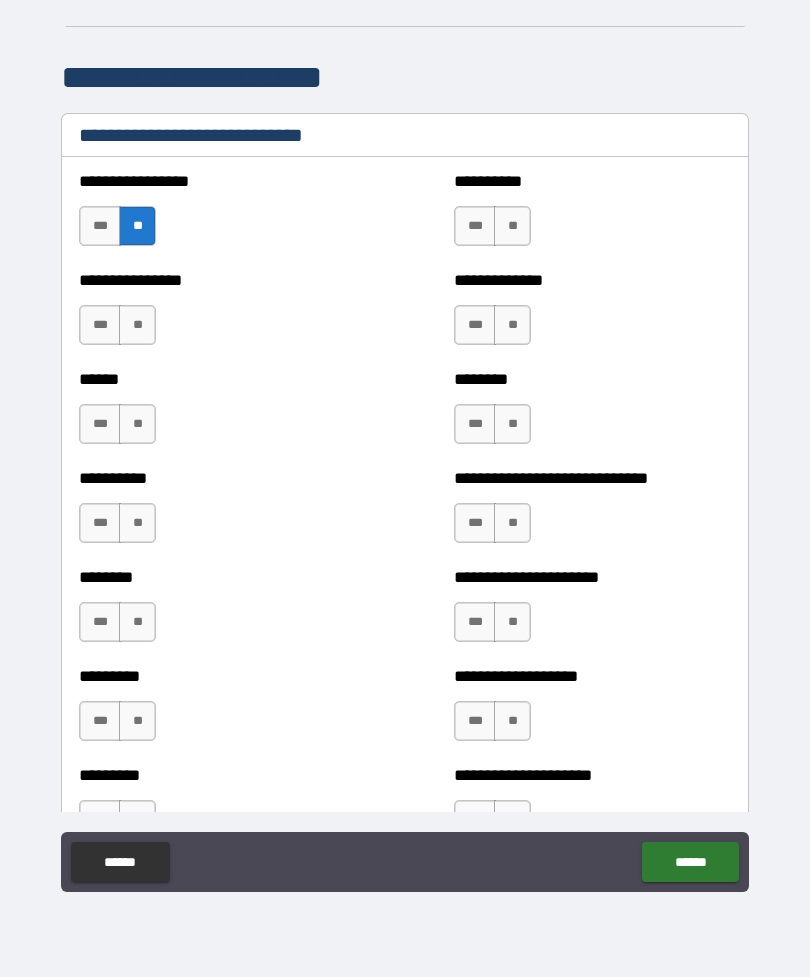 click on "***" at bounding box center [475, 226] 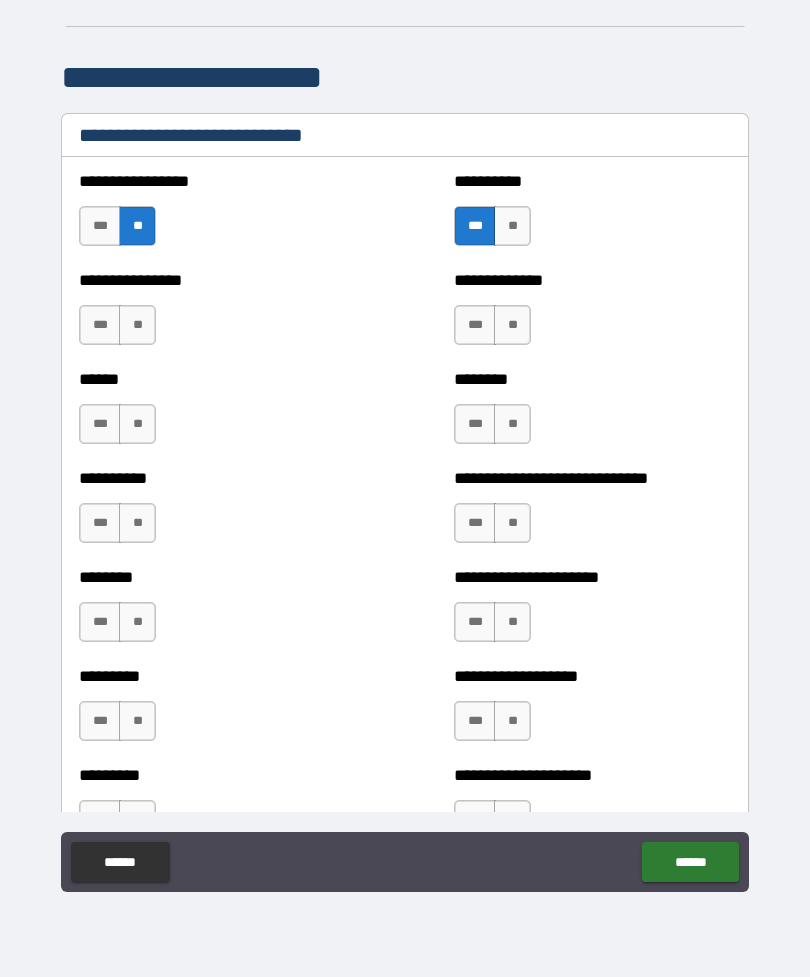 click on "***" at bounding box center [100, 325] 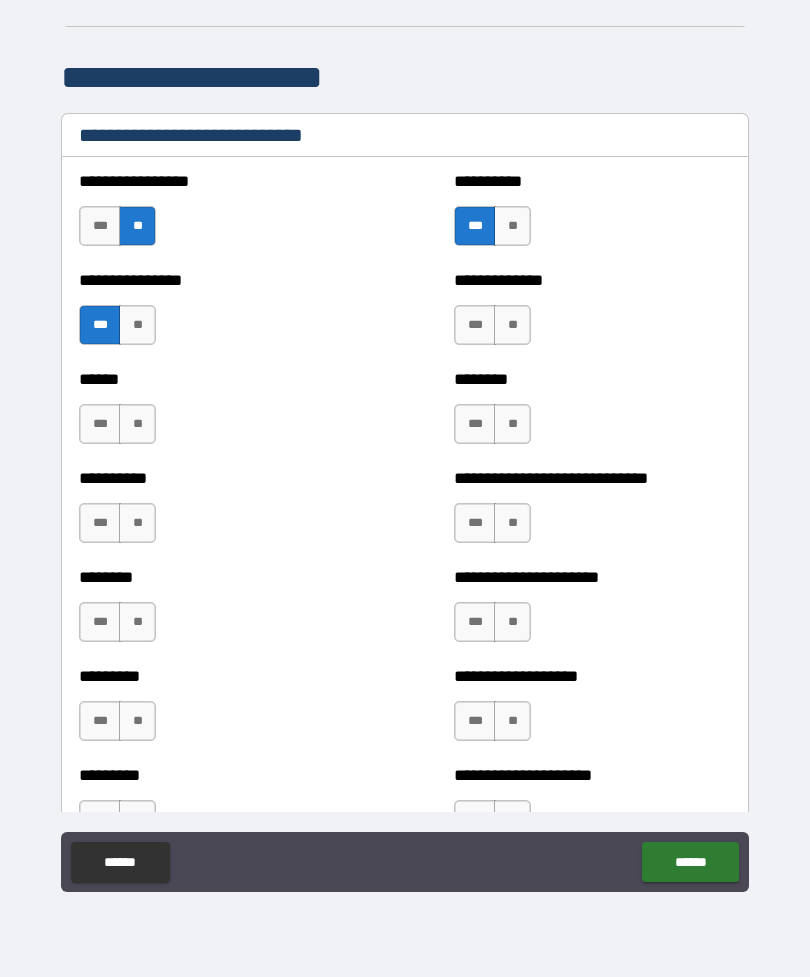 click on "**" at bounding box center (512, 325) 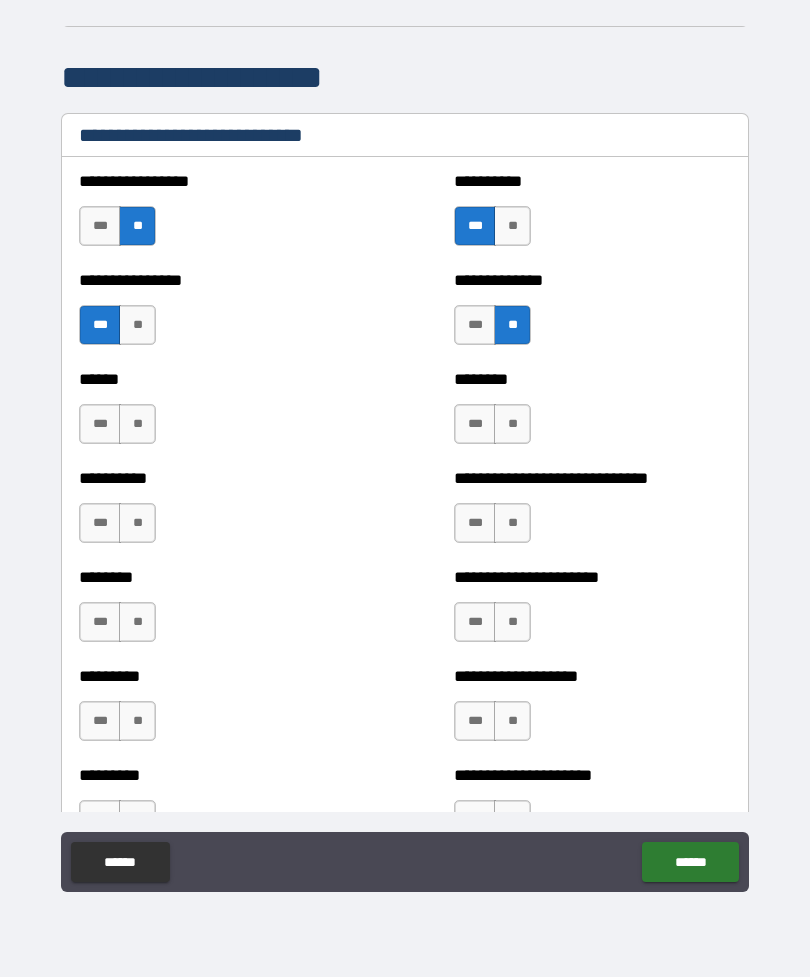 click on "**" at bounding box center (137, 424) 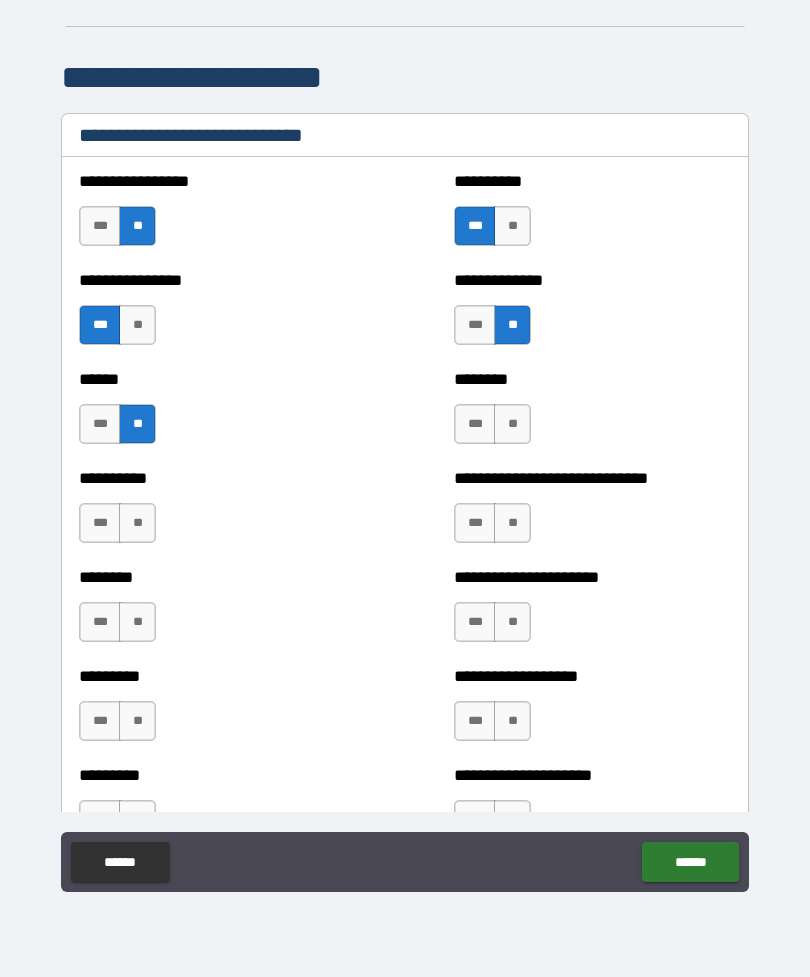click on "**" at bounding box center [512, 424] 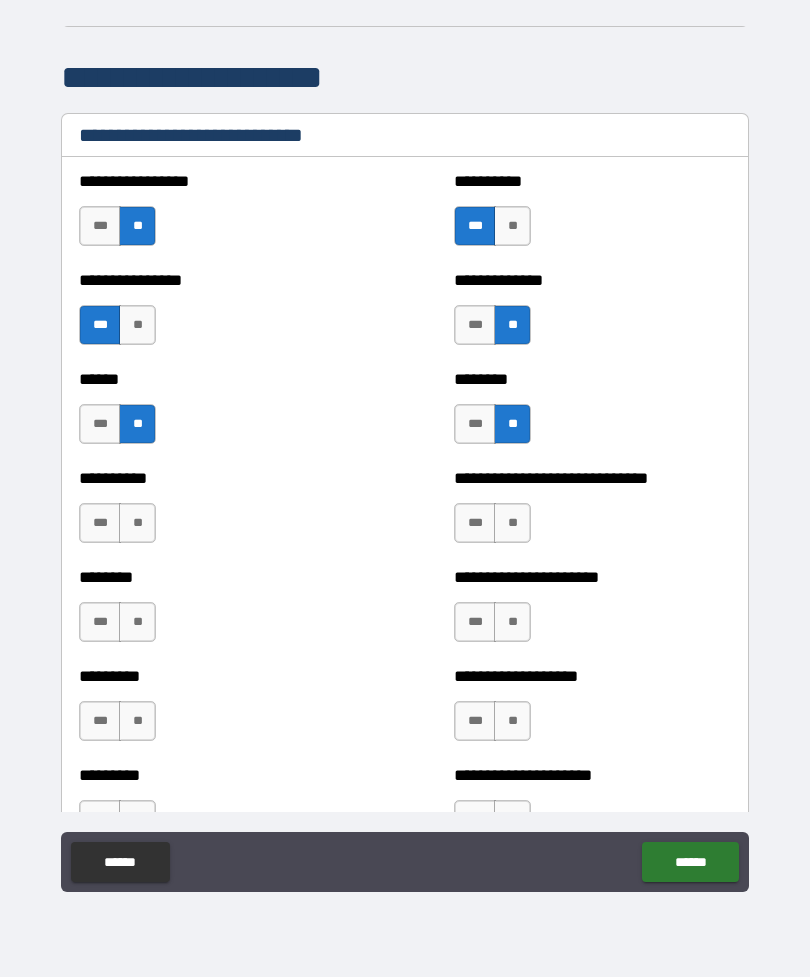click on "**" at bounding box center [137, 523] 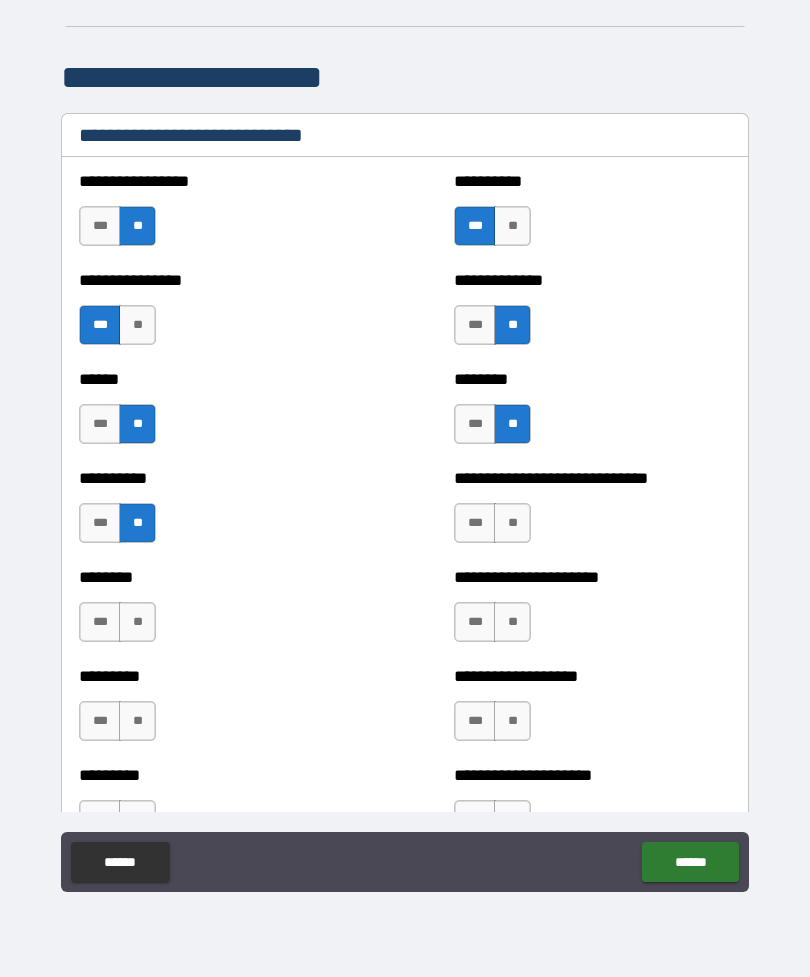 click on "**" at bounding box center (512, 523) 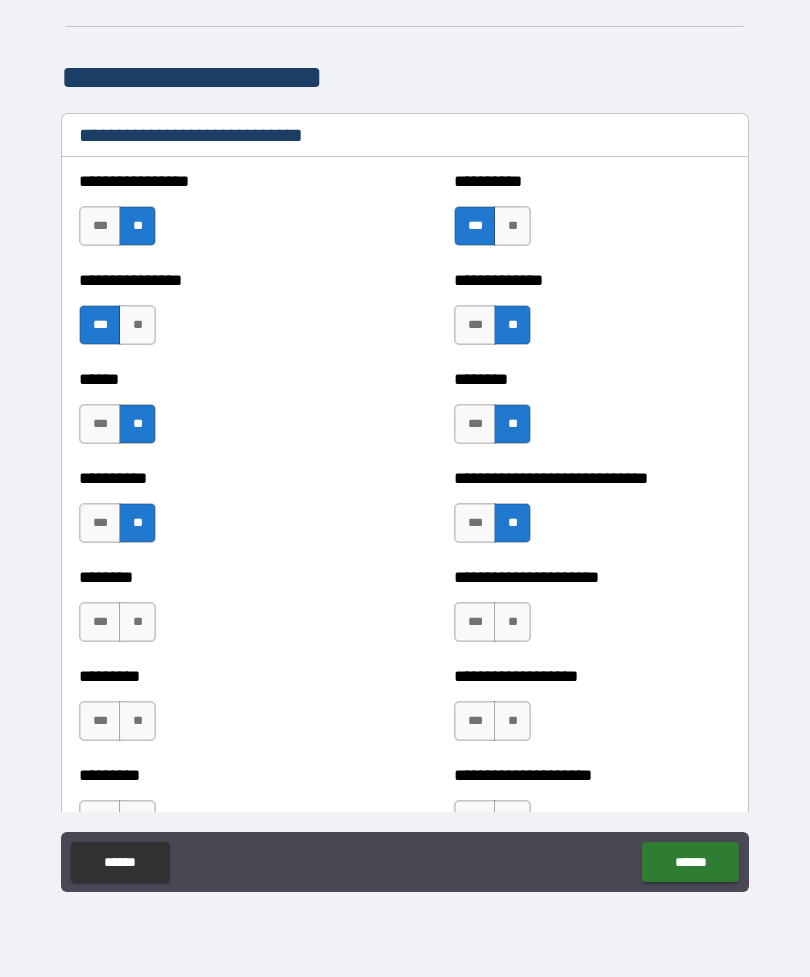 click on "**" at bounding box center (137, 622) 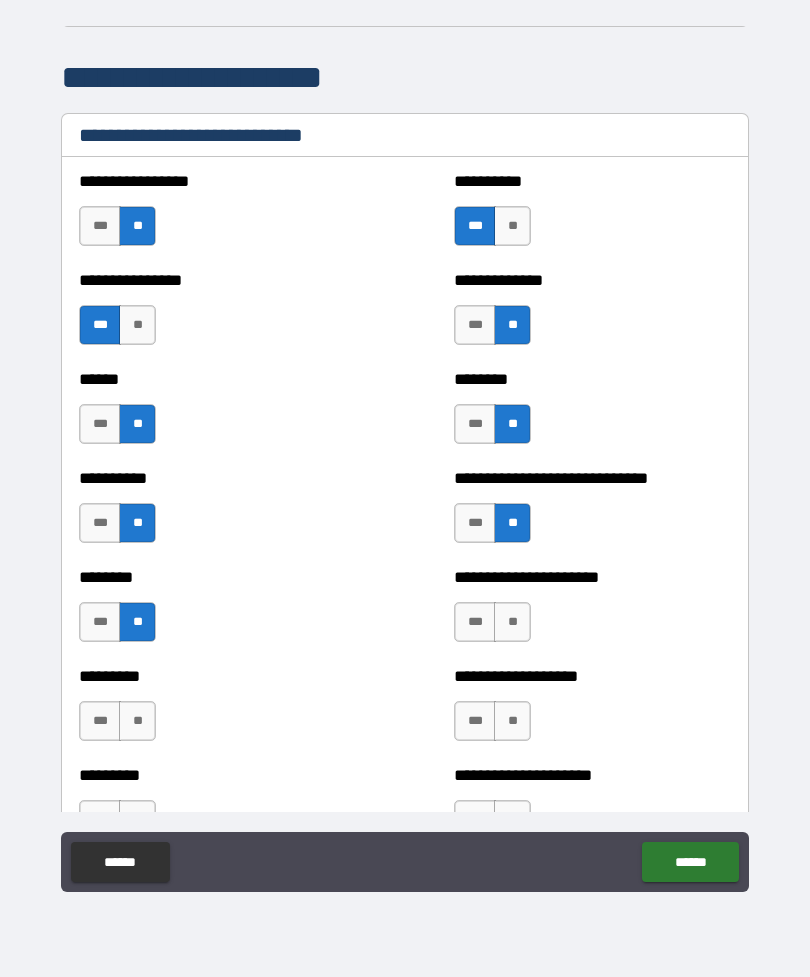 click on "**" at bounding box center [512, 622] 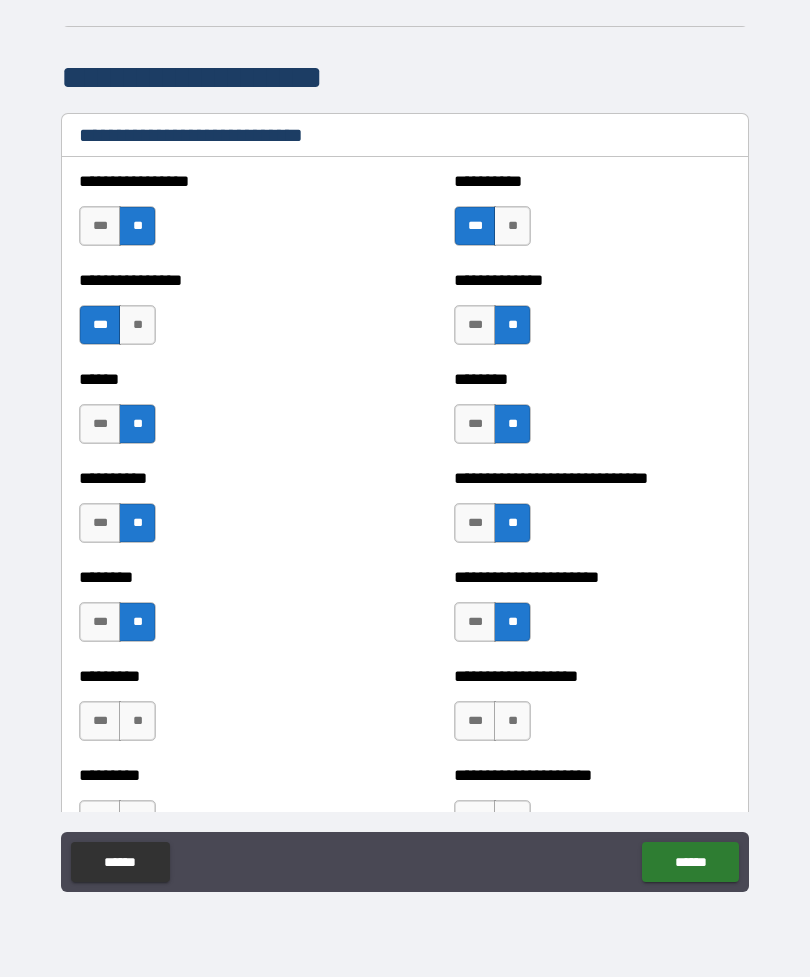 click on "**" at bounding box center (137, 721) 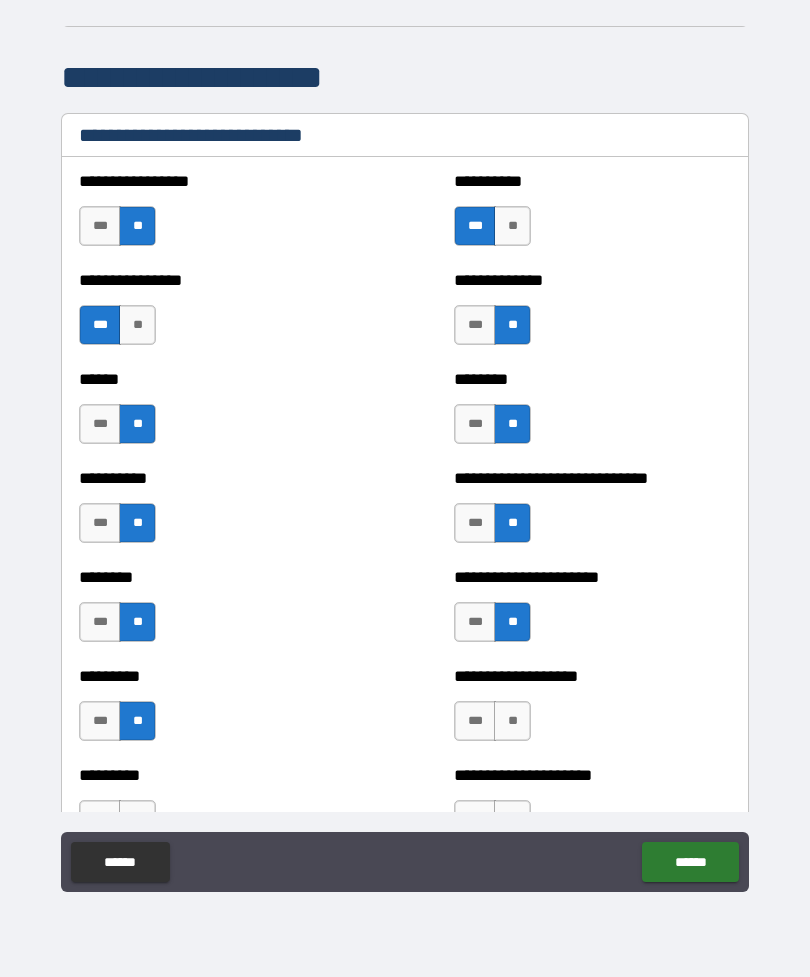 click on "**" at bounding box center (512, 721) 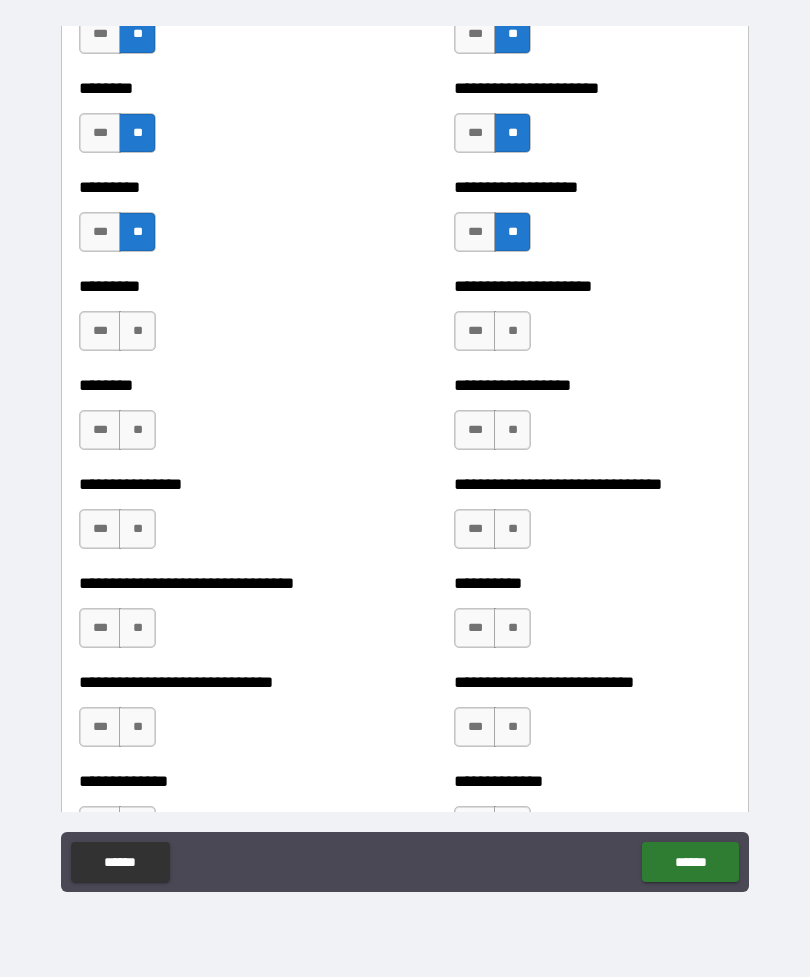 scroll, scrollTop: 7186, scrollLeft: 0, axis: vertical 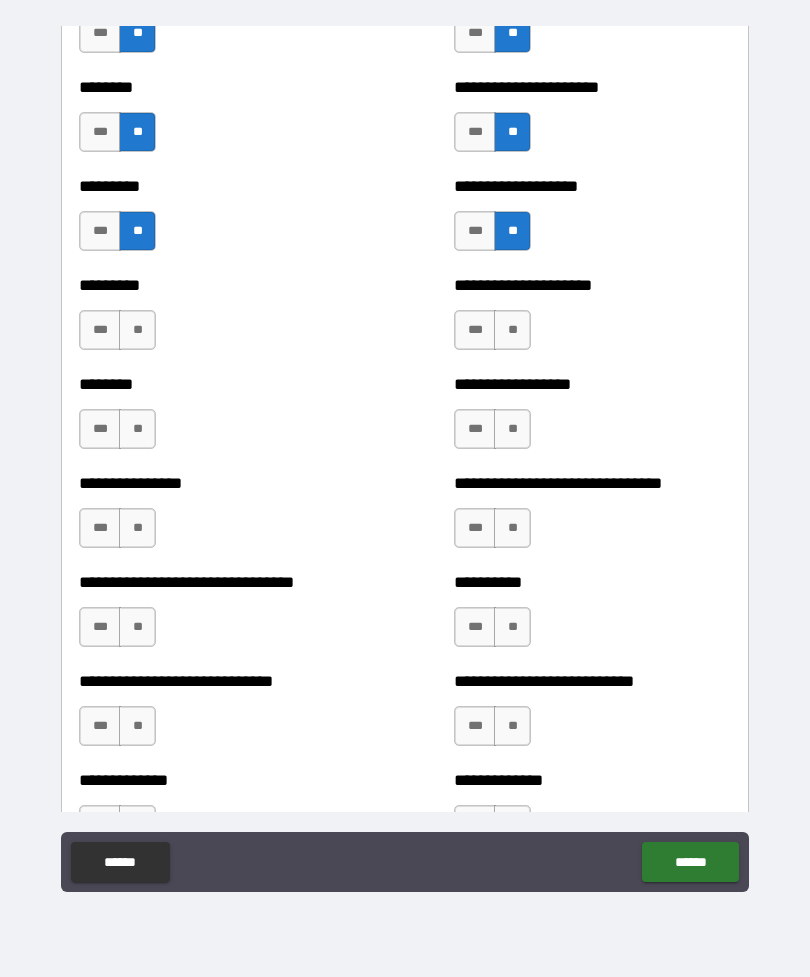 click on "***" at bounding box center [475, 330] 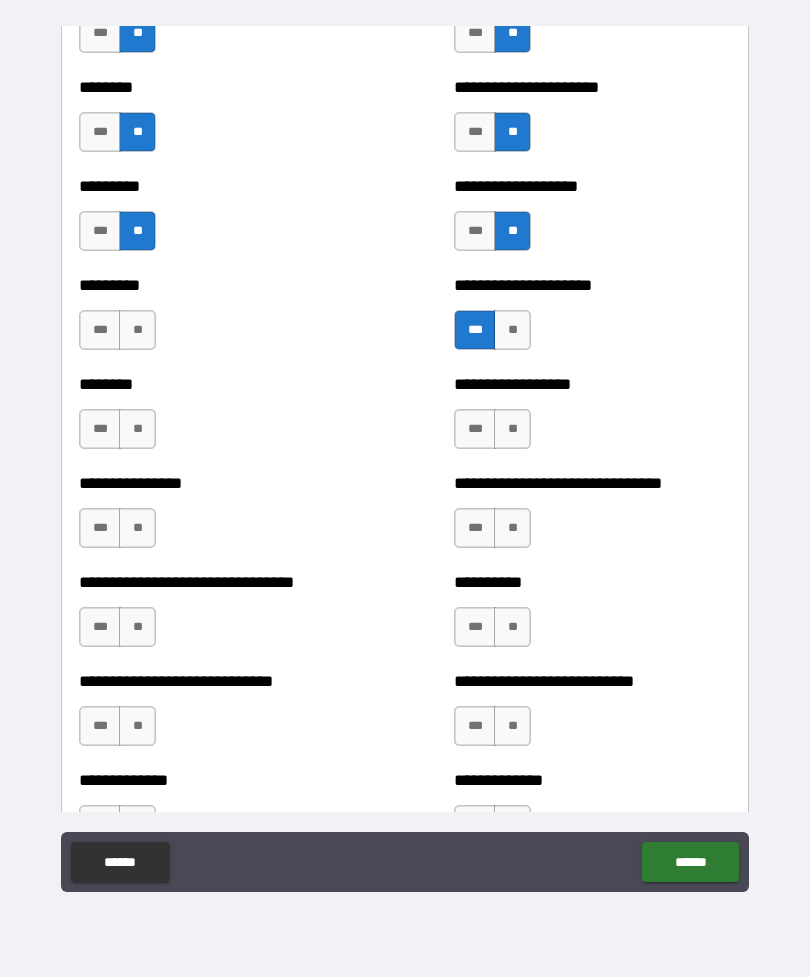 click on "**" at bounding box center [512, 330] 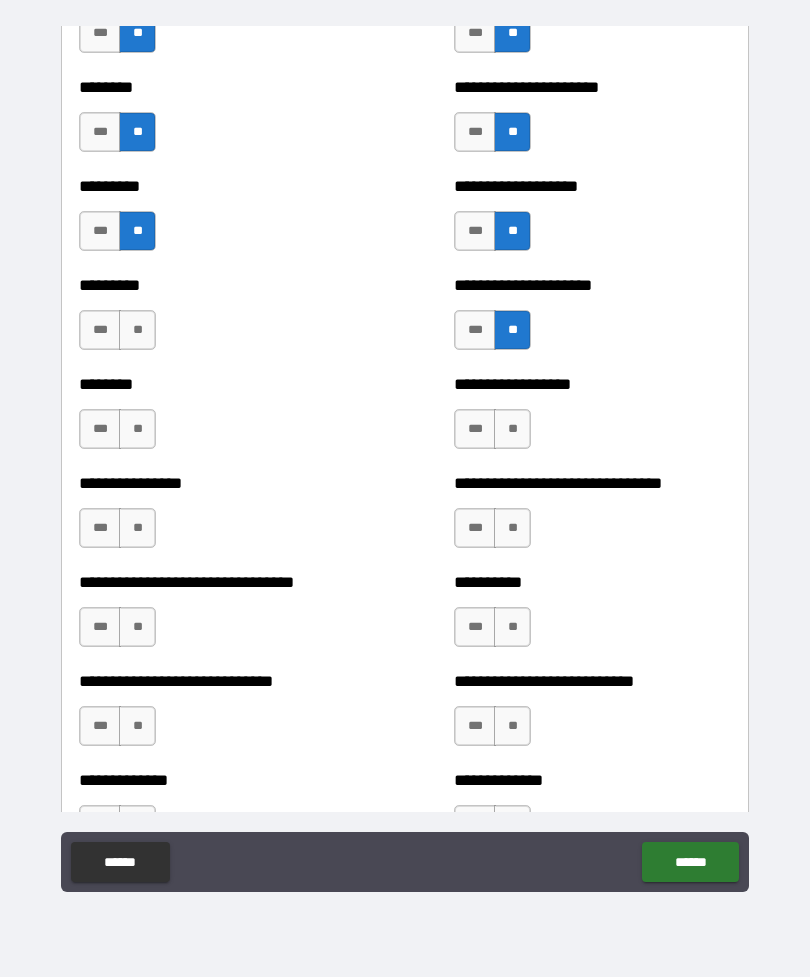 click on "**" at bounding box center [137, 330] 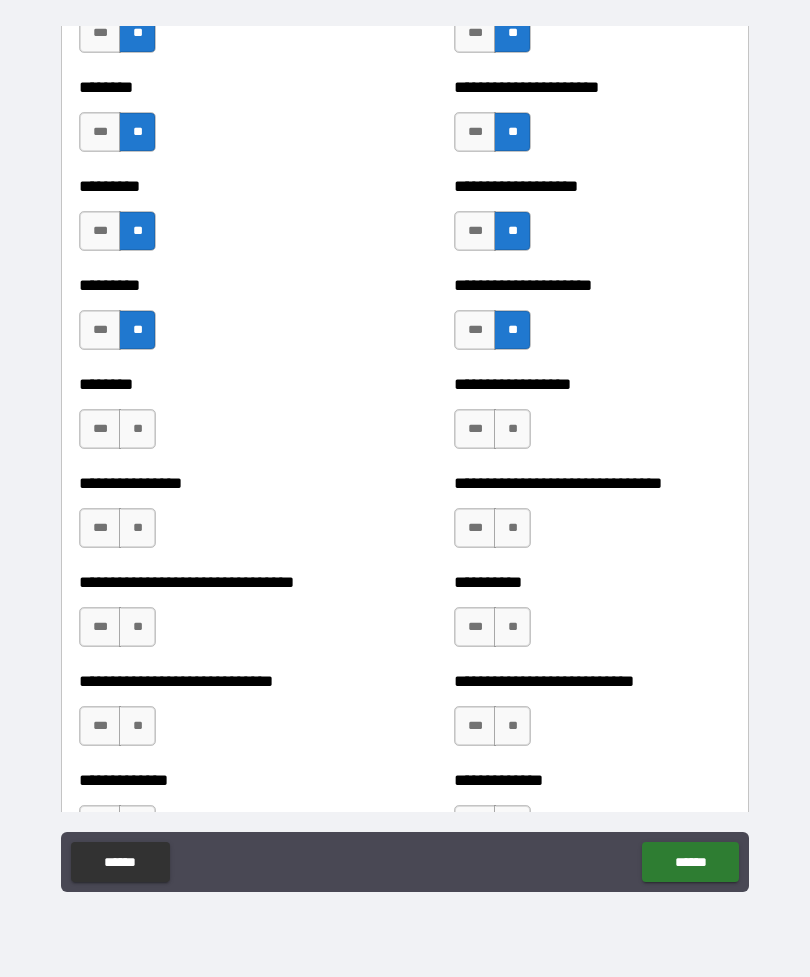 click on "**" at bounding box center (137, 429) 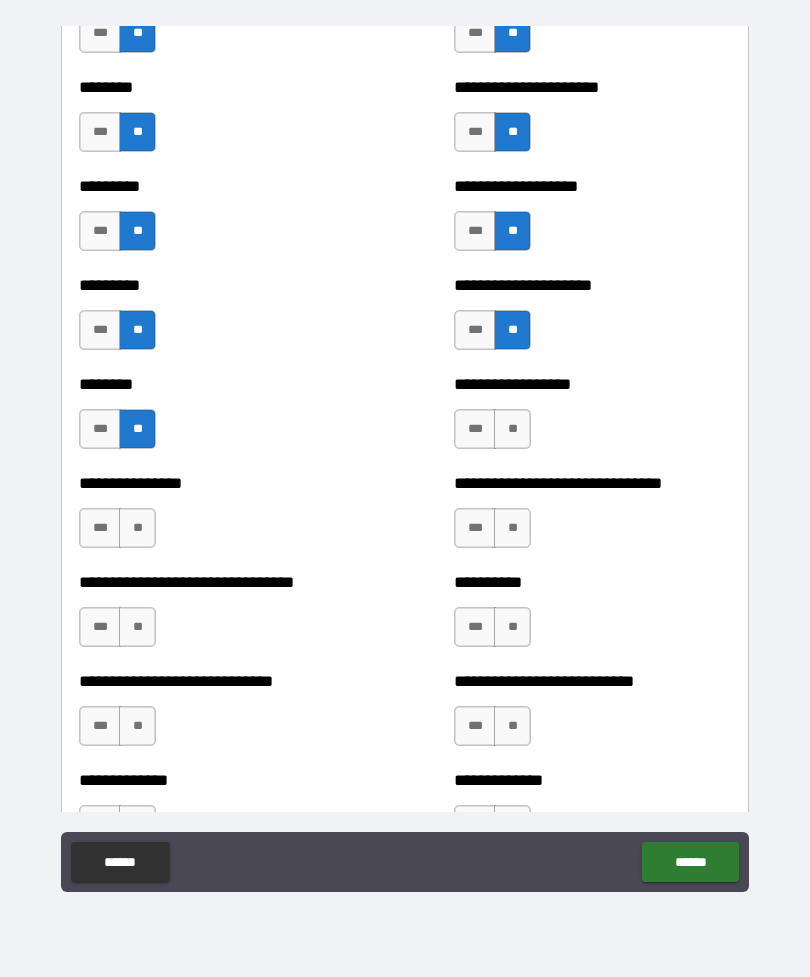 click on "**" at bounding box center (512, 429) 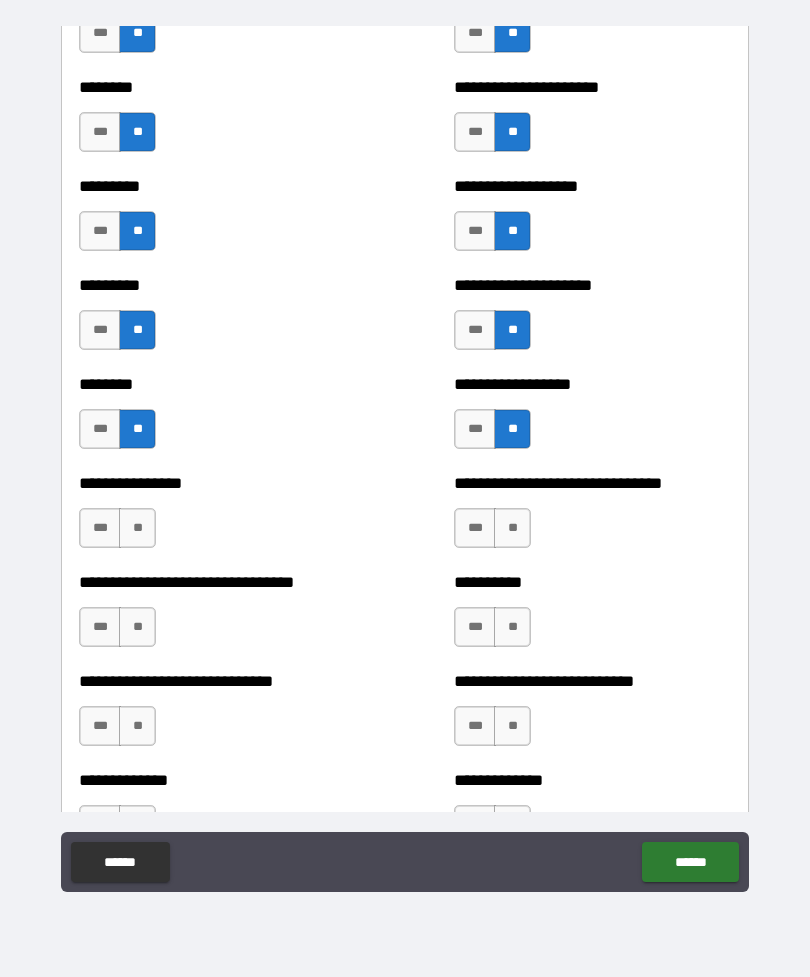 click on "**" at bounding box center [137, 528] 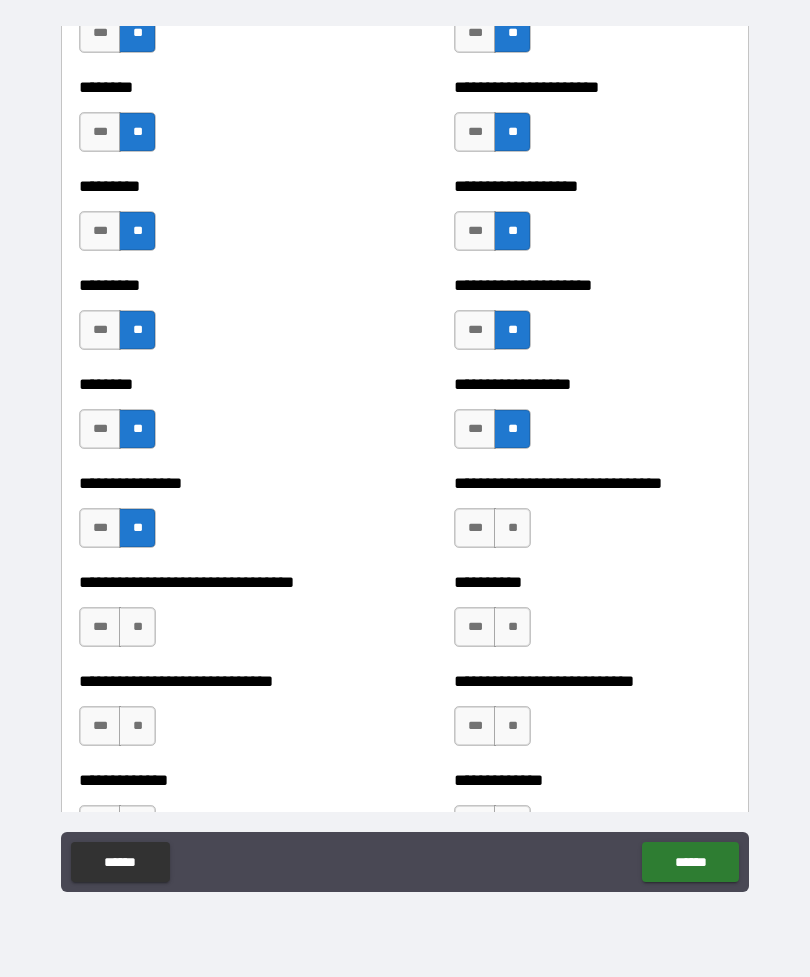 click on "**" at bounding box center (512, 528) 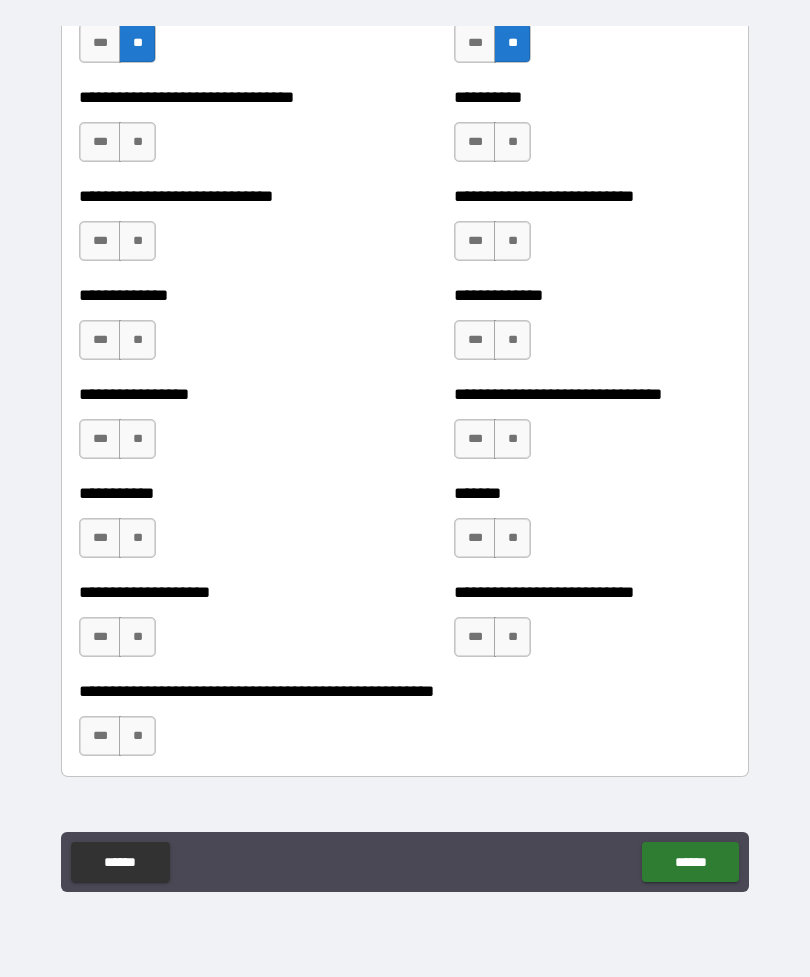 scroll, scrollTop: 7664, scrollLeft: 0, axis: vertical 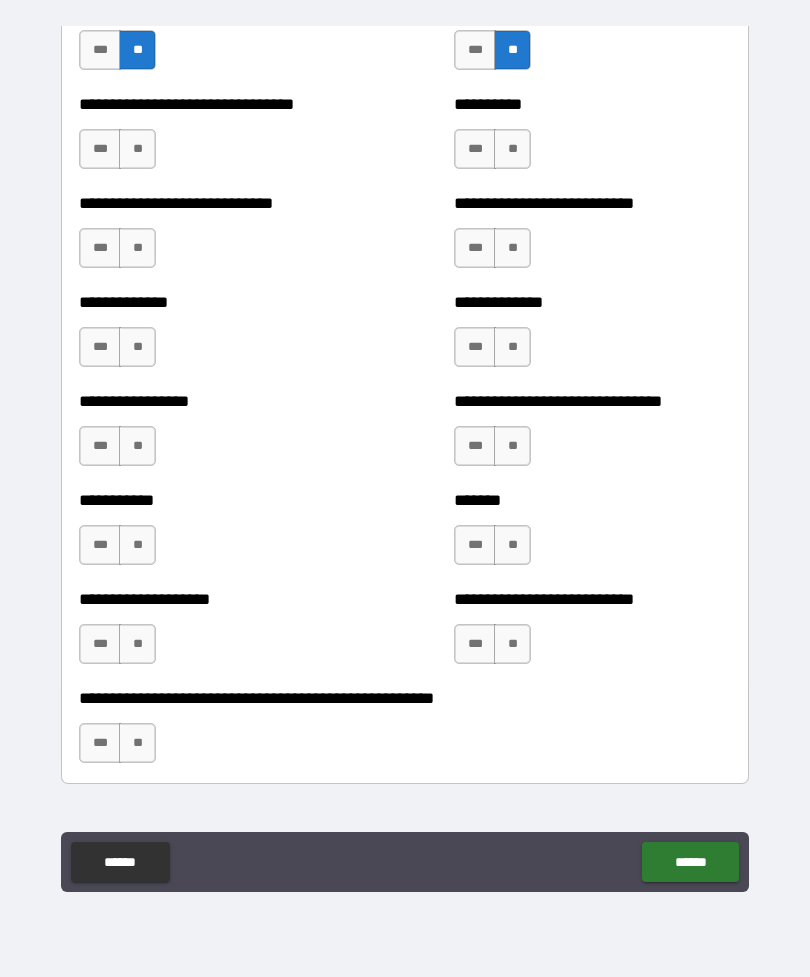 click on "**" at bounding box center (137, 149) 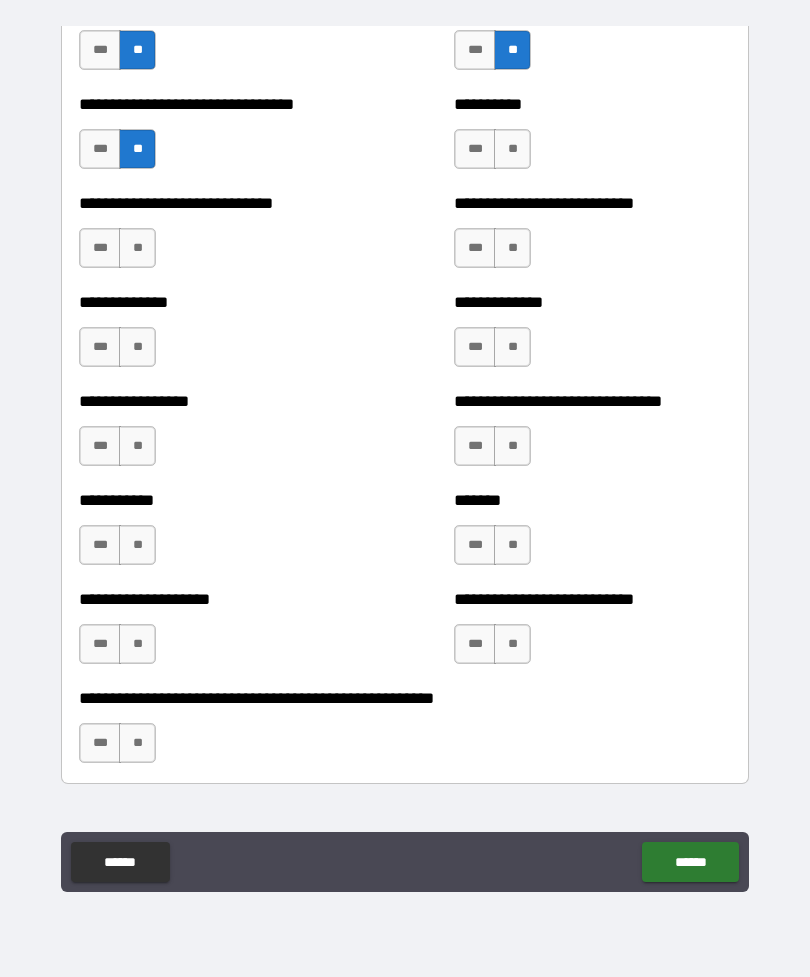 click on "**" at bounding box center (512, 149) 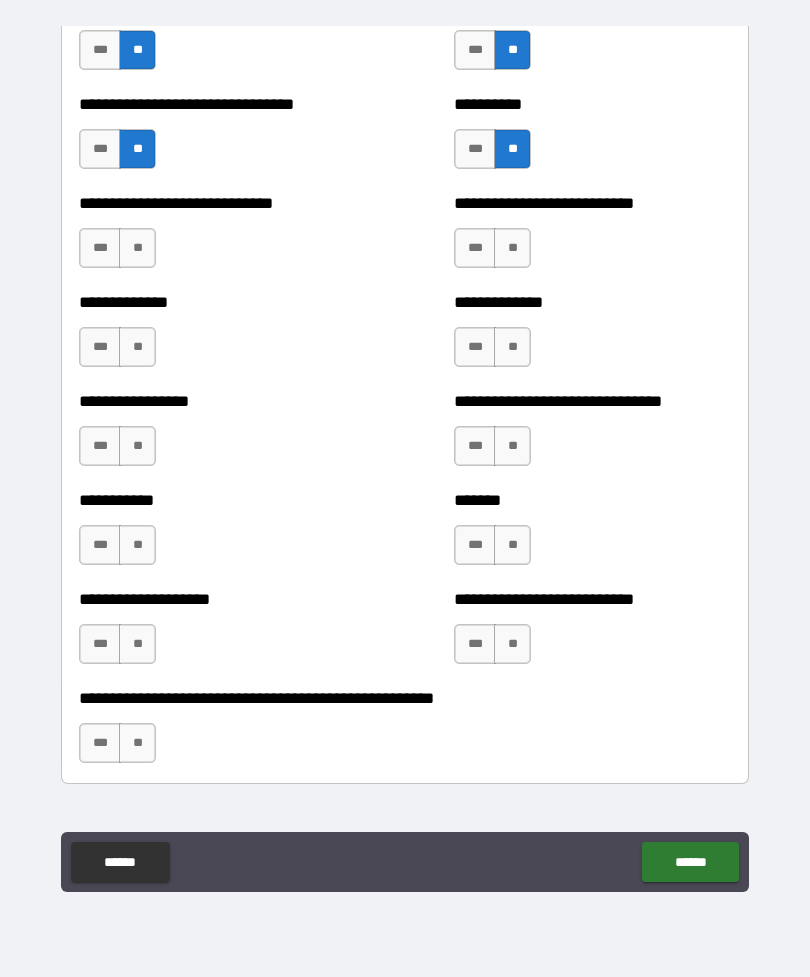 click on "**" at bounding box center (137, 248) 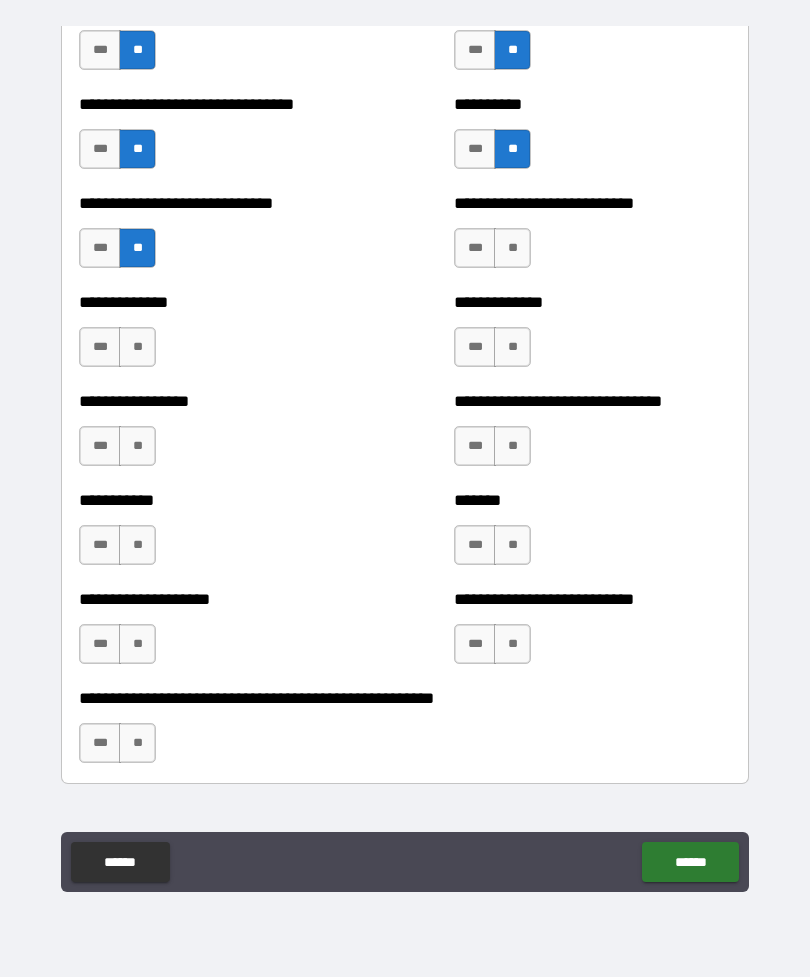 click on "**" at bounding box center [512, 248] 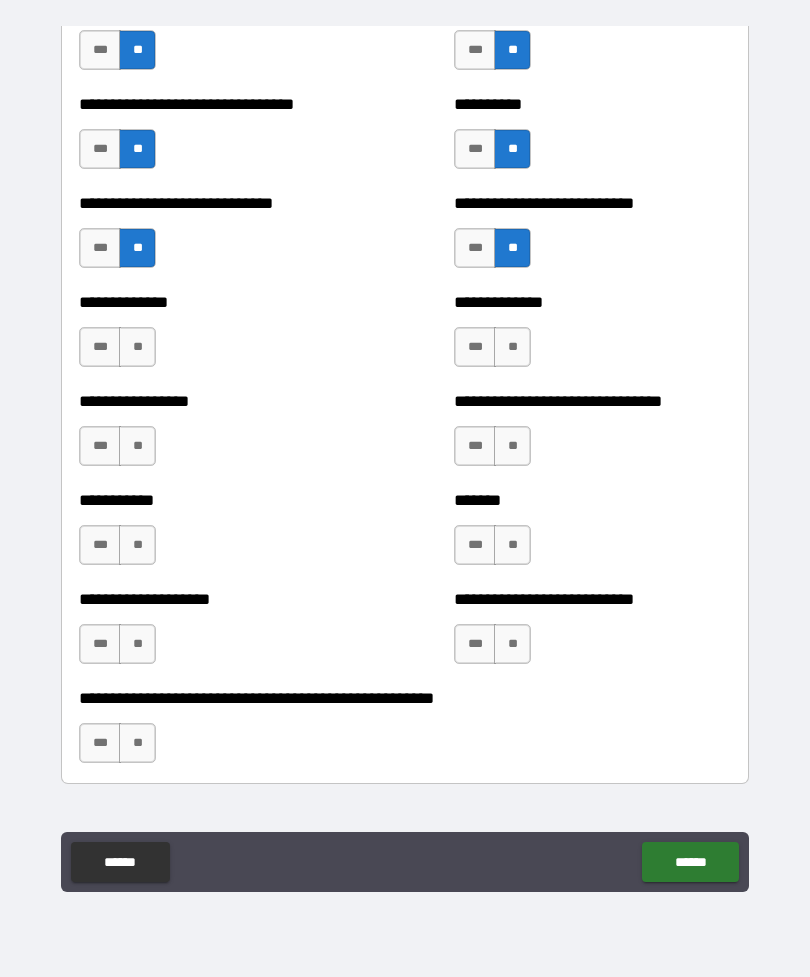 click on "**" at bounding box center (137, 347) 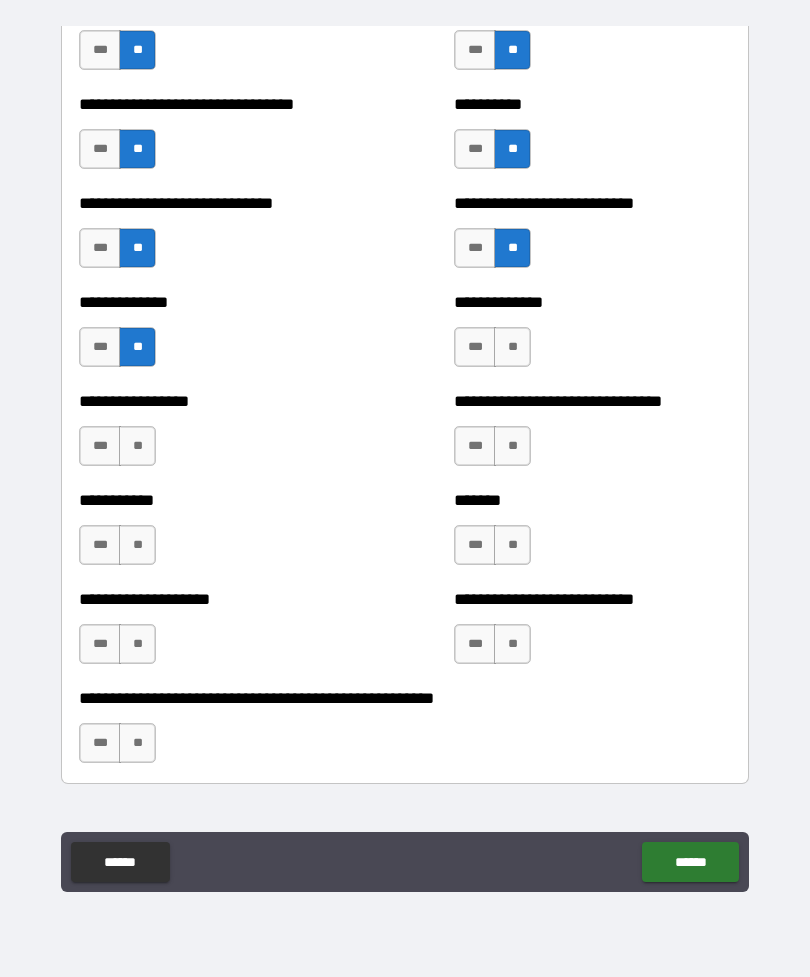 click on "**" at bounding box center (512, 347) 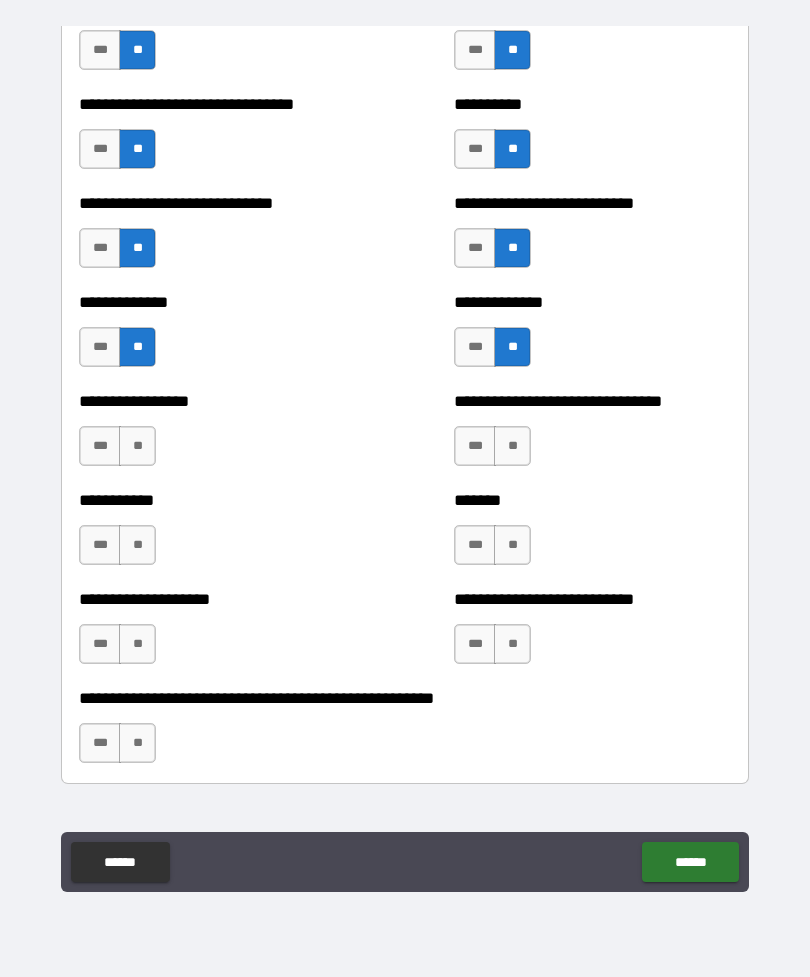 click on "**" at bounding box center (137, 446) 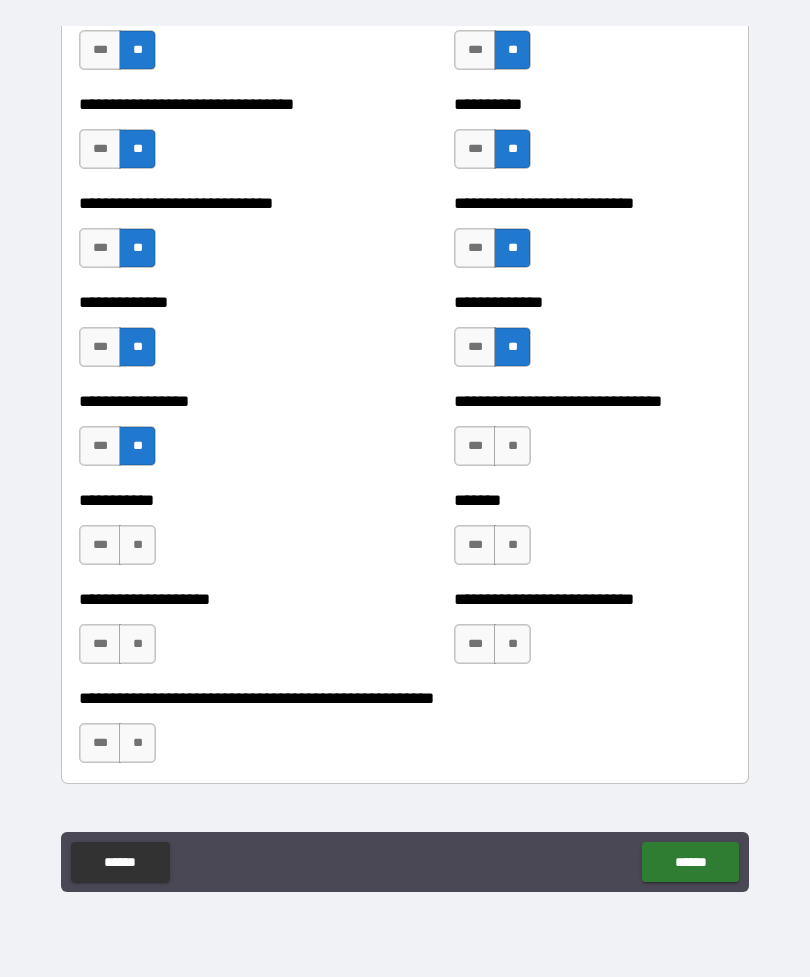 click on "**" at bounding box center [512, 446] 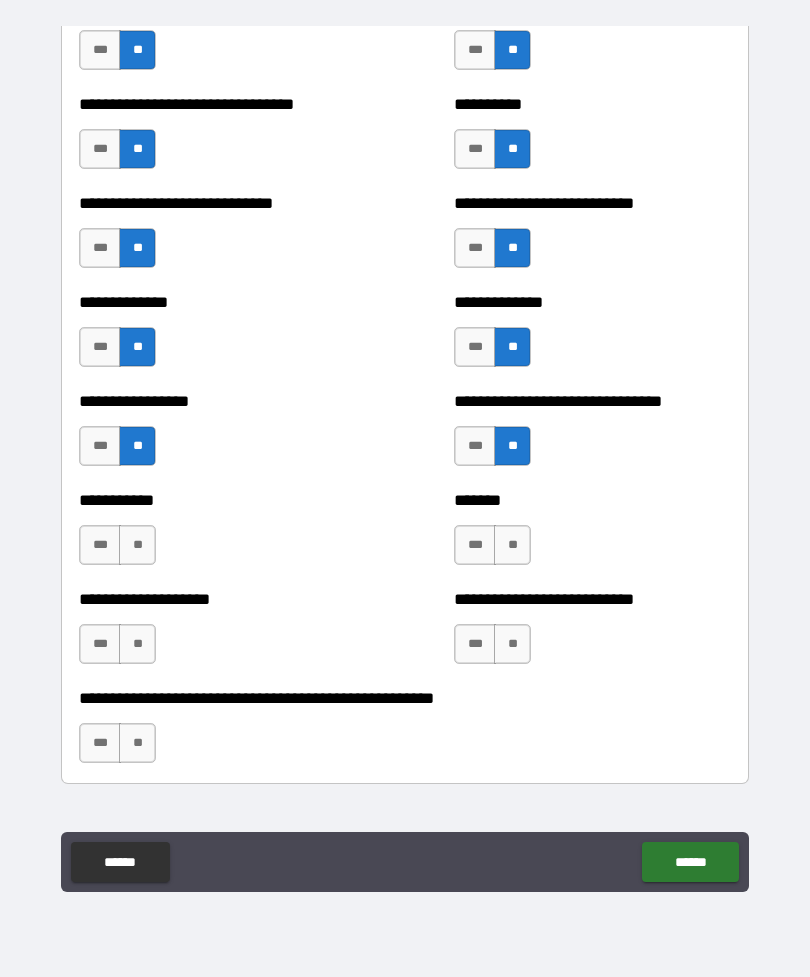 click on "***" at bounding box center (100, 545) 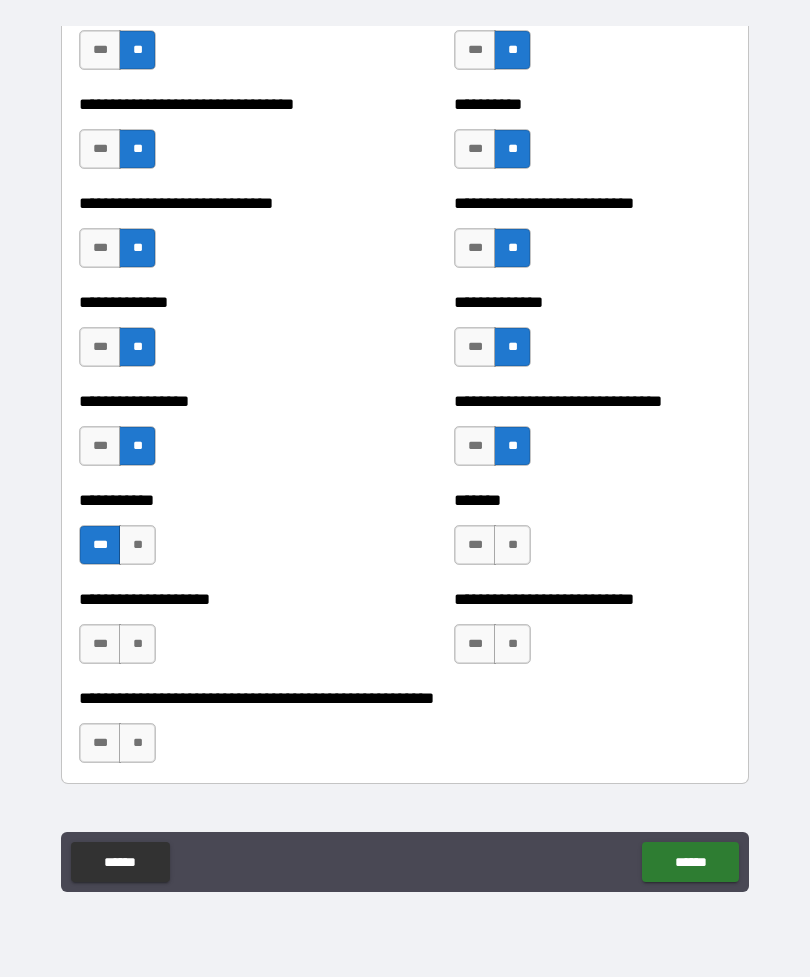 click on "**" at bounding box center (512, 545) 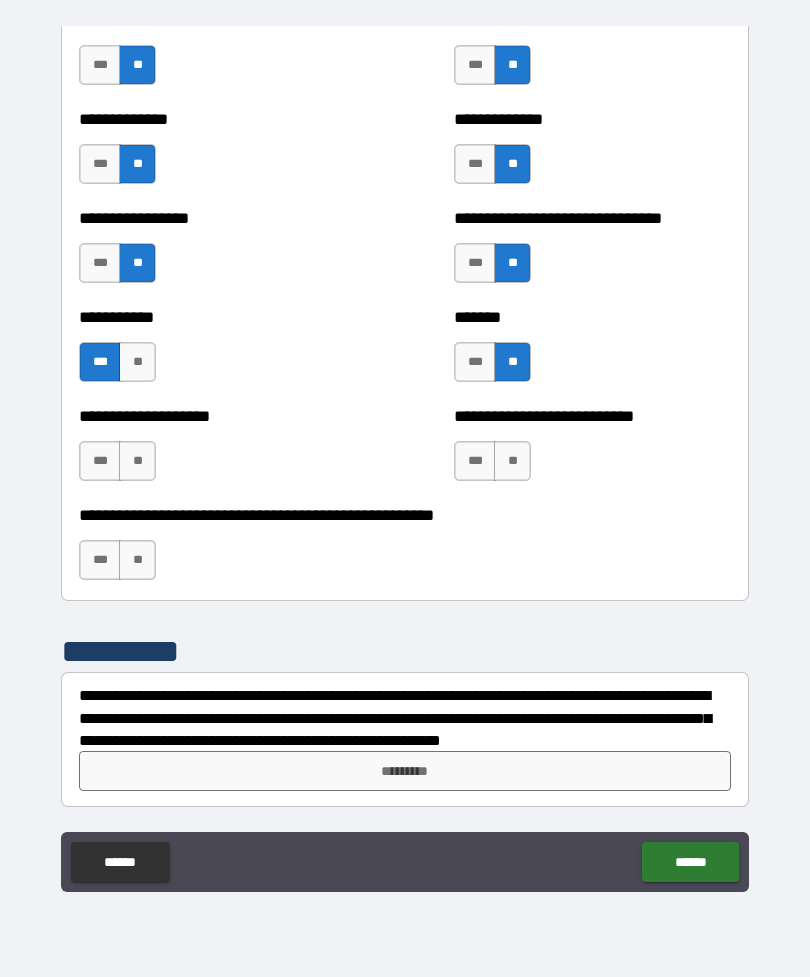 scroll, scrollTop: 7847, scrollLeft: 0, axis: vertical 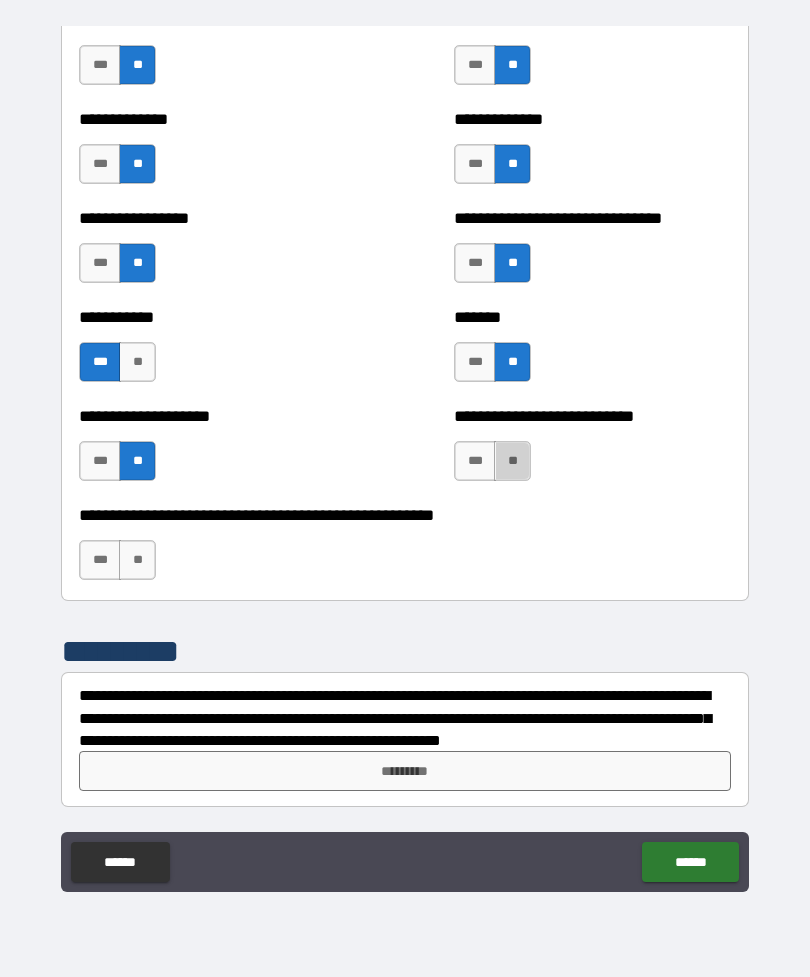 click on "**" at bounding box center [512, 461] 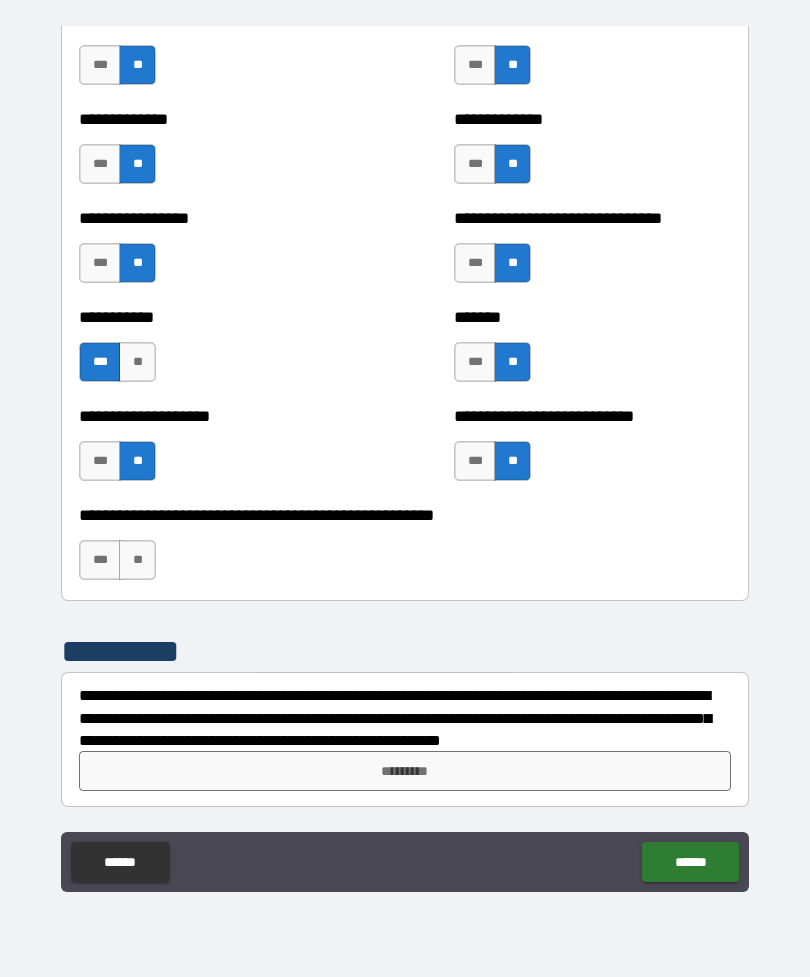 scroll, scrollTop: 7847, scrollLeft: 0, axis: vertical 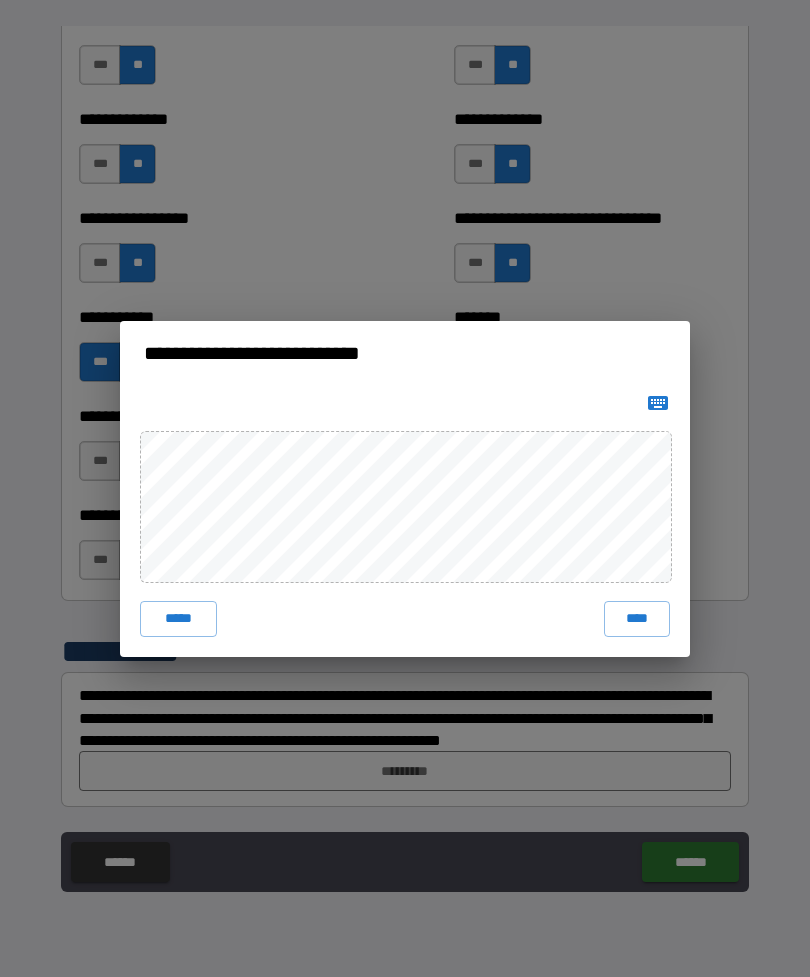 click on "****" at bounding box center [637, 619] 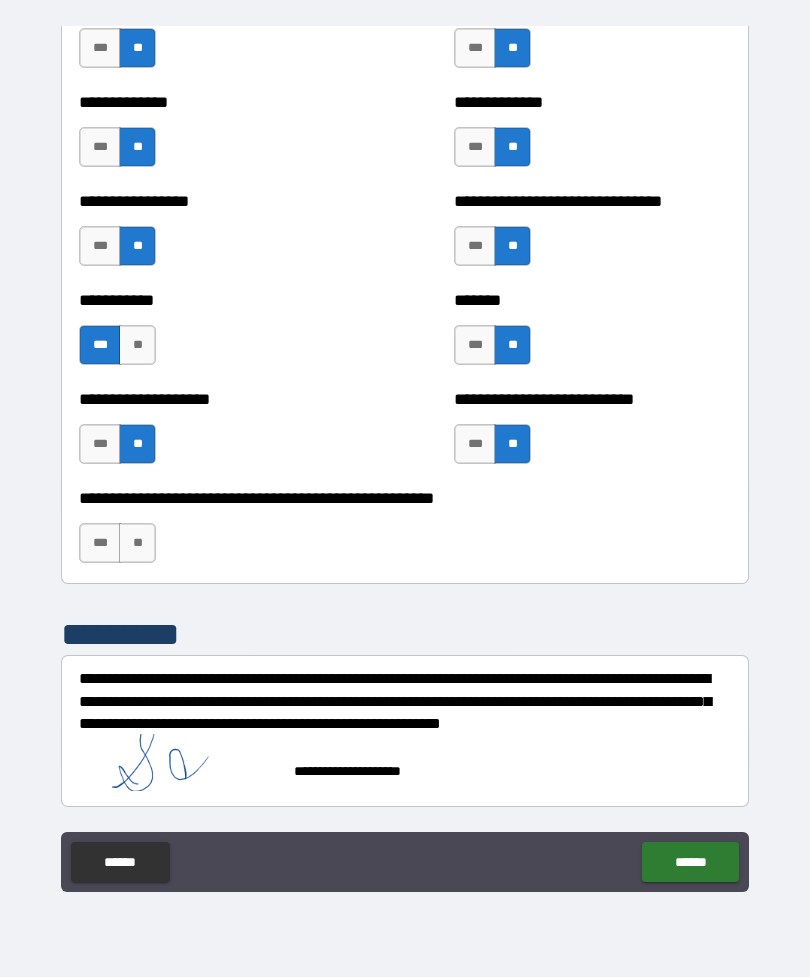 scroll, scrollTop: 7864, scrollLeft: 0, axis: vertical 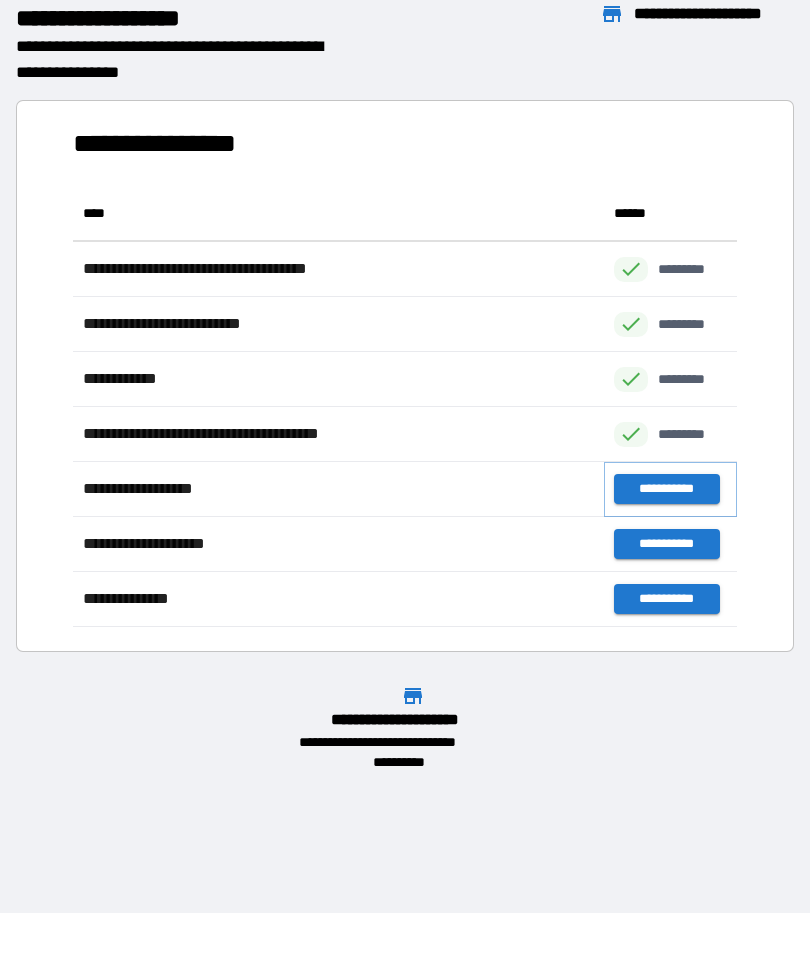 click on "**********" at bounding box center (666, 489) 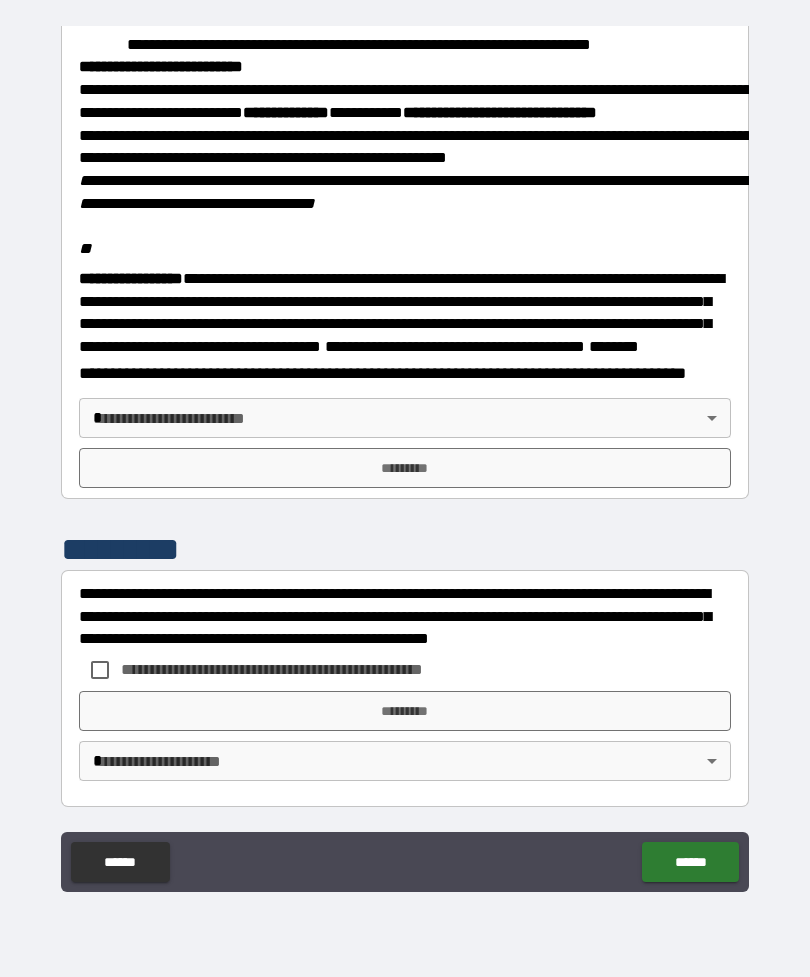 scroll, scrollTop: 2323, scrollLeft: 0, axis: vertical 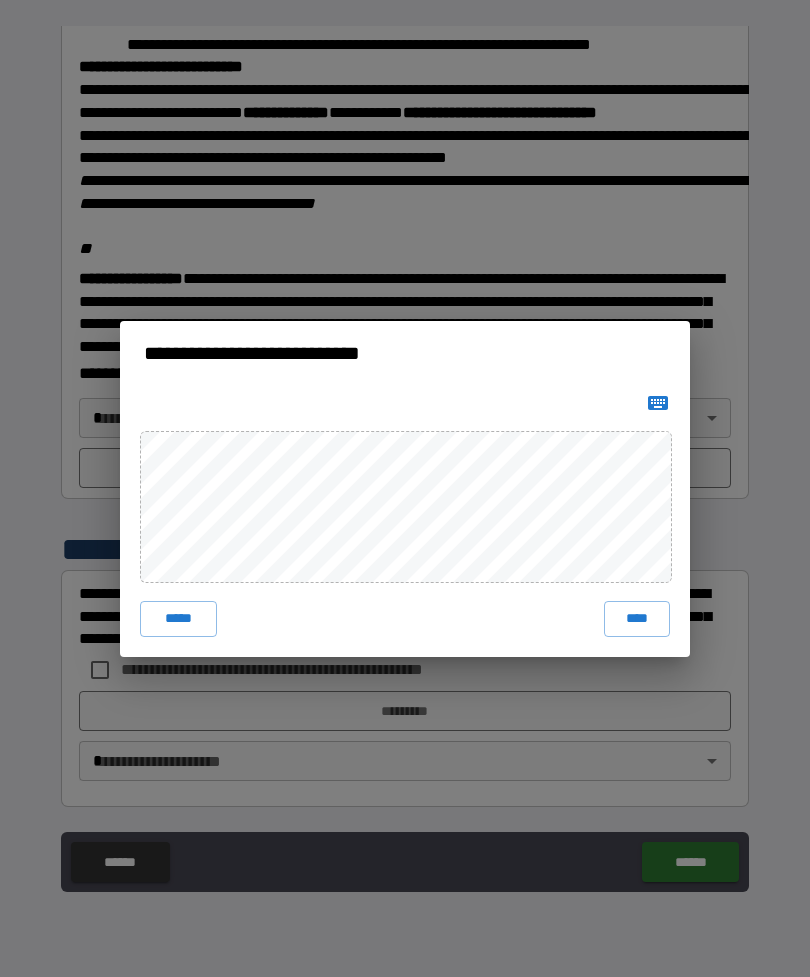 click on "****" at bounding box center [637, 619] 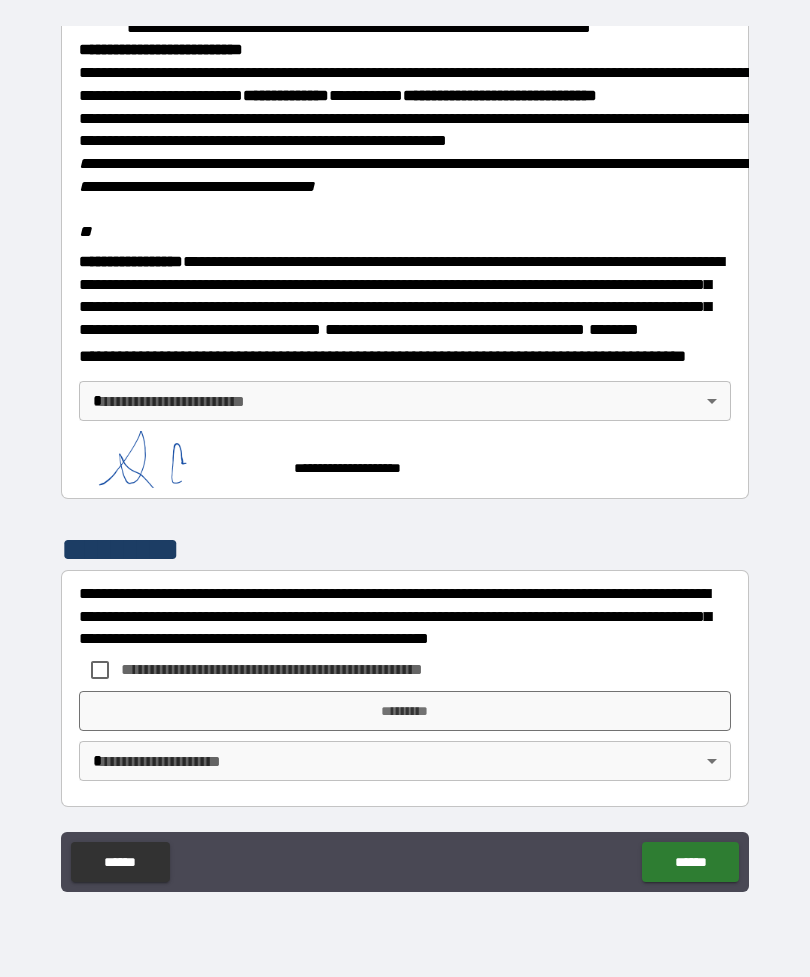 scroll, scrollTop: 2340, scrollLeft: 0, axis: vertical 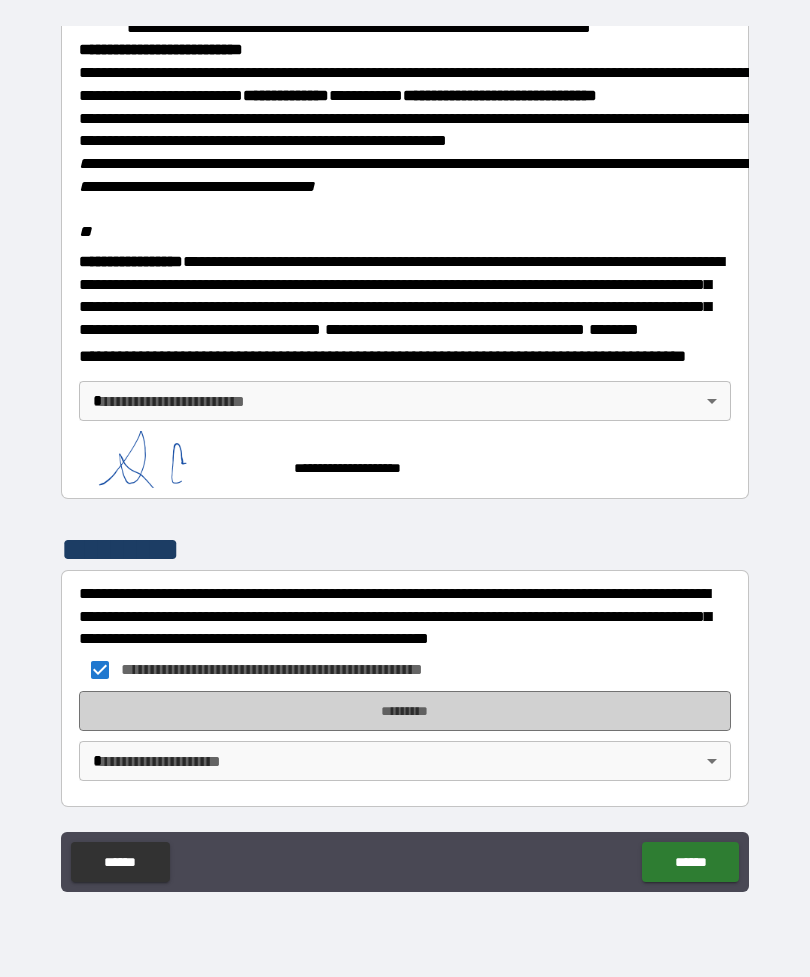 click on "*********" at bounding box center (405, 711) 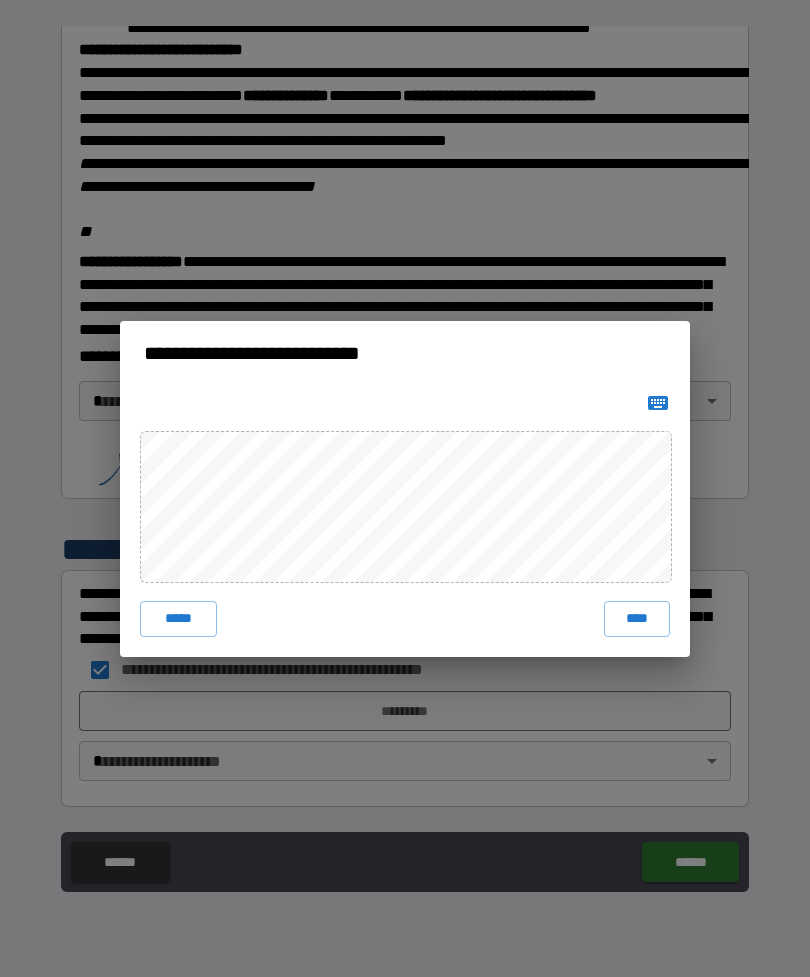 click on "****" at bounding box center (637, 619) 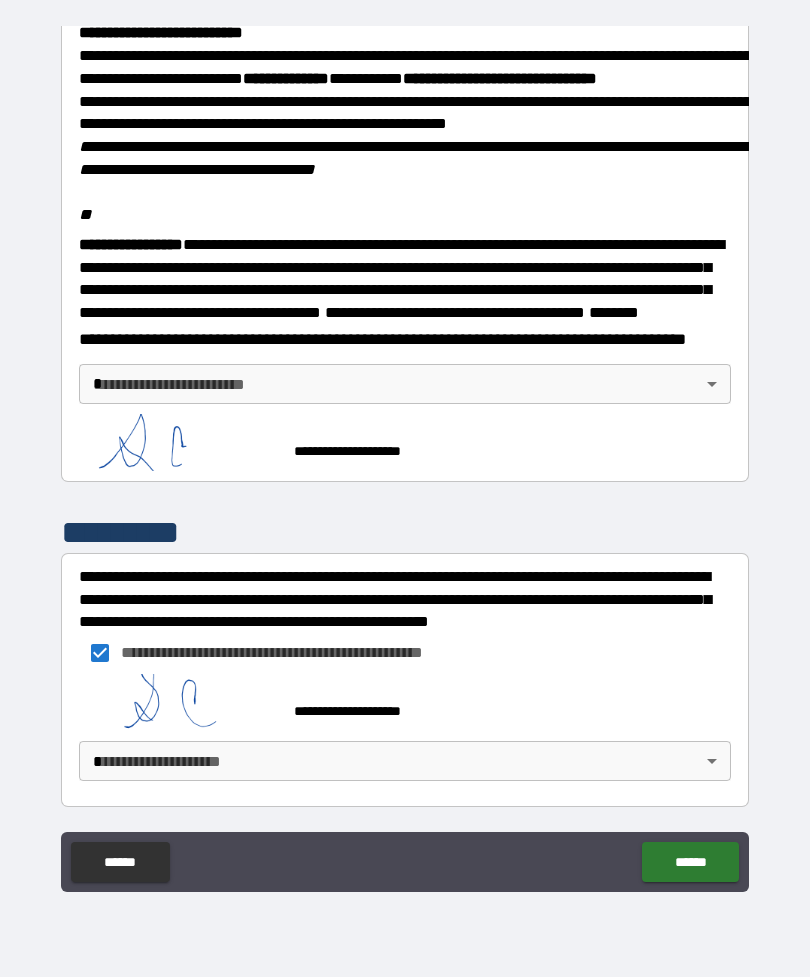 scroll, scrollTop: 2357, scrollLeft: 0, axis: vertical 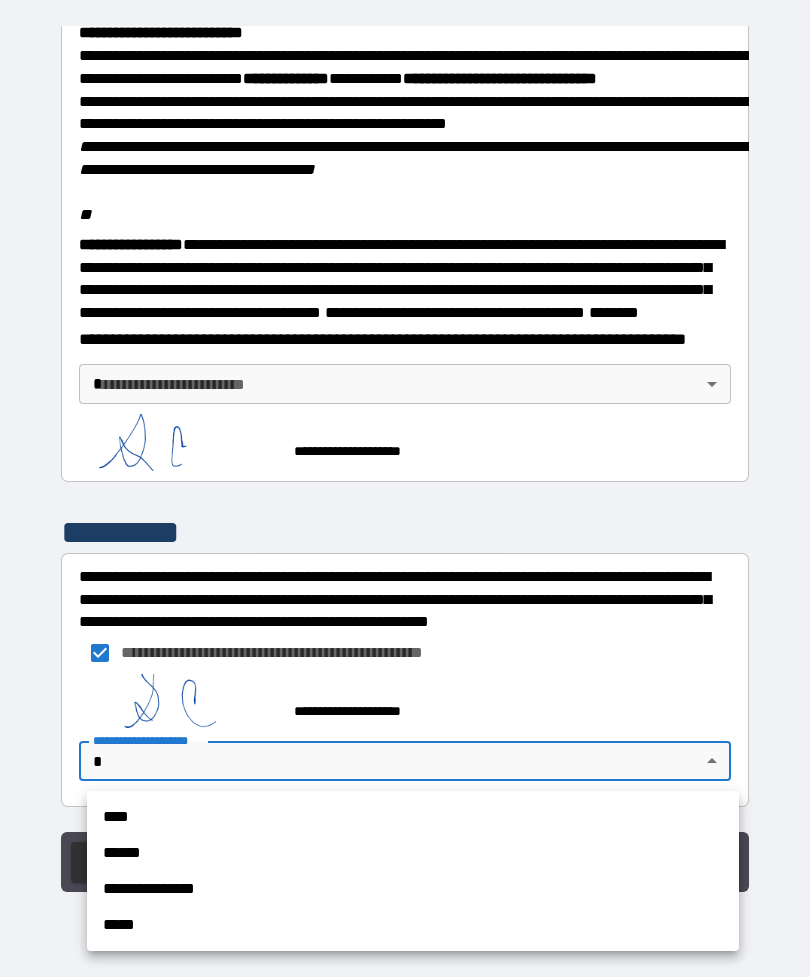 click on "****" at bounding box center [413, 817] 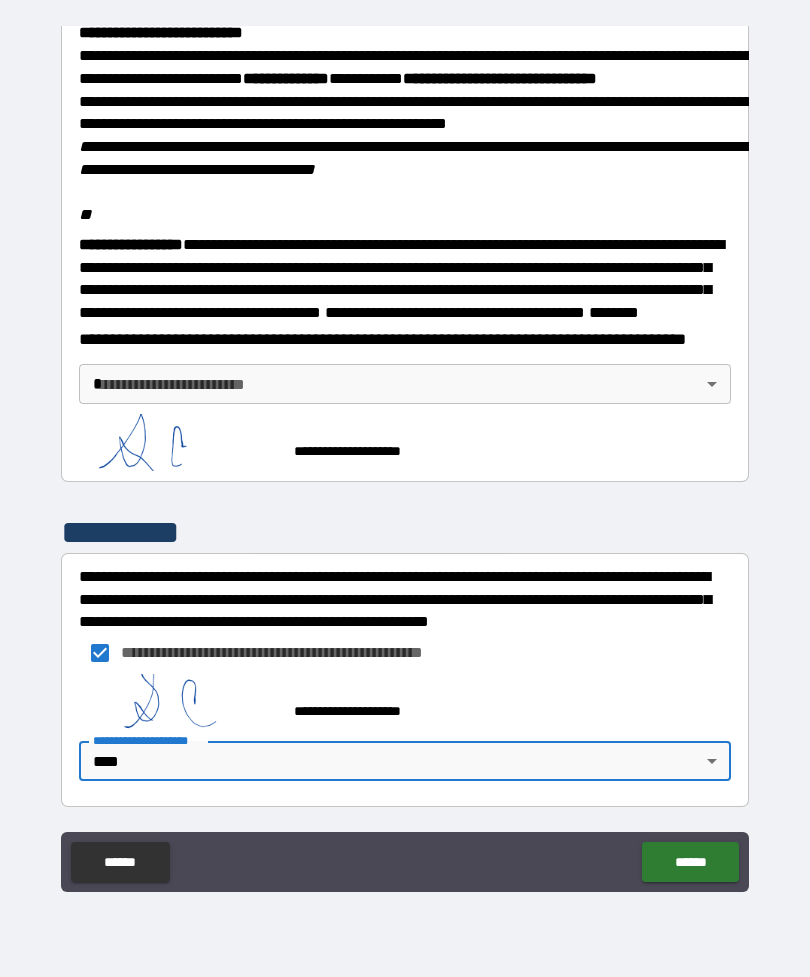 type on "****" 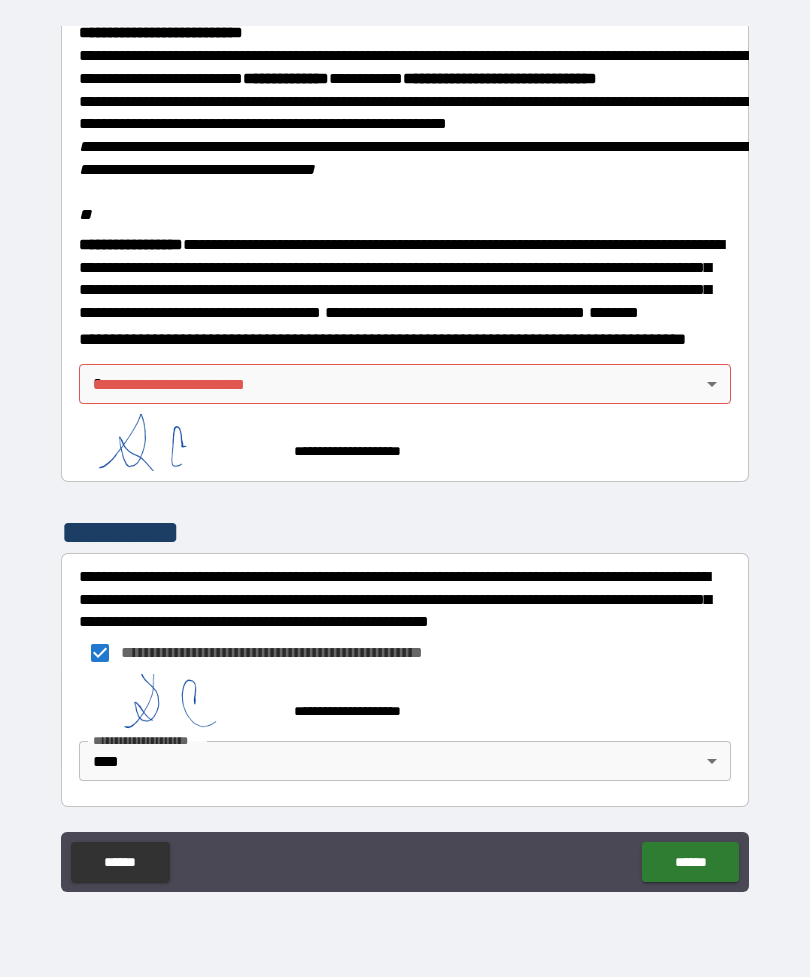 scroll, scrollTop: 2273, scrollLeft: 0, axis: vertical 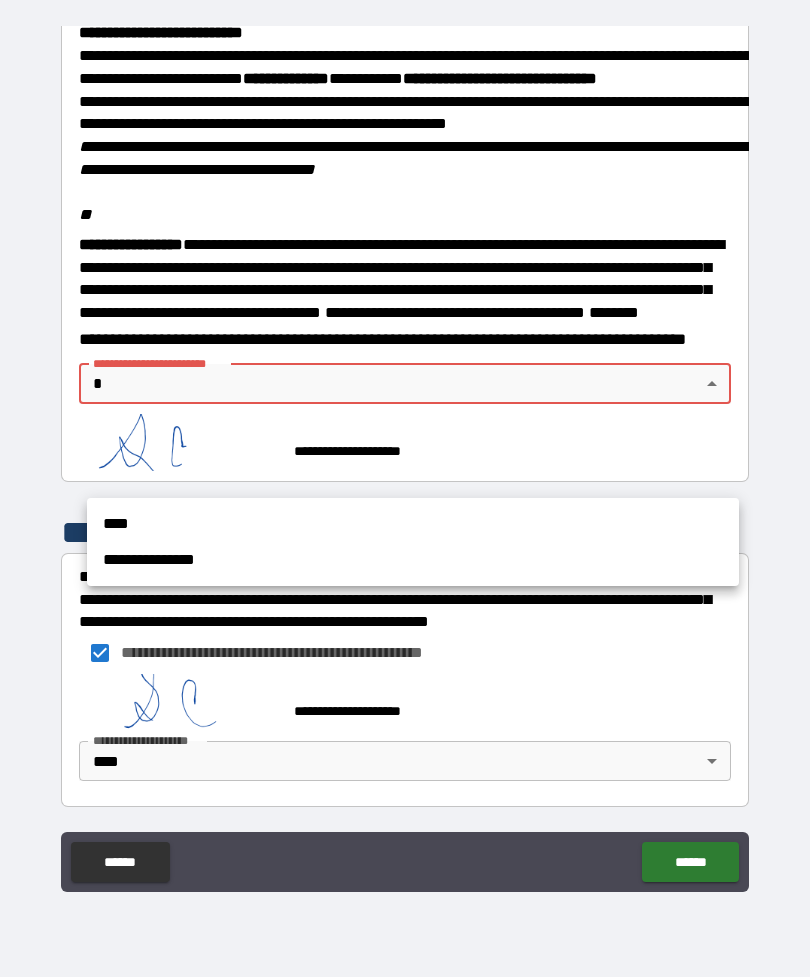 click on "****" at bounding box center [413, 524] 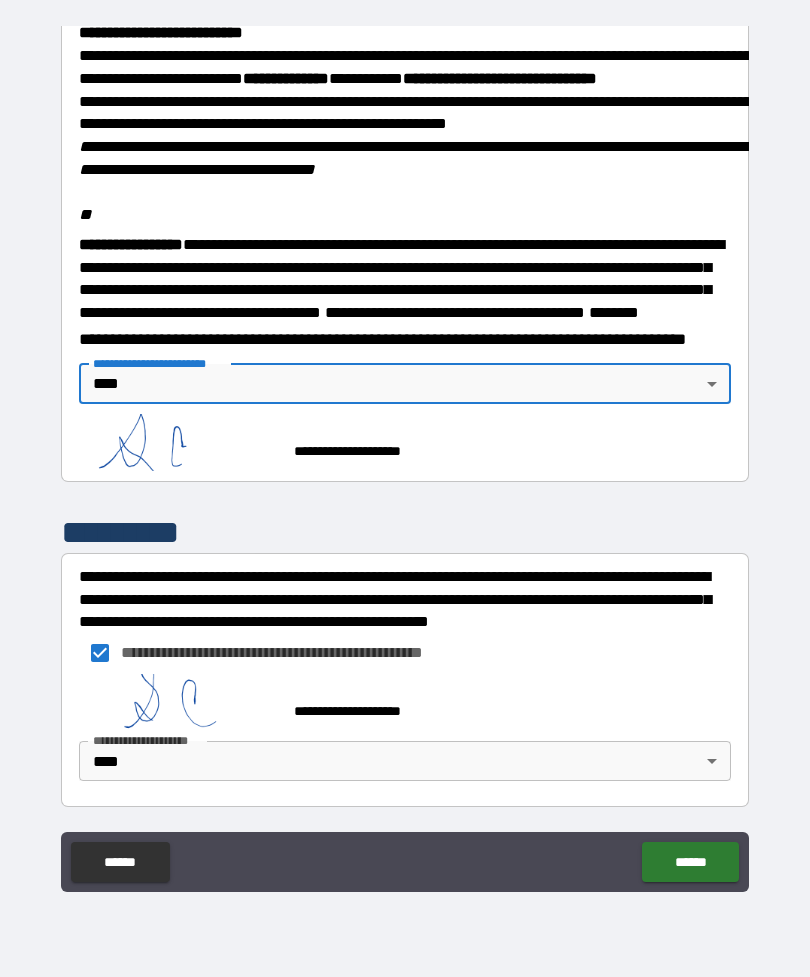 scroll, scrollTop: 2357, scrollLeft: 0, axis: vertical 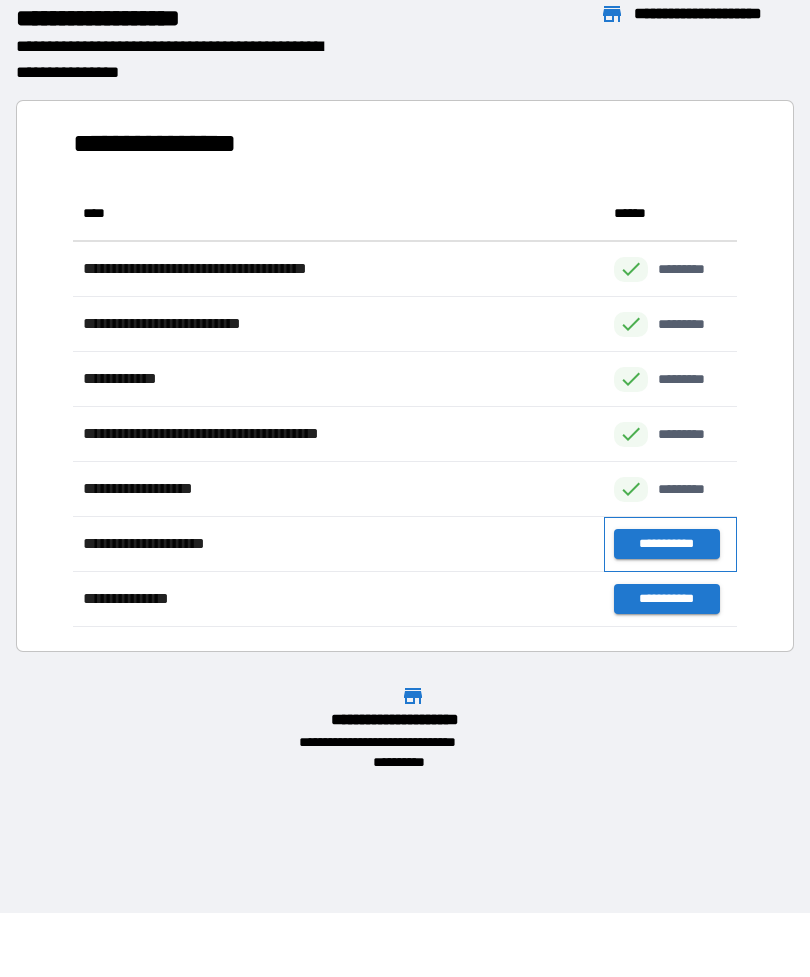 click on "**********" at bounding box center (670, 544) 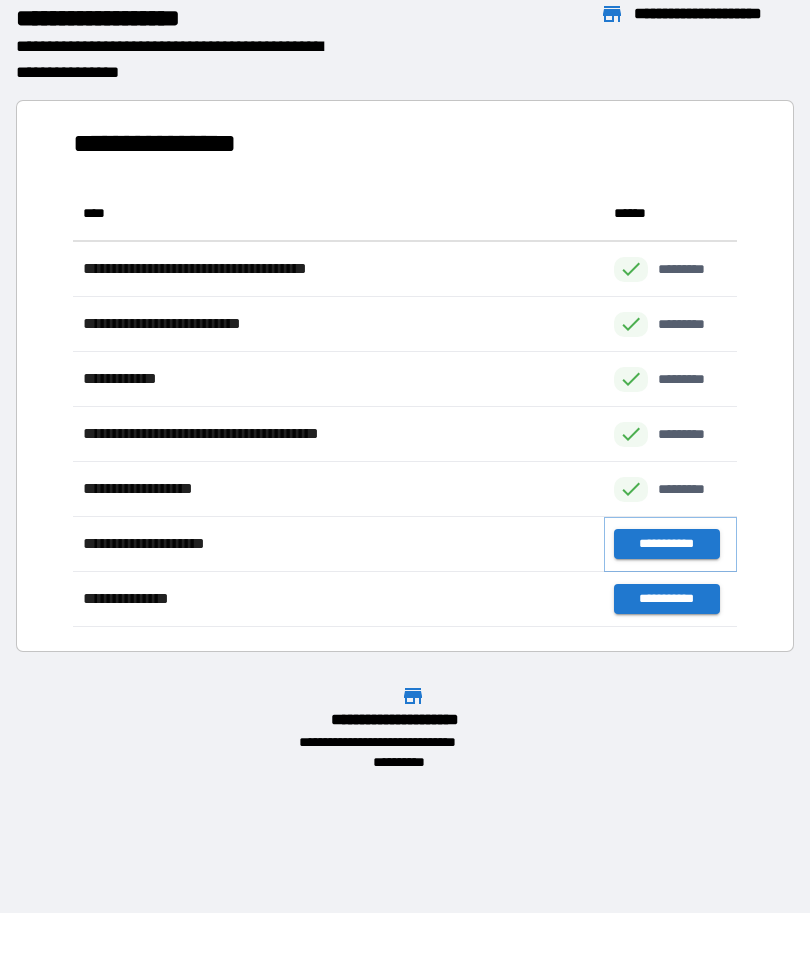 click on "**********" at bounding box center (666, 544) 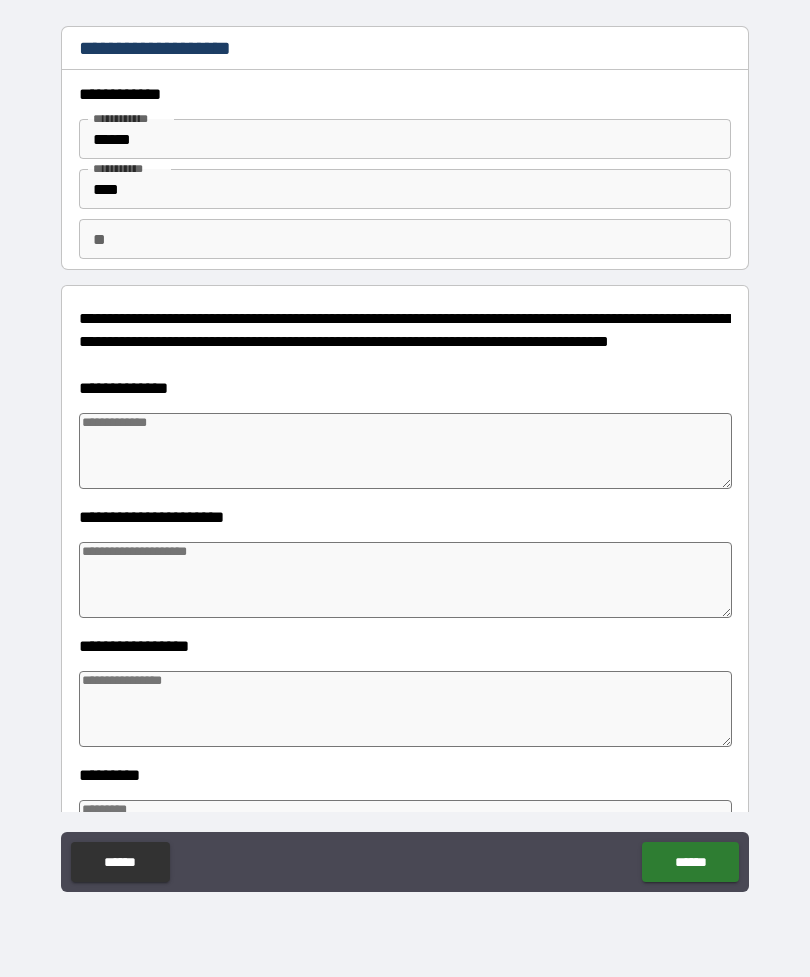 type on "*" 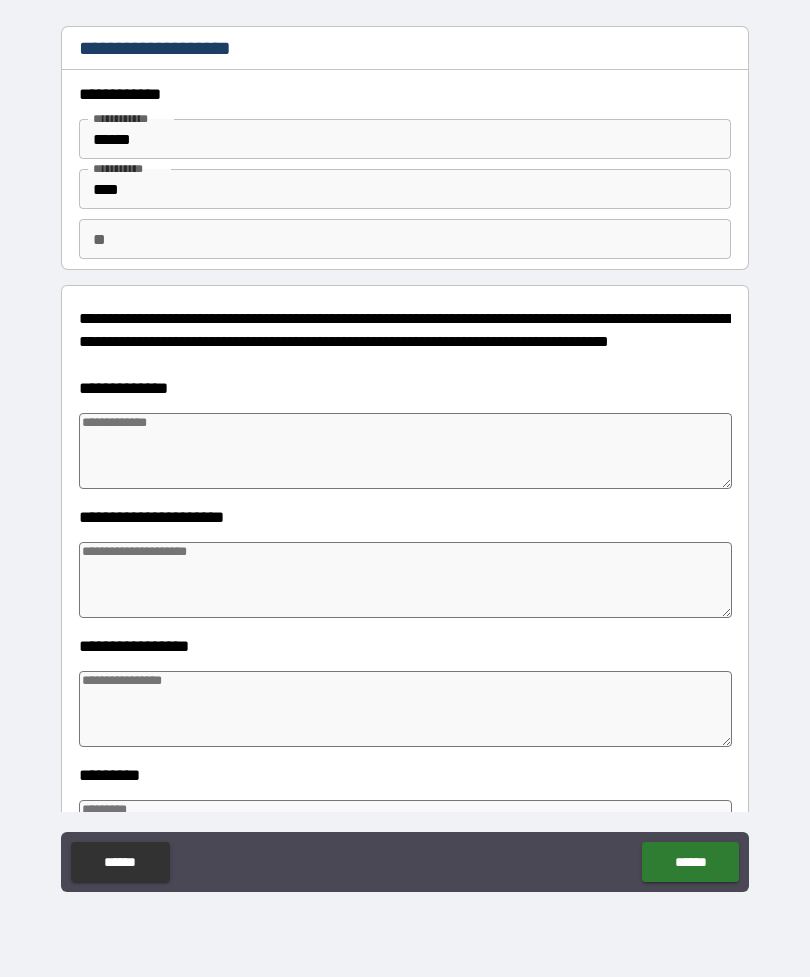 type on "*" 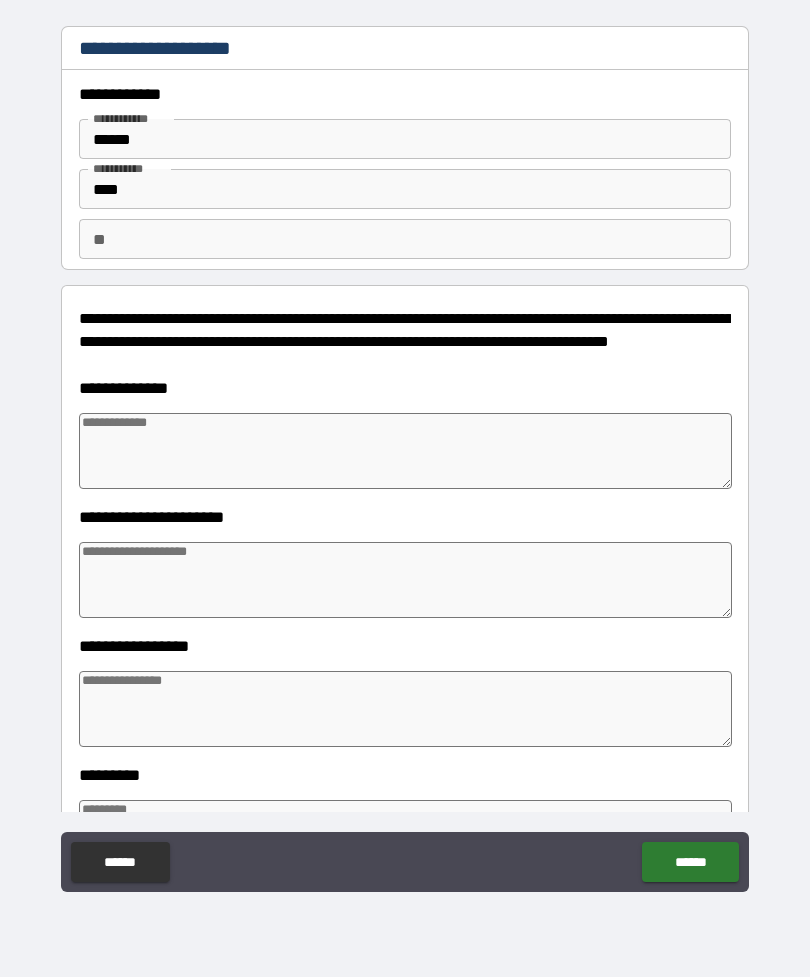 type on "*" 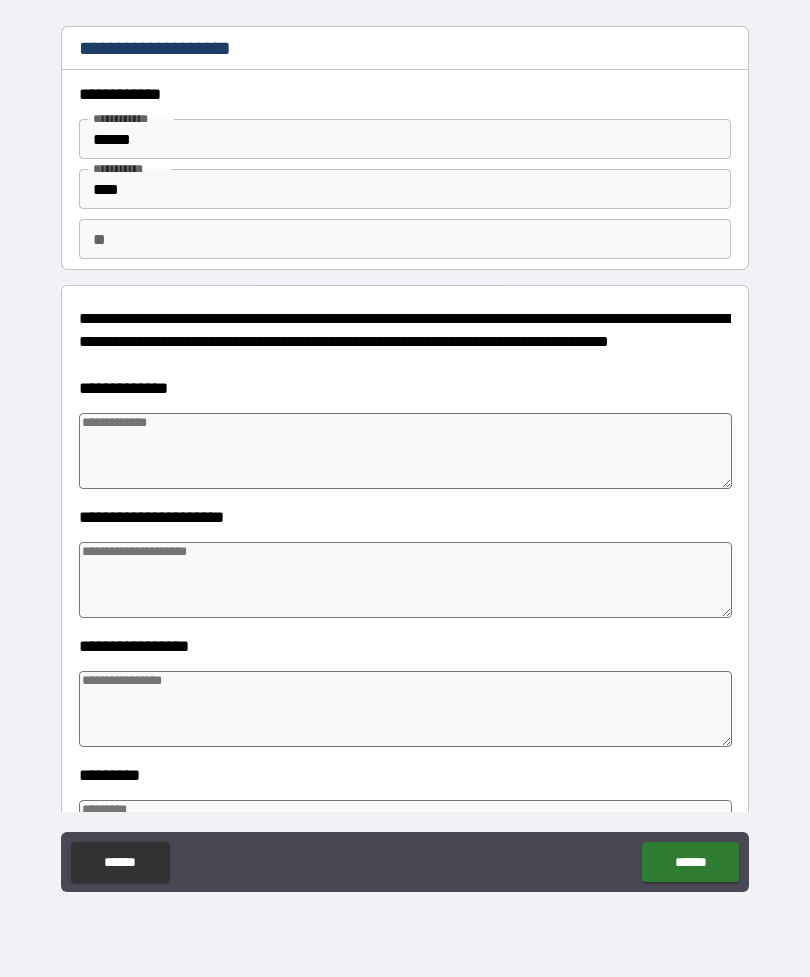 type on "*" 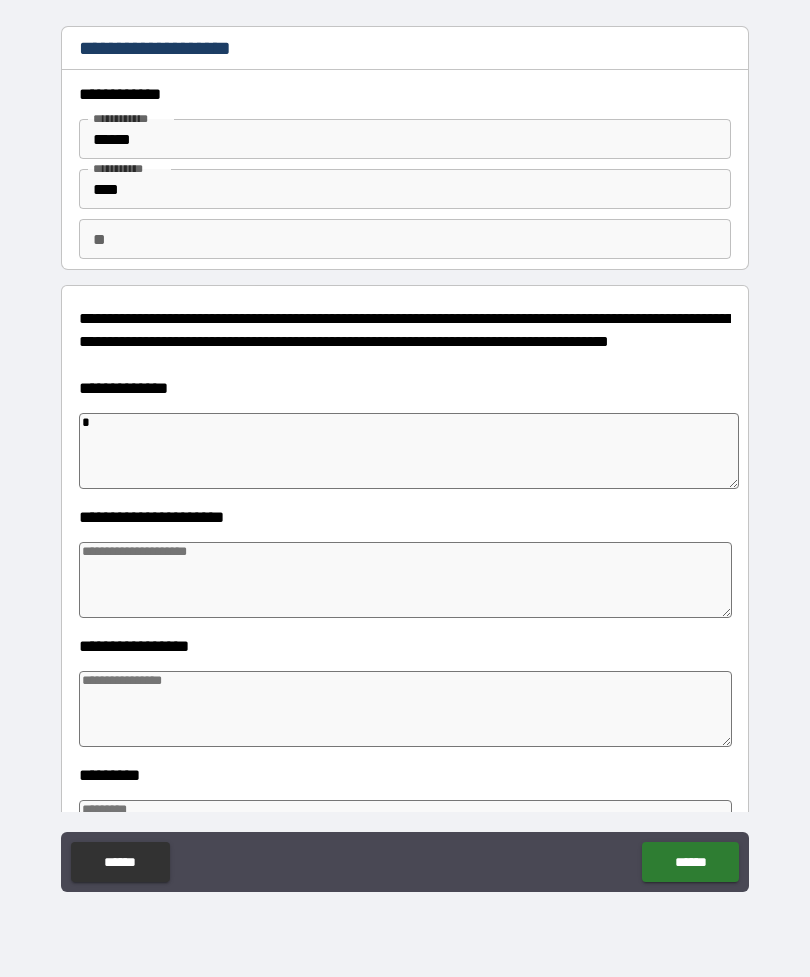 type on "*" 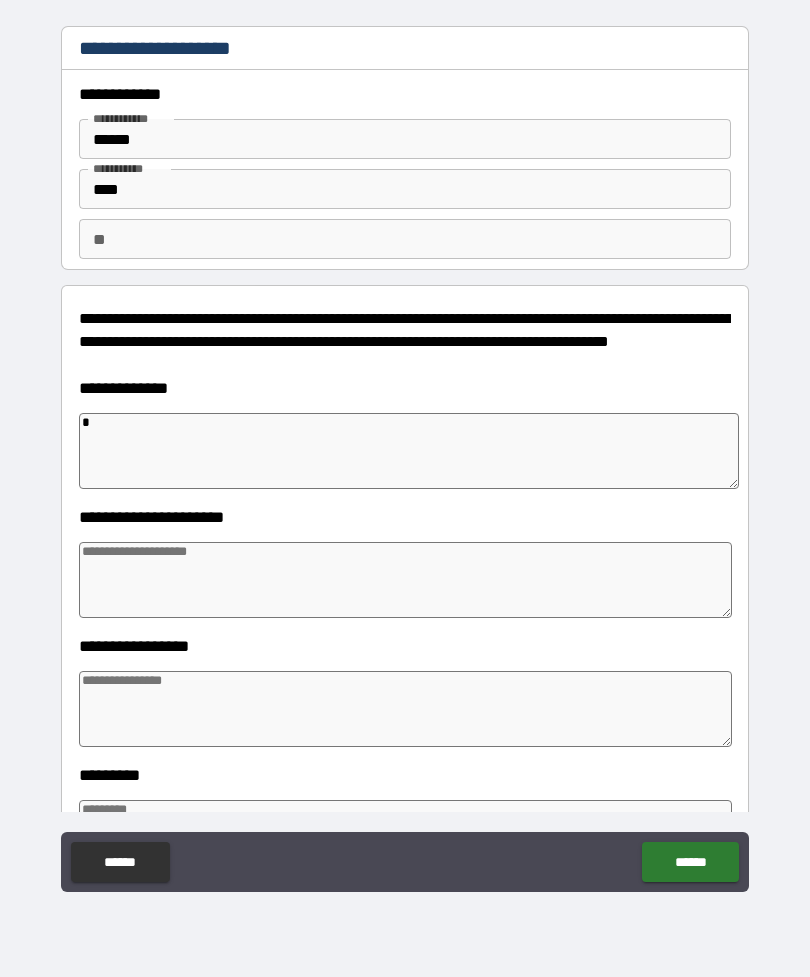 type on "**" 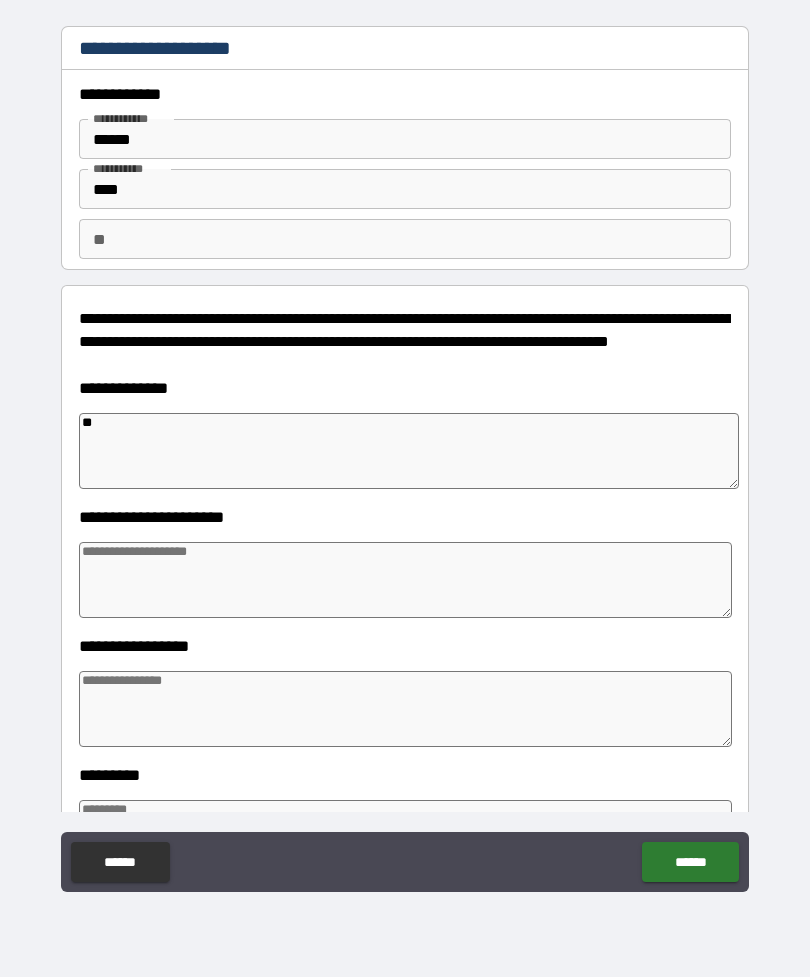 type on "*" 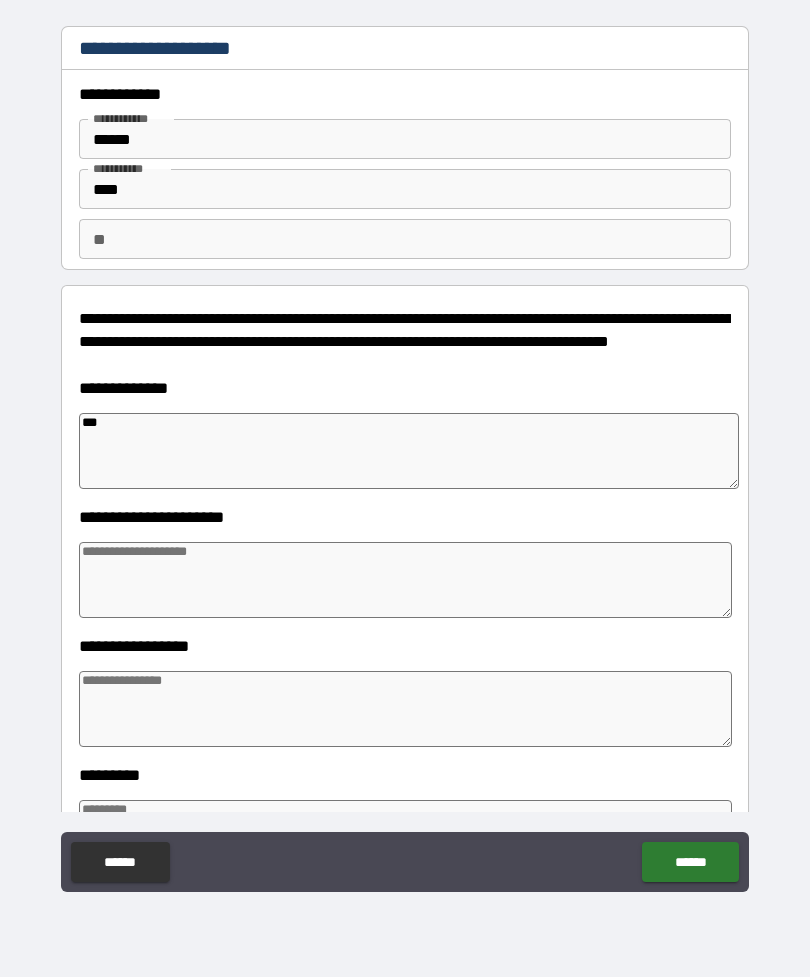 type on "*" 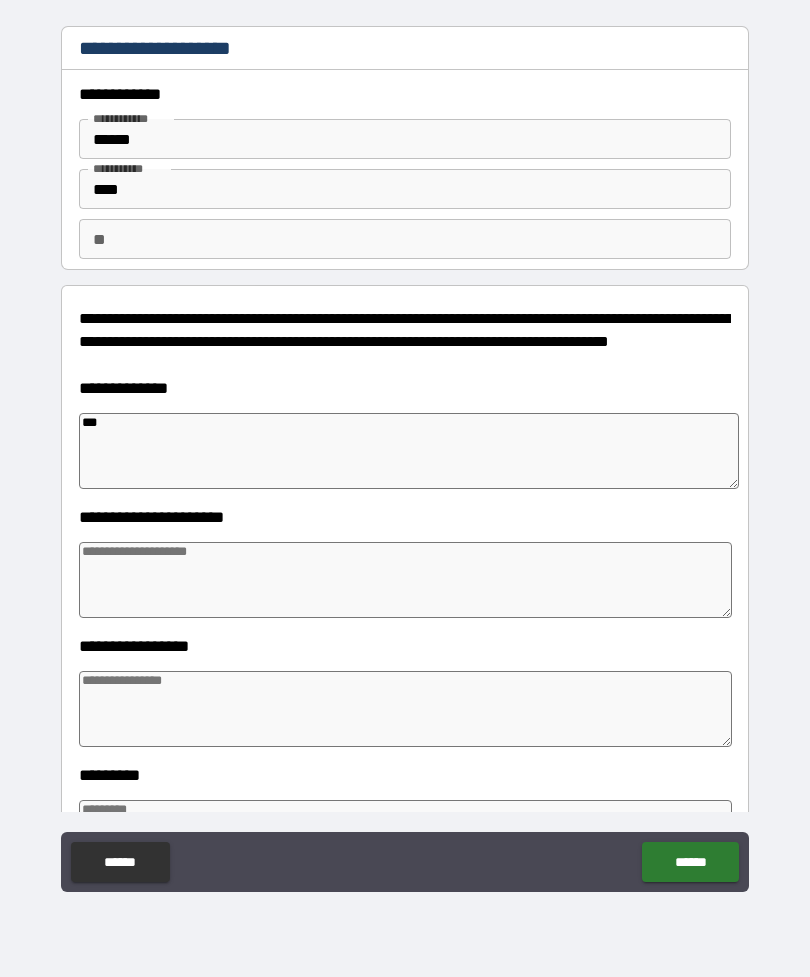 type on "**" 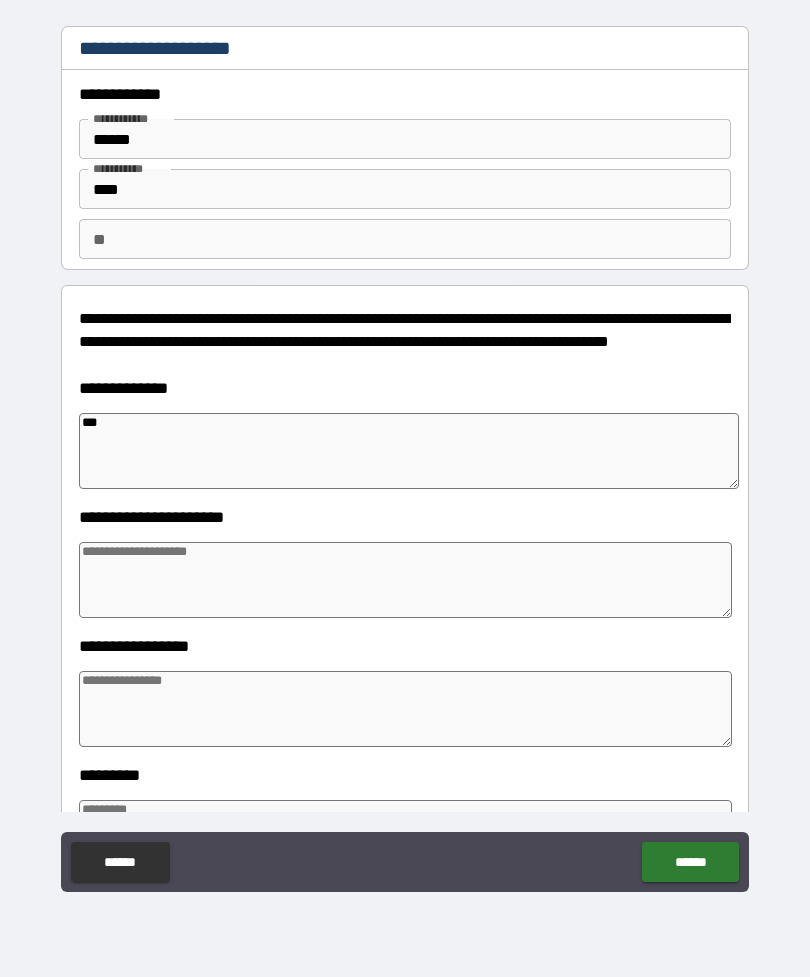 type on "*" 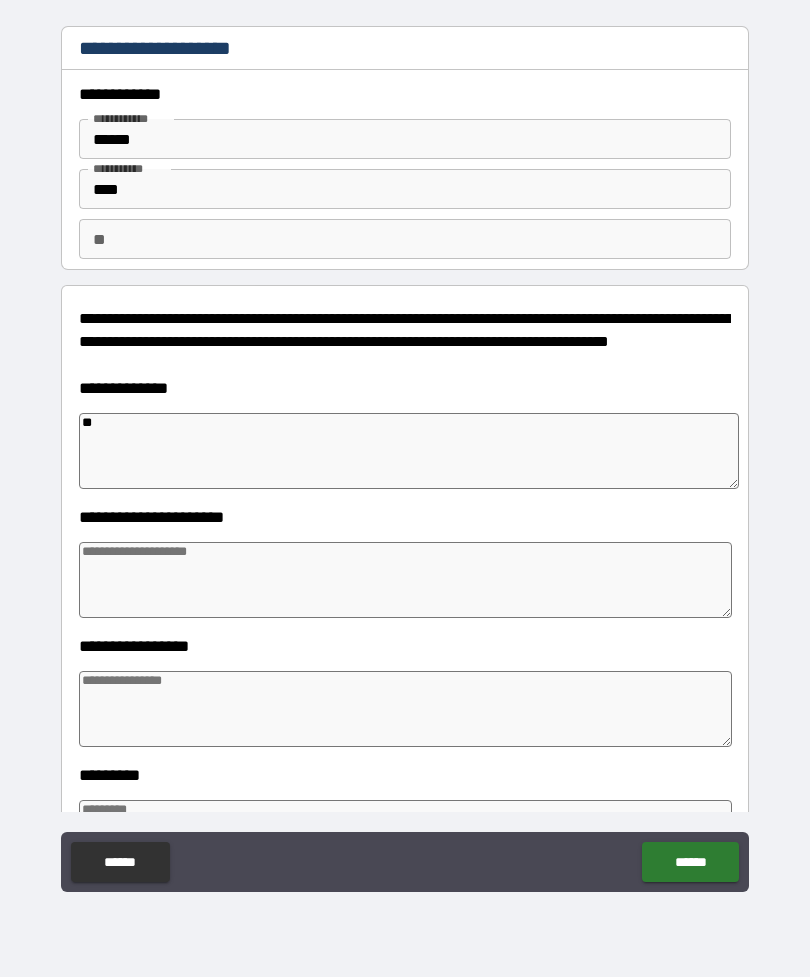 type on "*" 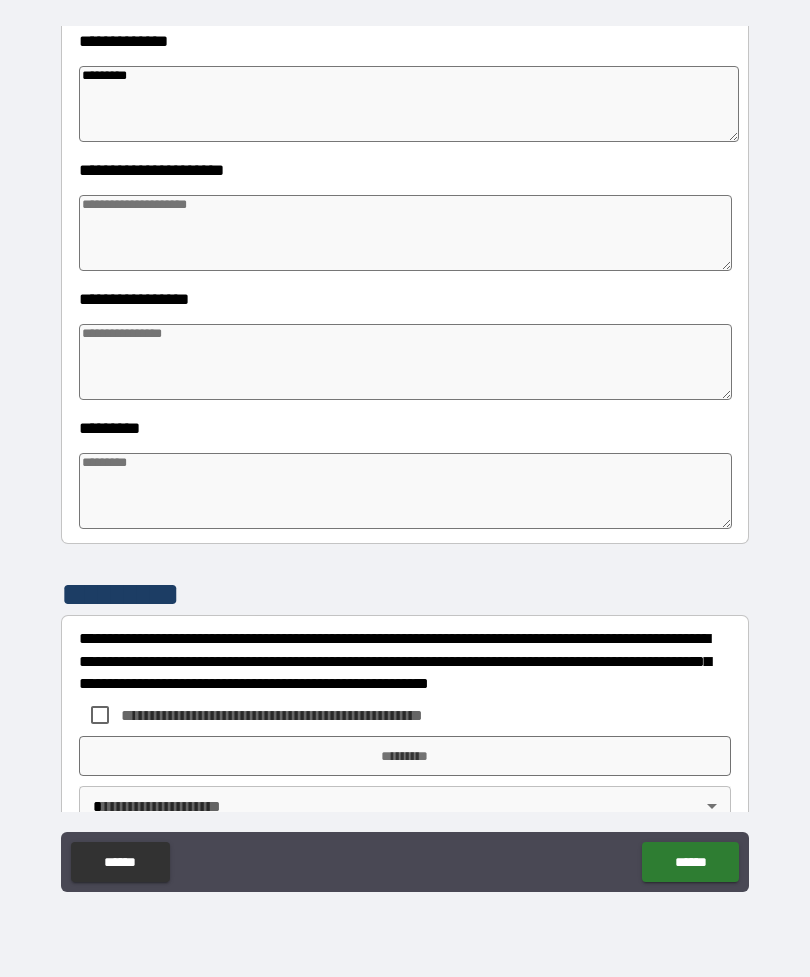 scroll, scrollTop: 349, scrollLeft: 0, axis: vertical 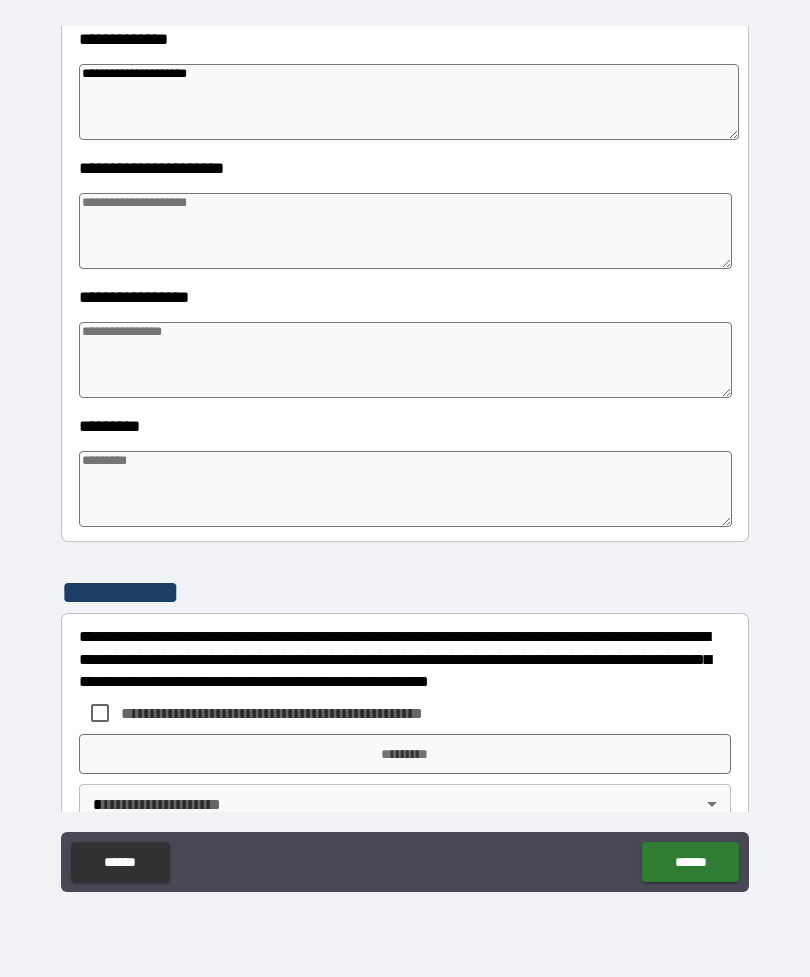 click at bounding box center (405, 231) 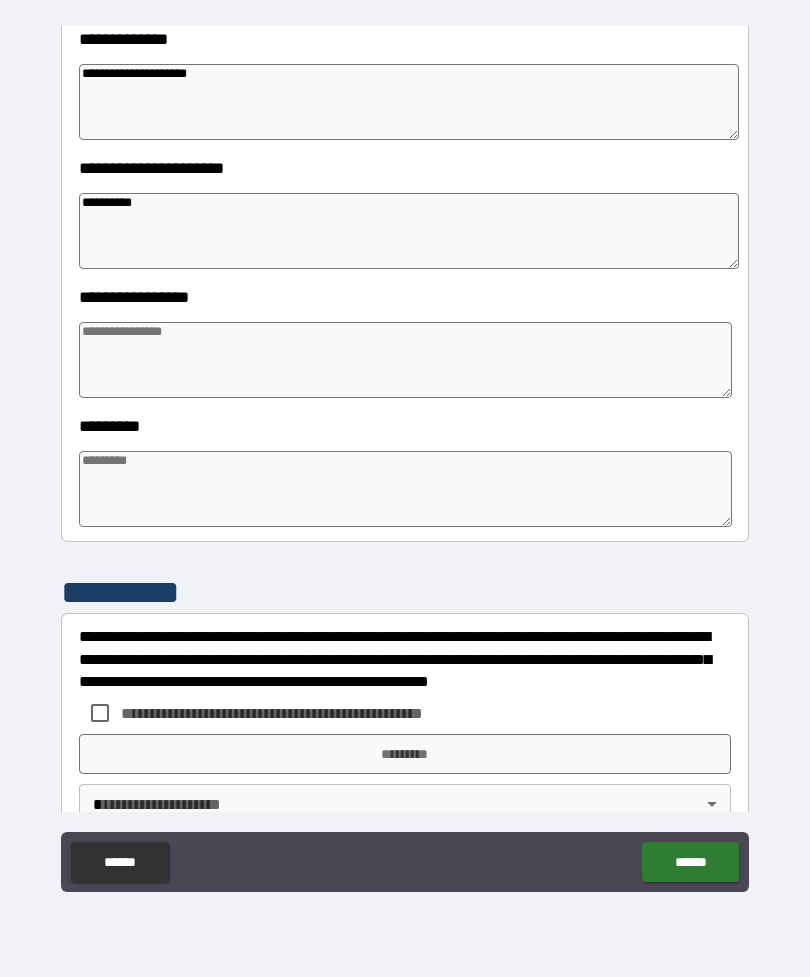 click at bounding box center (405, 360) 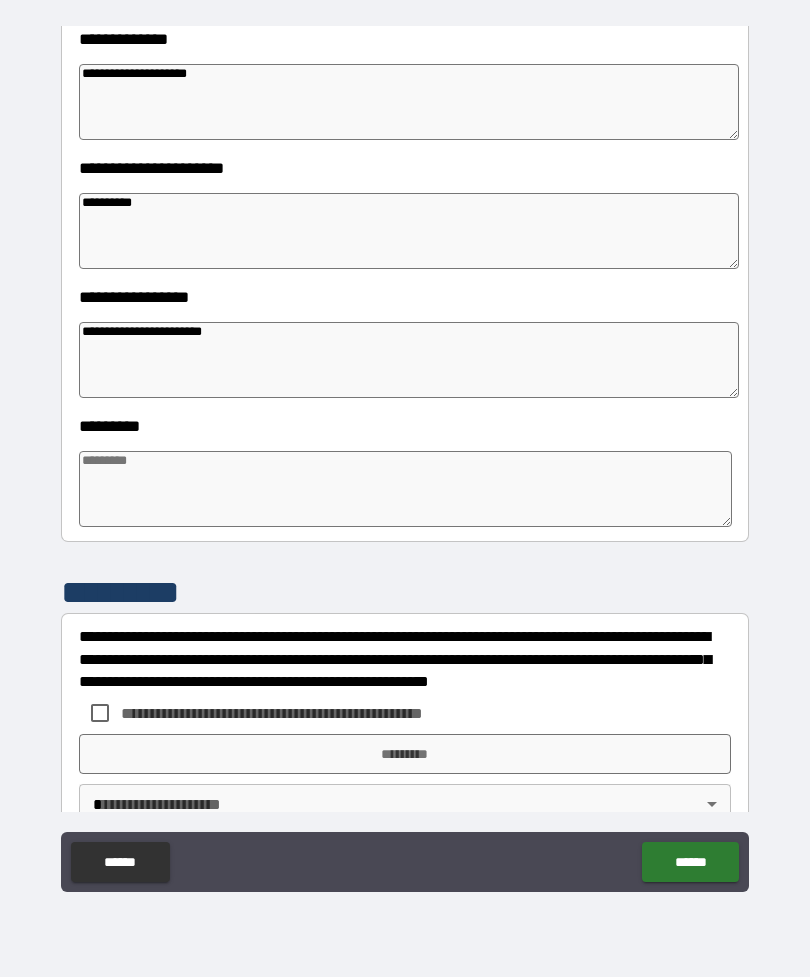 click on "**********" at bounding box center [409, 360] 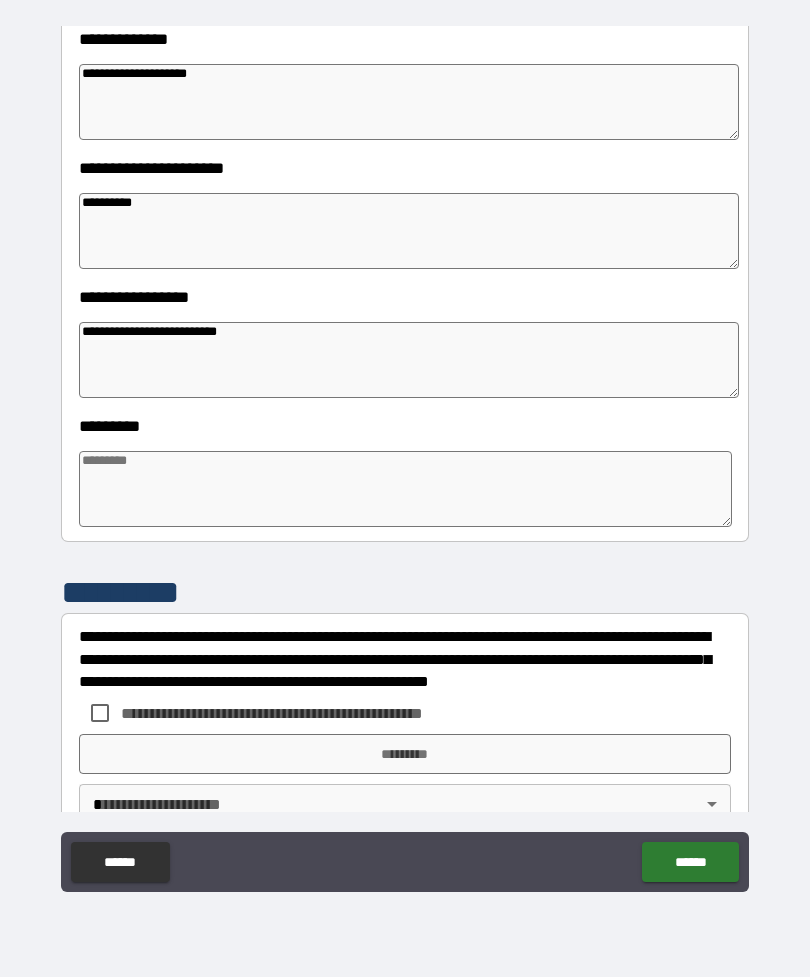 click at bounding box center (405, 489) 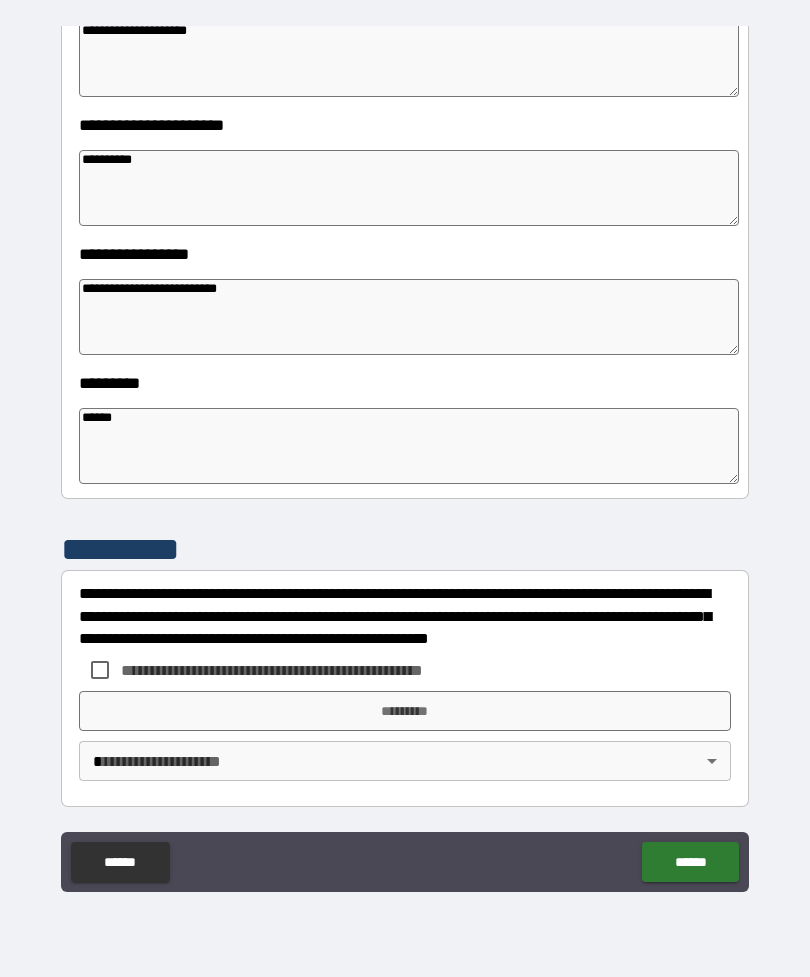 scroll, scrollTop: 392, scrollLeft: 0, axis: vertical 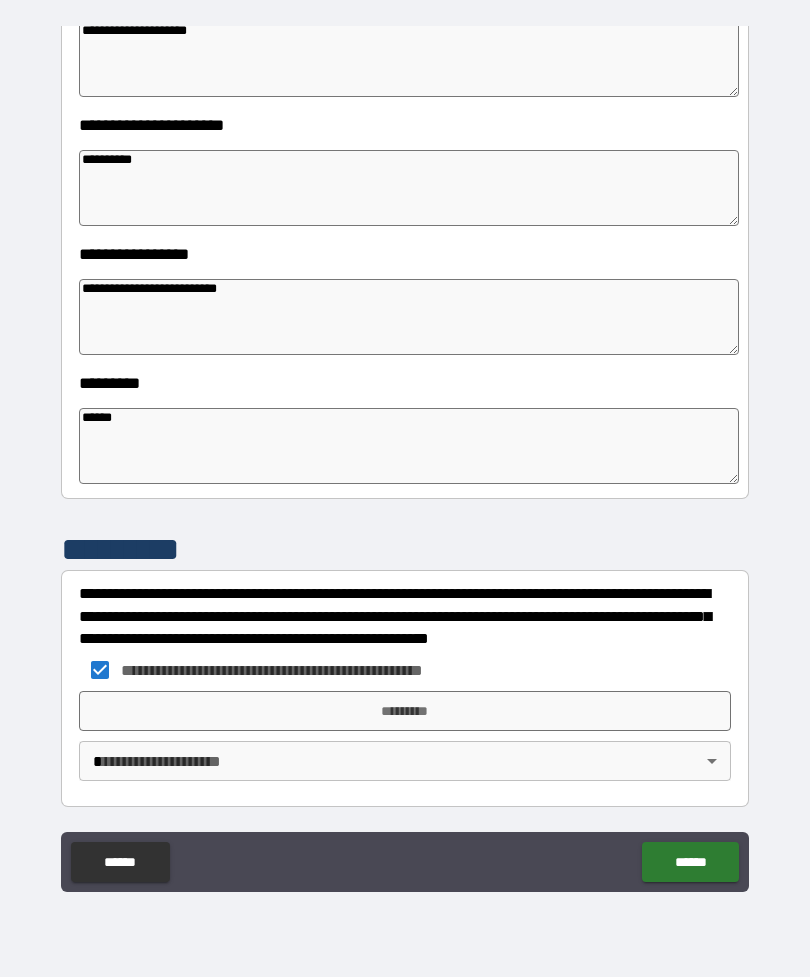 click on "*********" at bounding box center [405, 711] 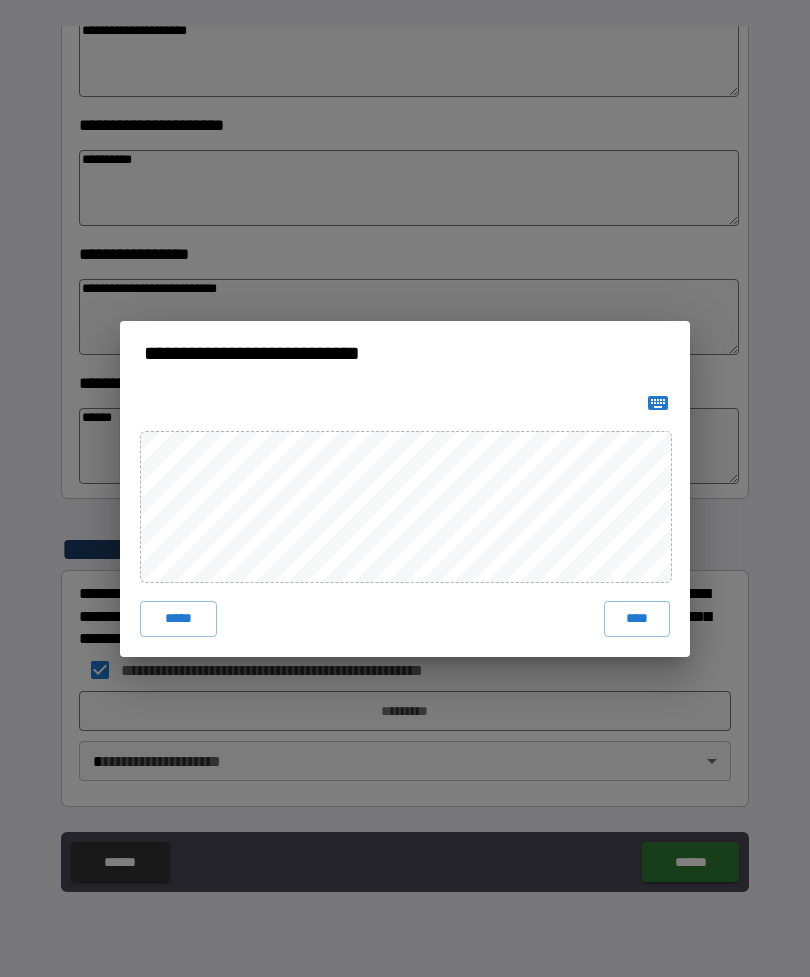 click on "****" at bounding box center [637, 619] 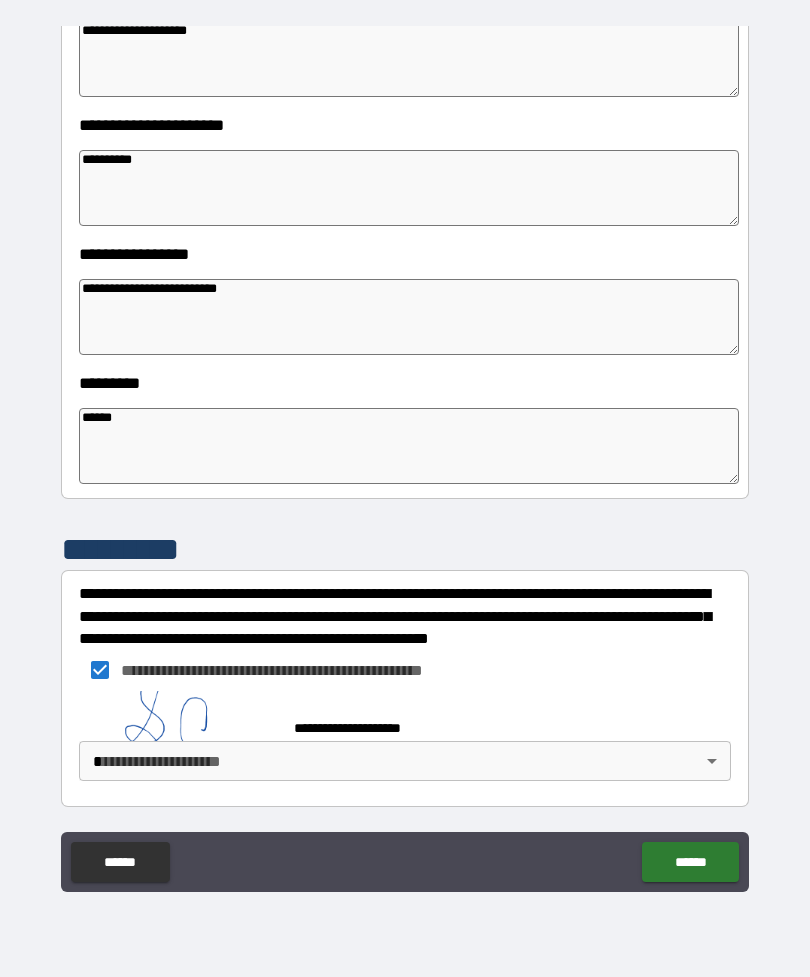 scroll, scrollTop: 382, scrollLeft: 0, axis: vertical 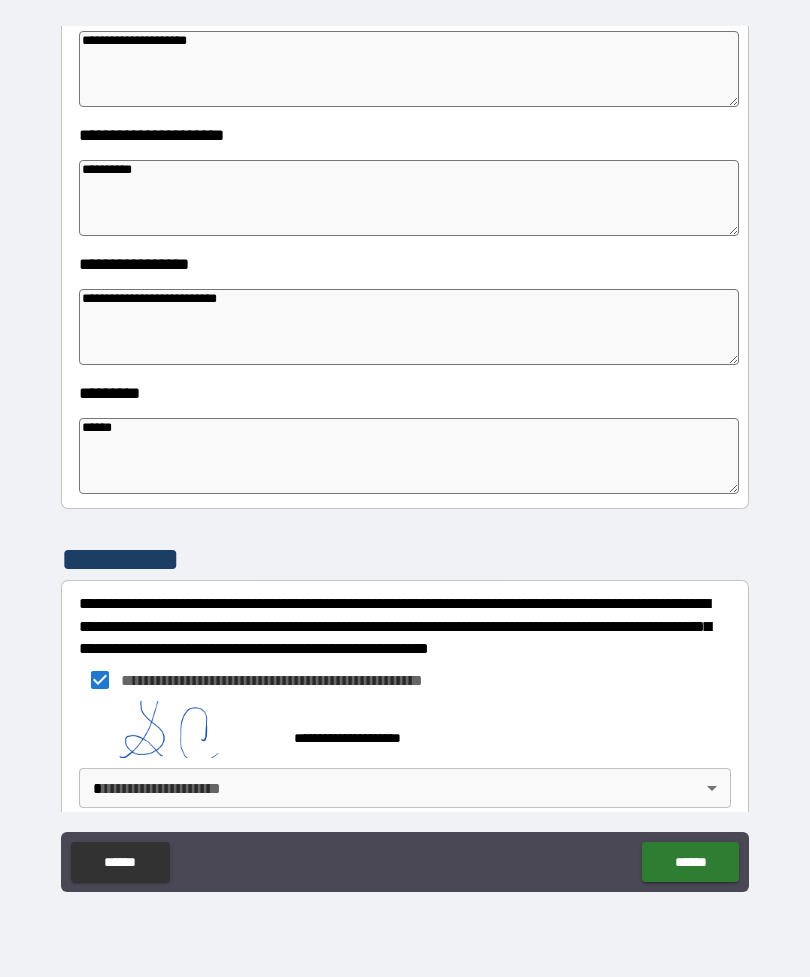 click on "**********" at bounding box center [405, 456] 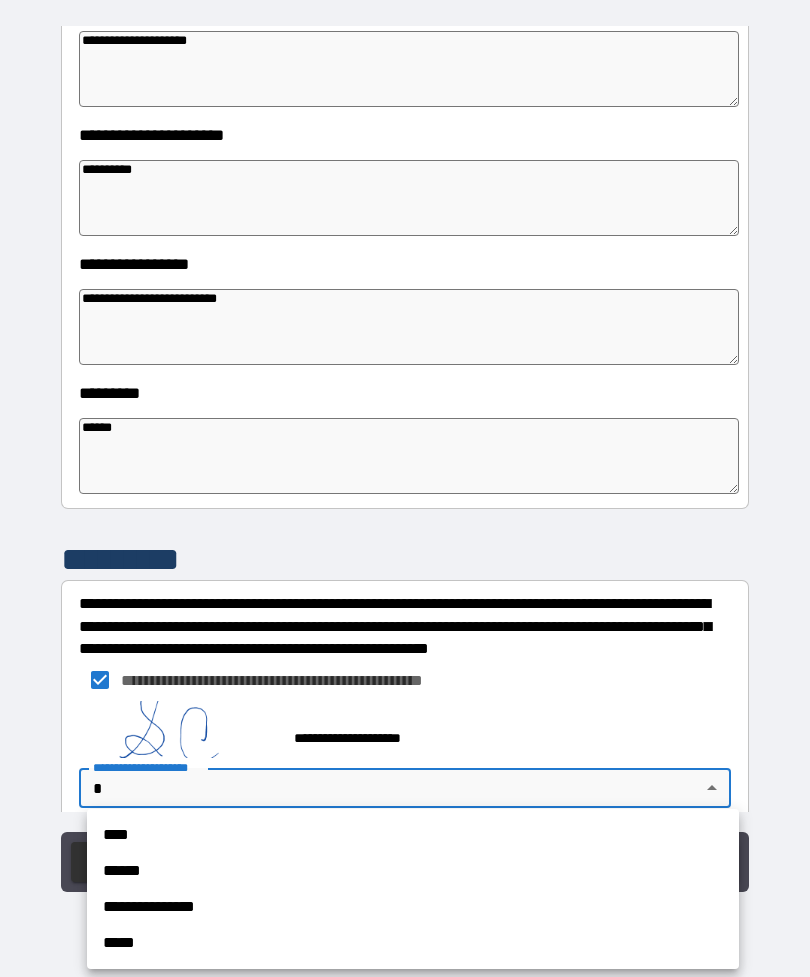 click on "****" at bounding box center (413, 835) 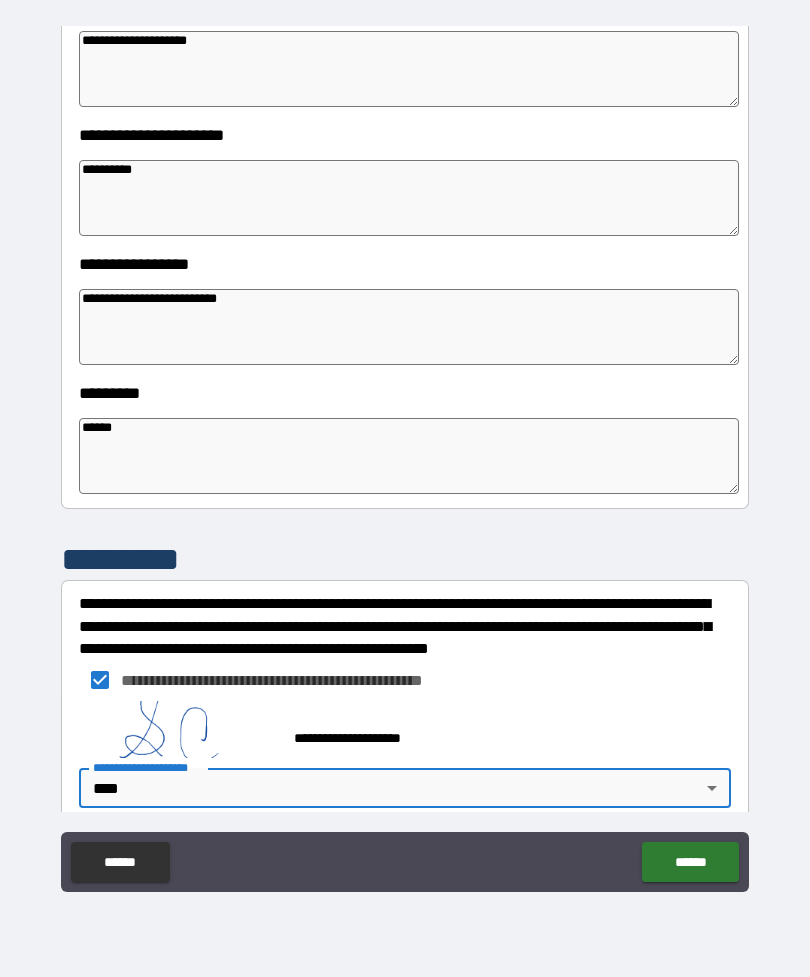 click on "******" at bounding box center (690, 862) 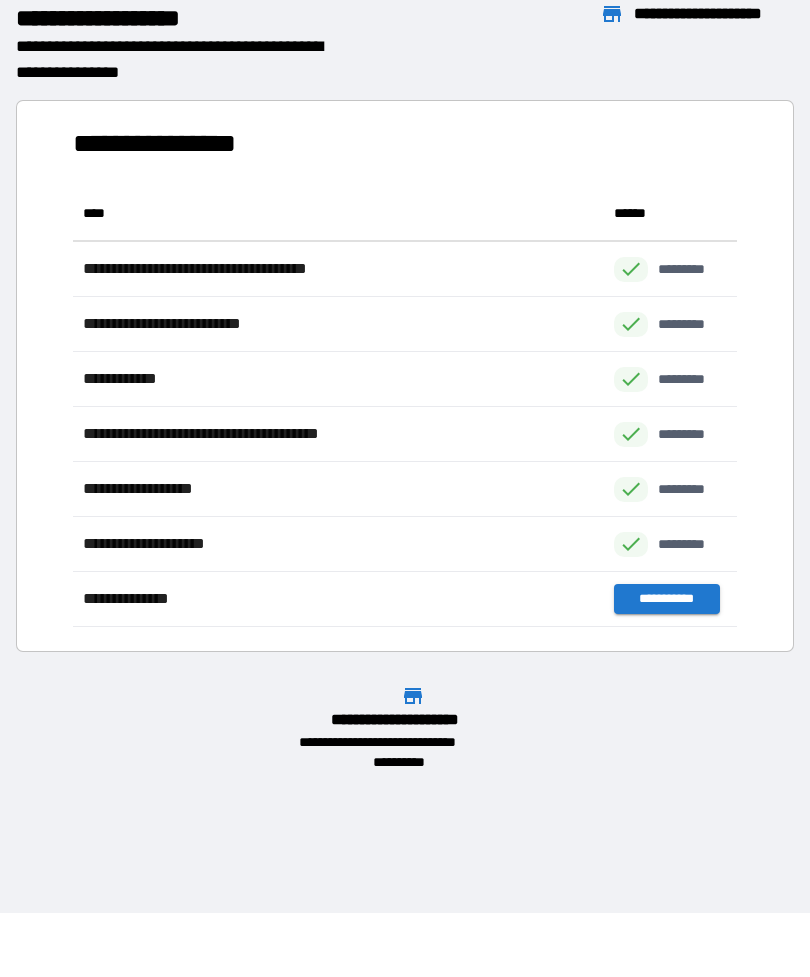 scroll, scrollTop: 441, scrollLeft: 664, axis: both 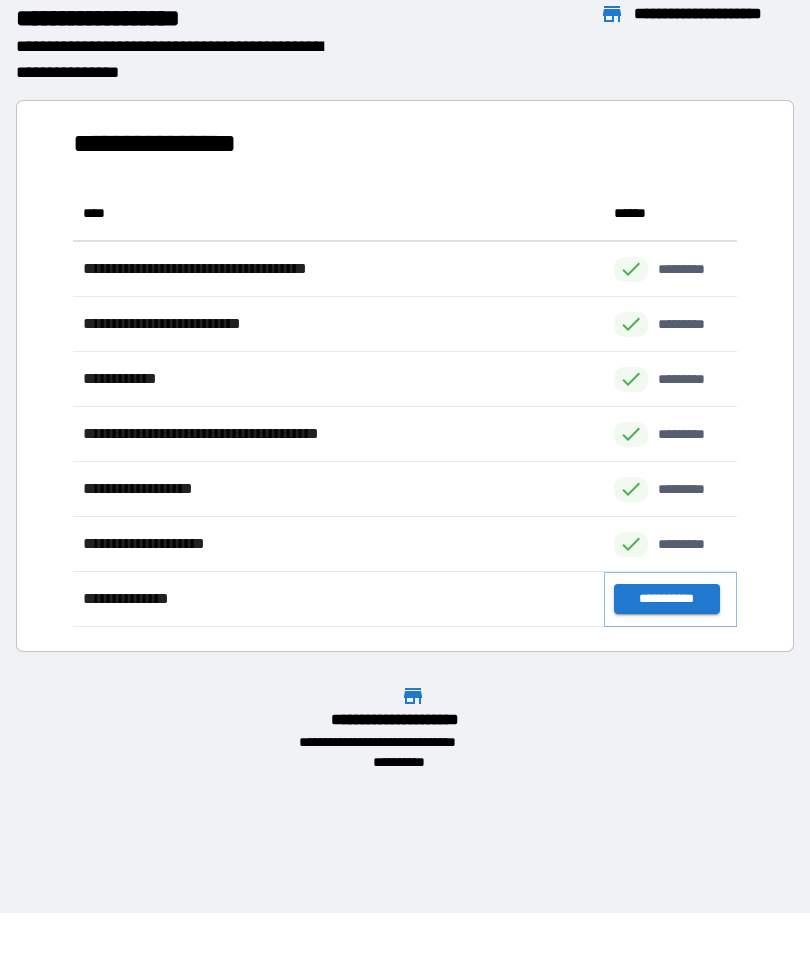 click on "**********" at bounding box center [666, 599] 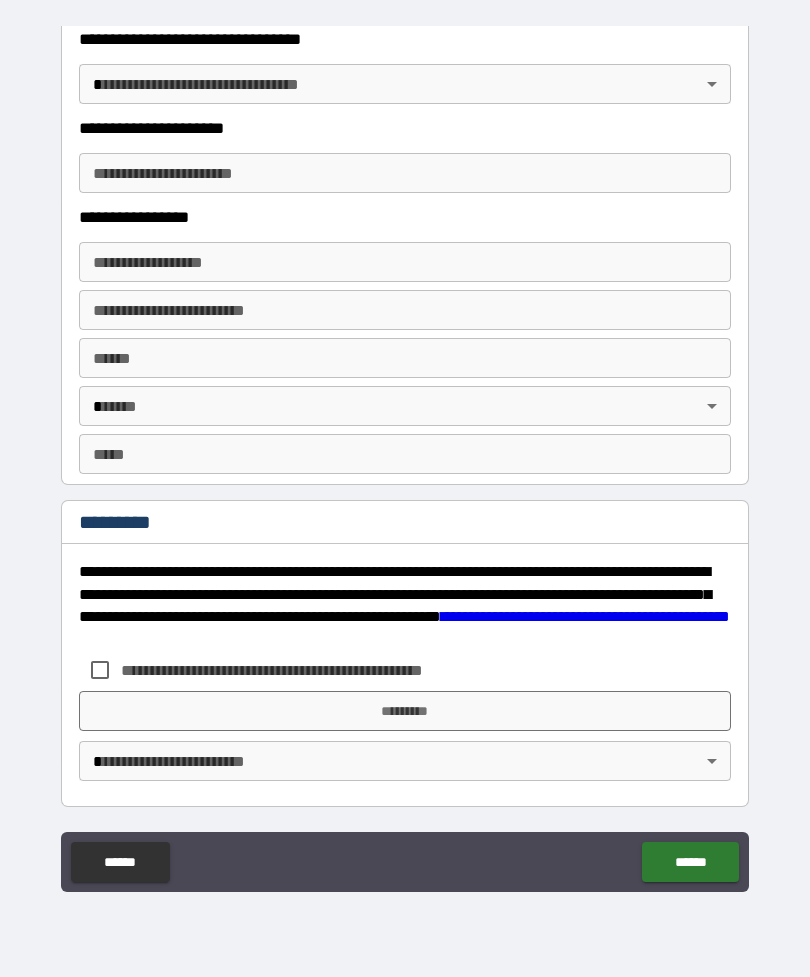 scroll, scrollTop: 3550, scrollLeft: 0, axis: vertical 